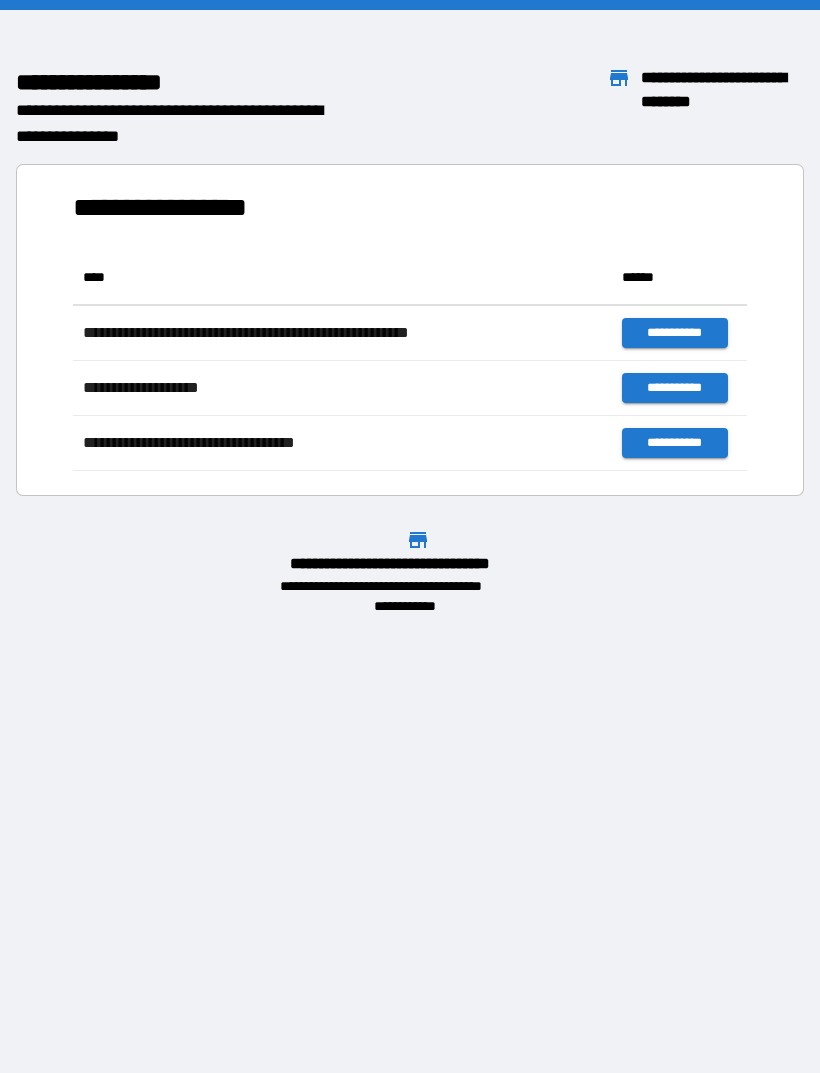 scroll, scrollTop: 0, scrollLeft: 0, axis: both 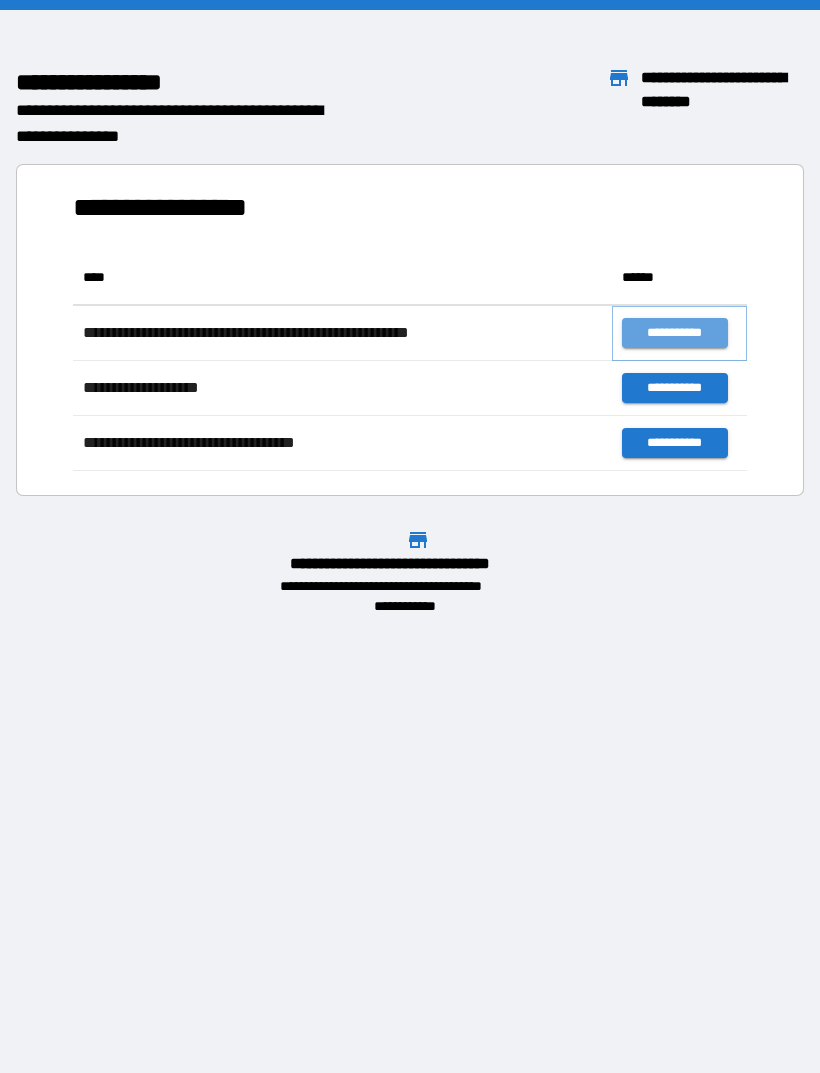click on "**********" at bounding box center (674, 333) 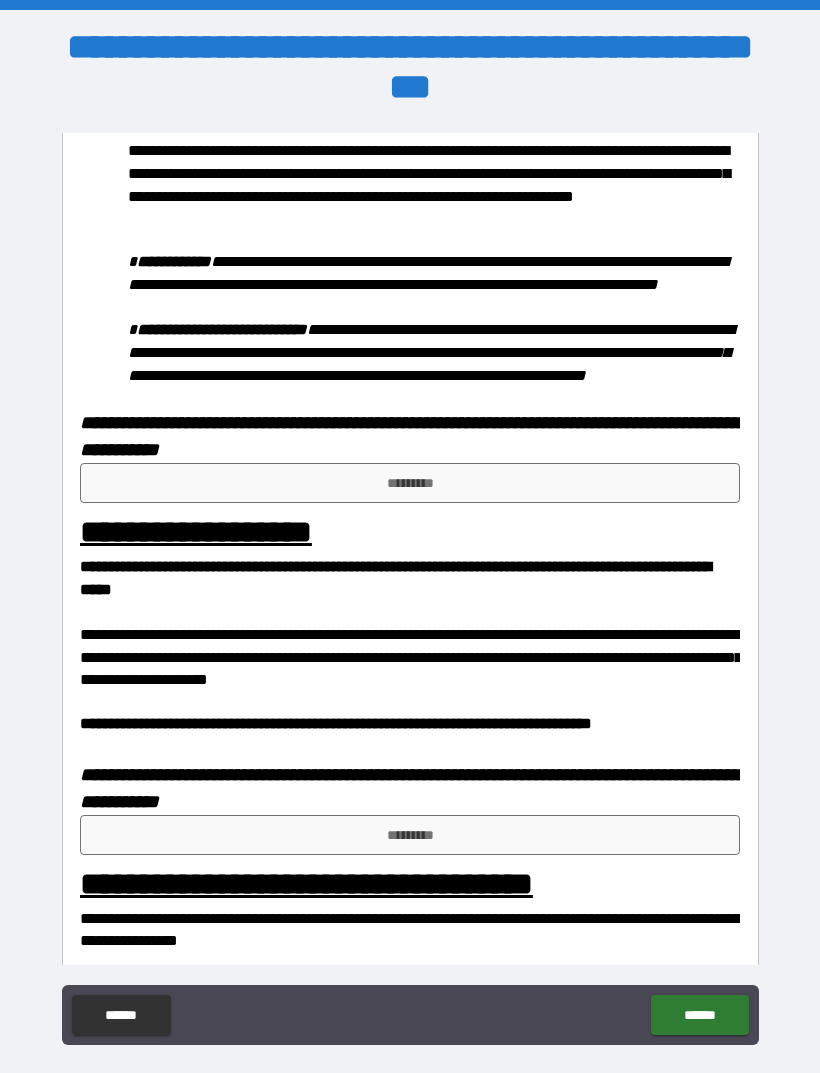 scroll, scrollTop: 1058, scrollLeft: 0, axis: vertical 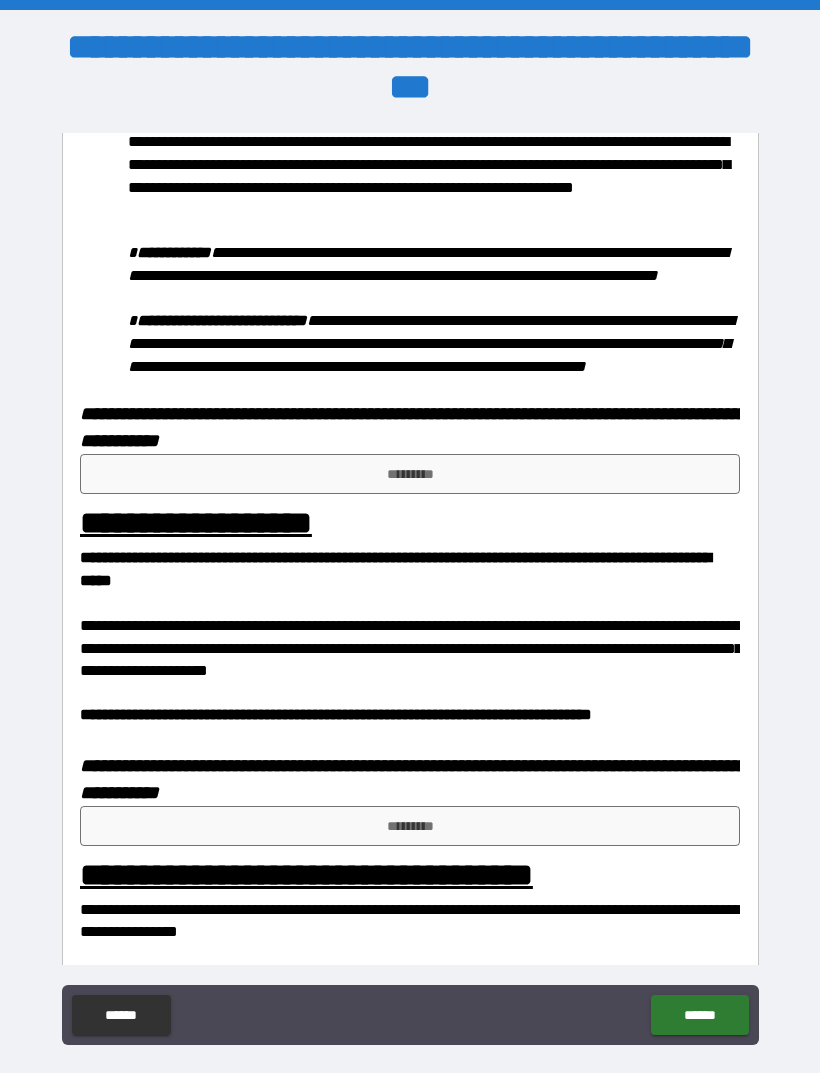 click on "*********" at bounding box center (410, 474) 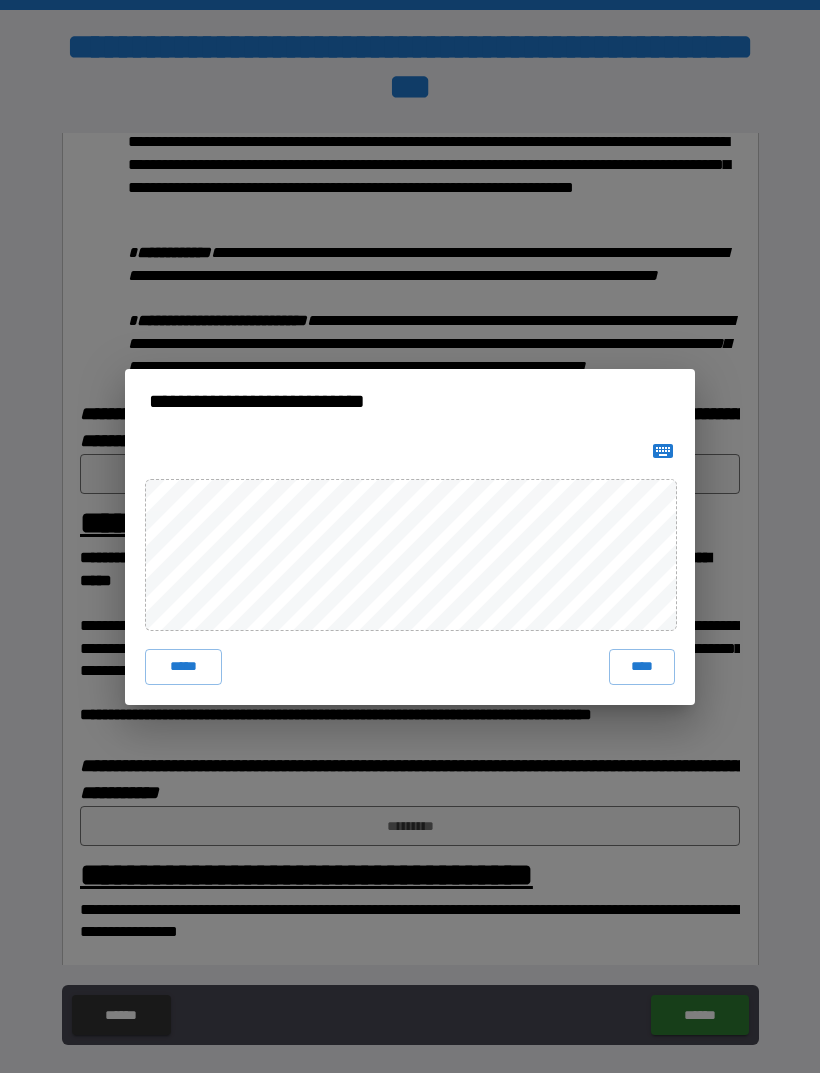 click on "****" at bounding box center (642, 667) 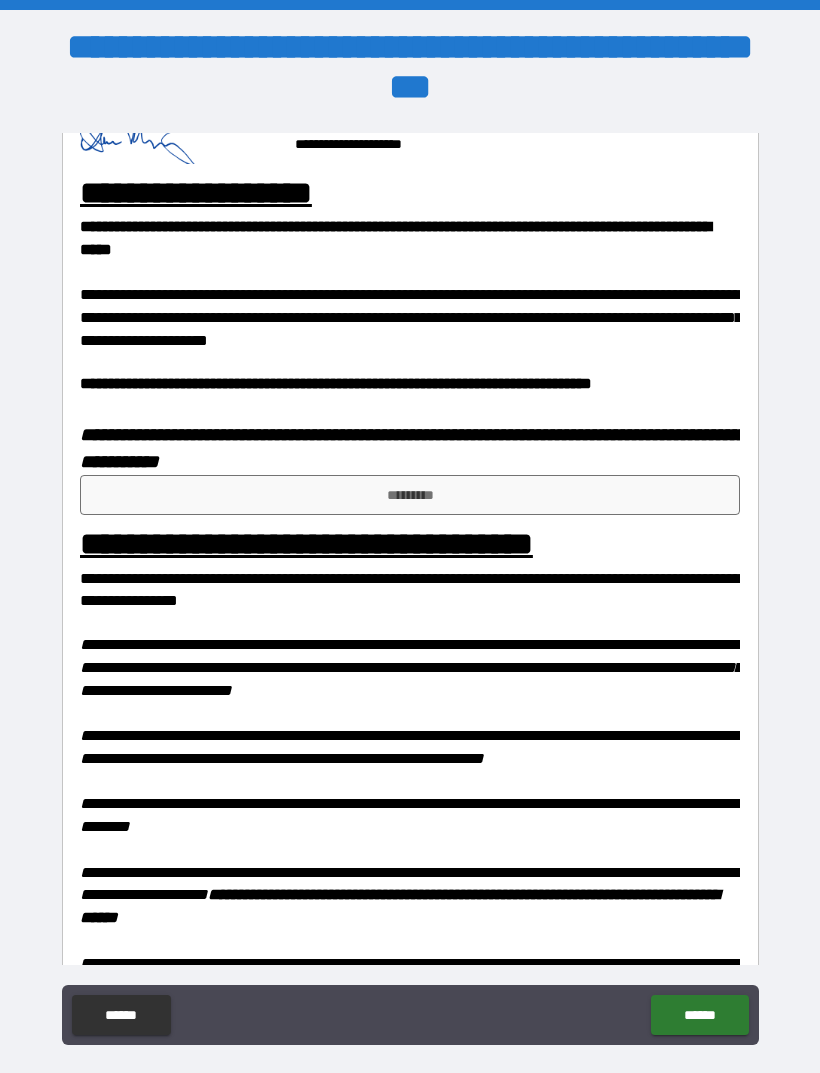 scroll, scrollTop: 1409, scrollLeft: 0, axis: vertical 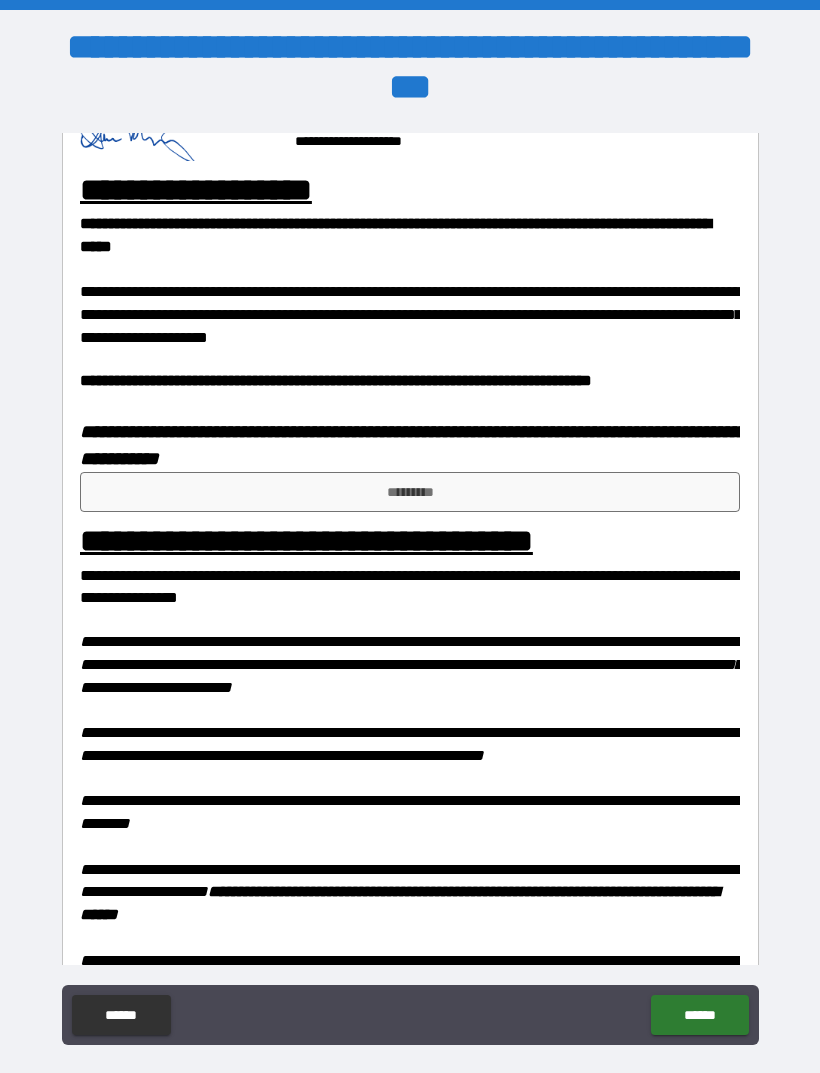 click on "*********" at bounding box center [410, 492] 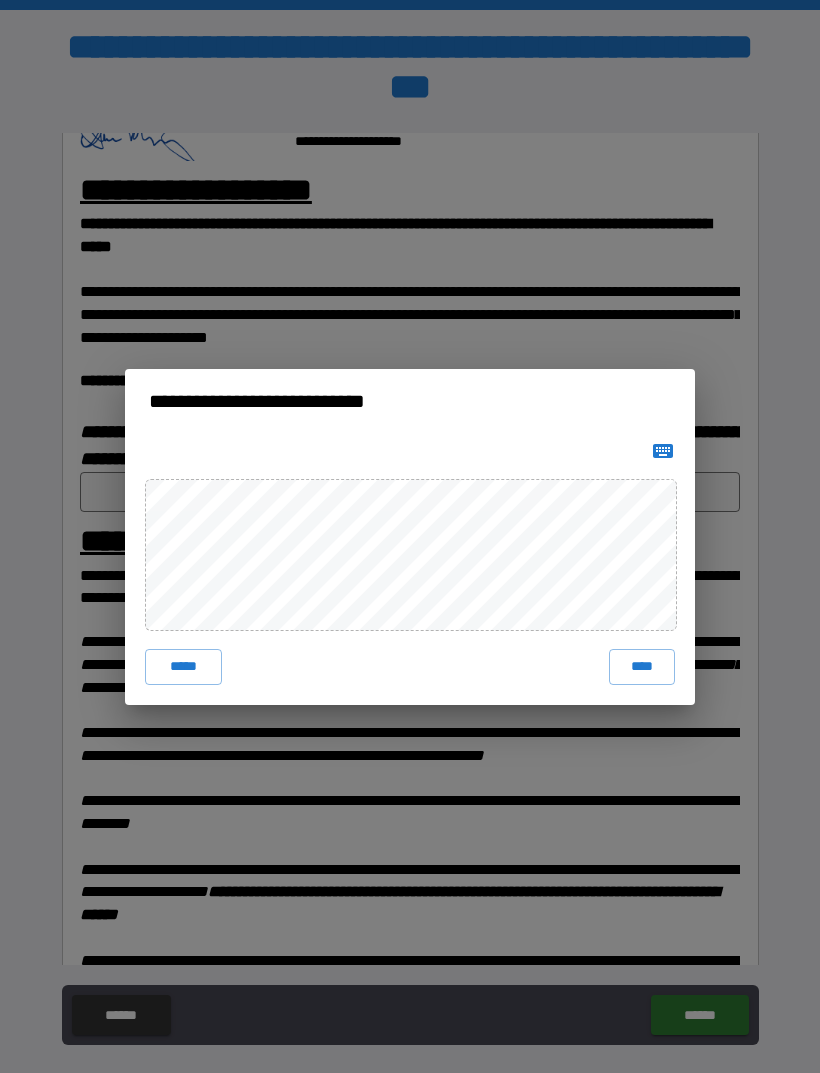 click on "****" at bounding box center [642, 667] 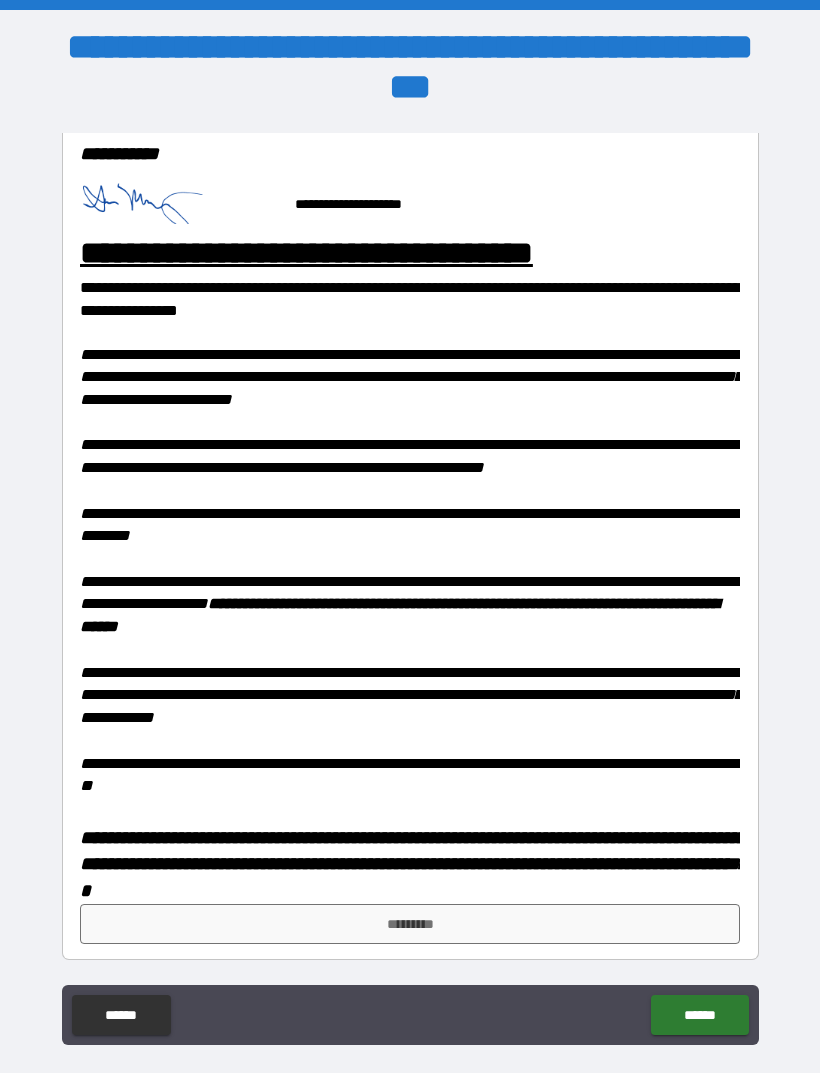 scroll, scrollTop: 1722, scrollLeft: 0, axis: vertical 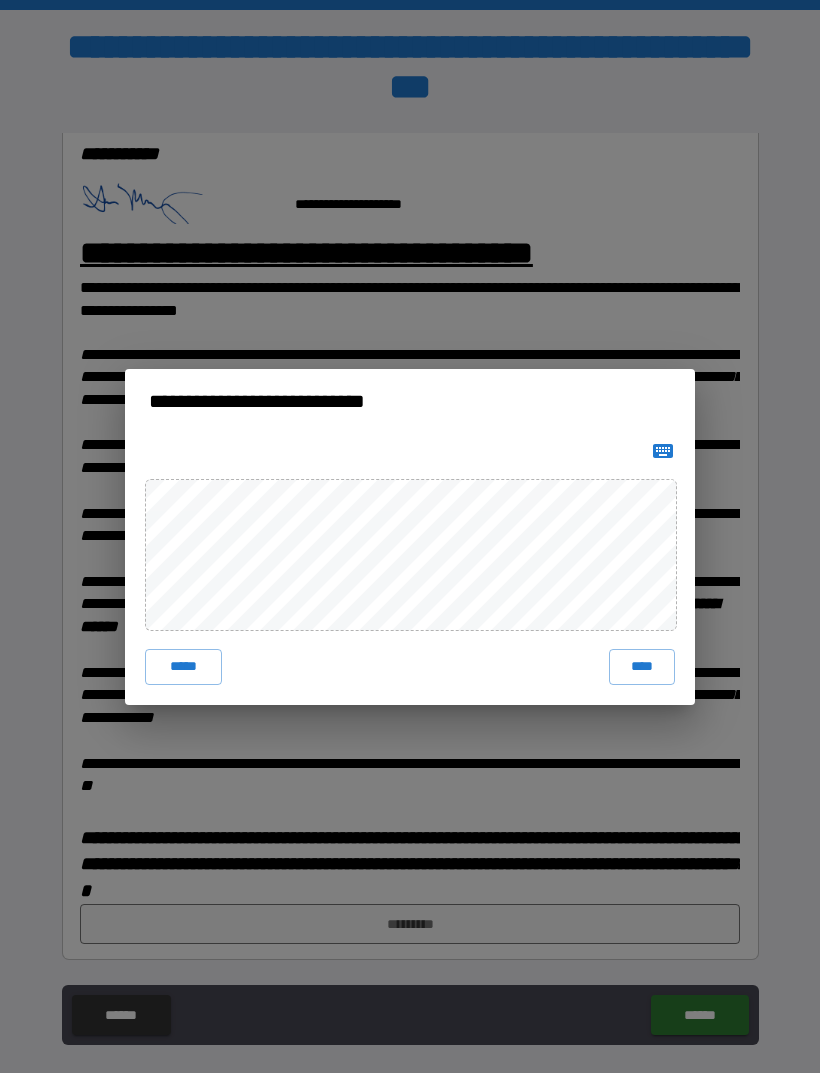 click on "****" at bounding box center [642, 667] 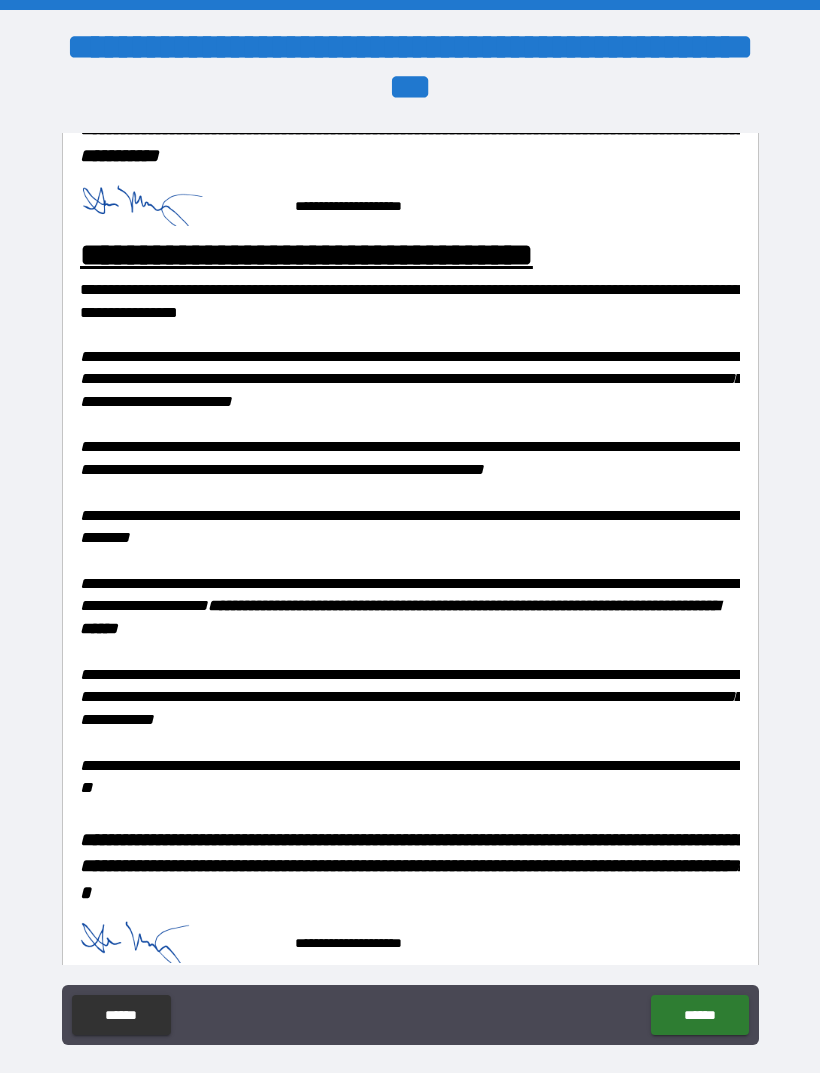 click on "******" at bounding box center (699, 1015) 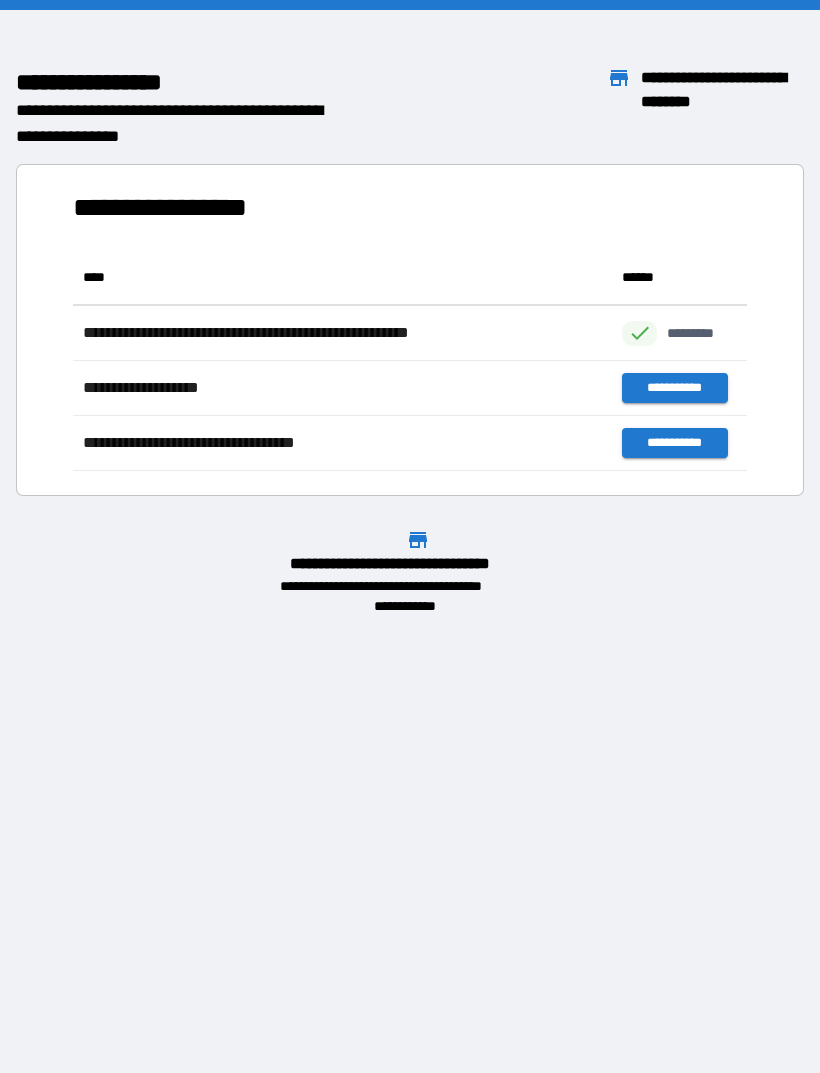scroll, scrollTop: 1, scrollLeft: 1, axis: both 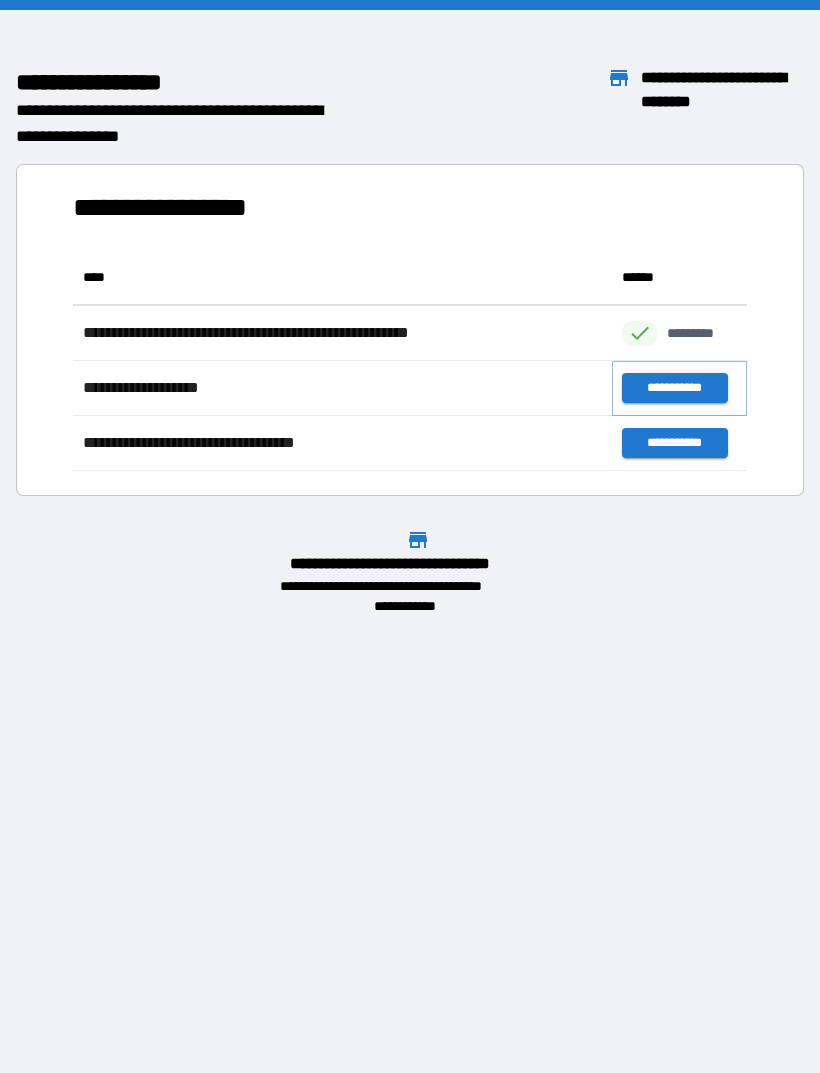 click on "**********" at bounding box center [674, 388] 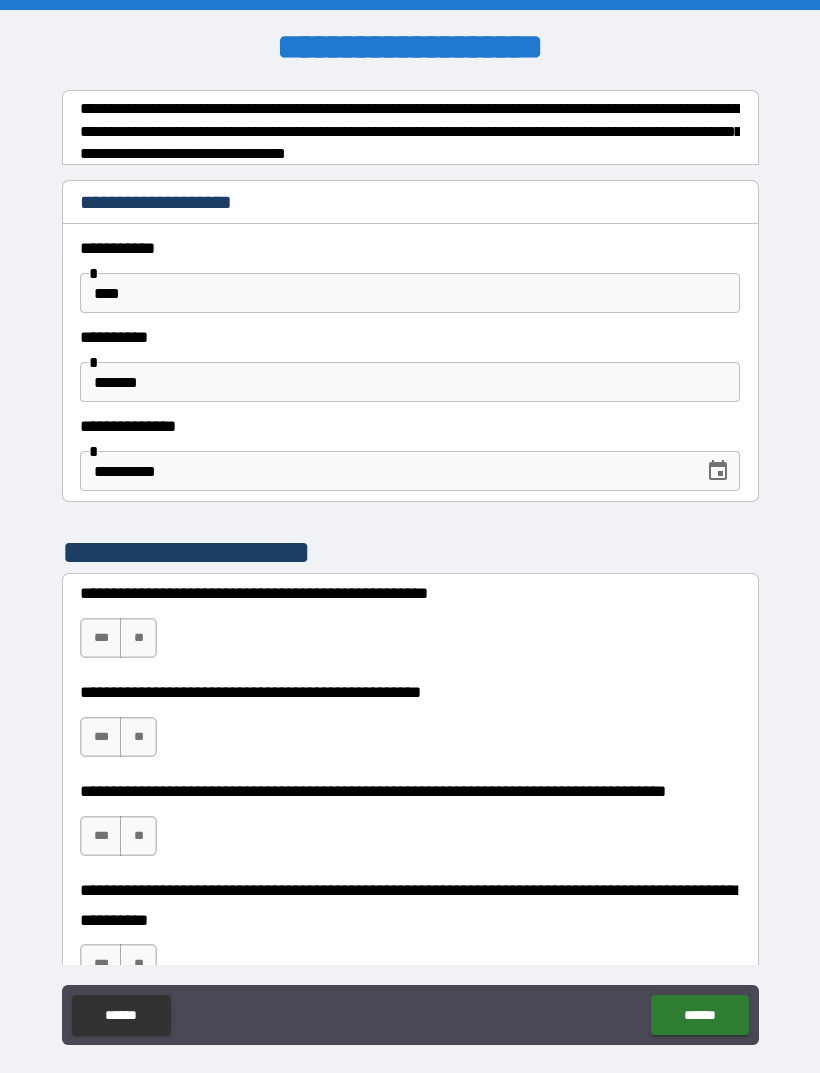 click on "**" at bounding box center (138, 638) 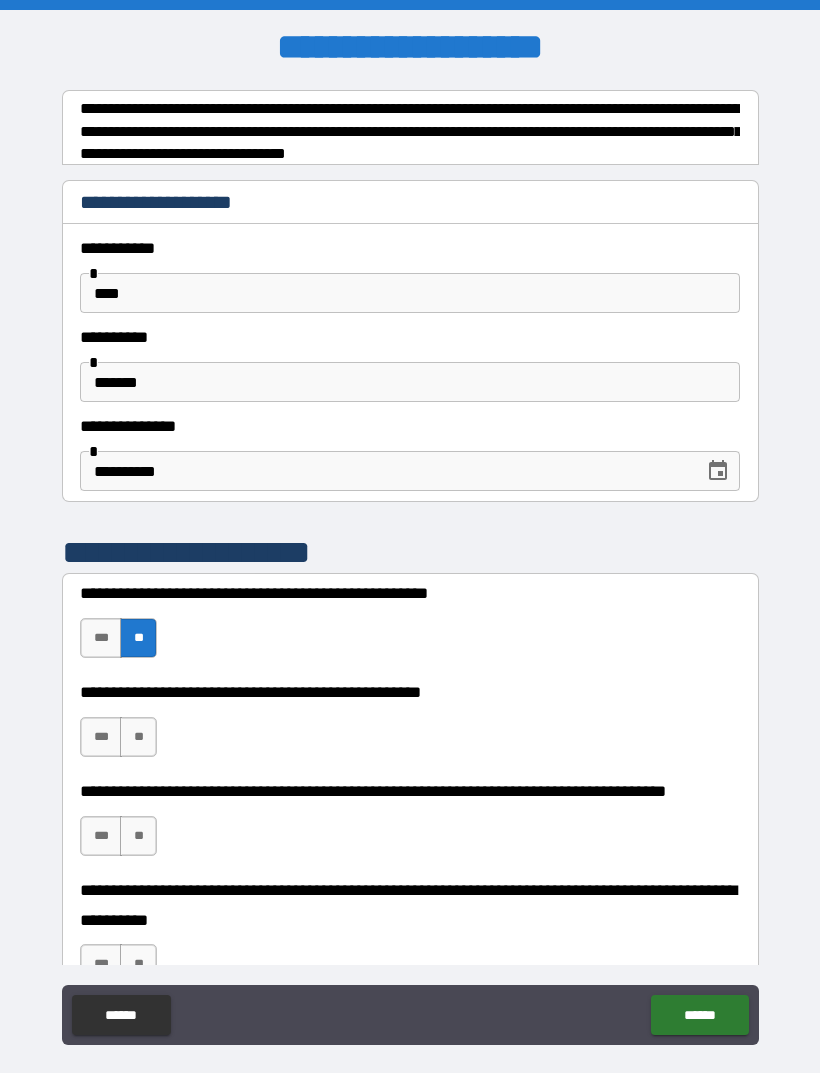 click on "***" at bounding box center (101, 737) 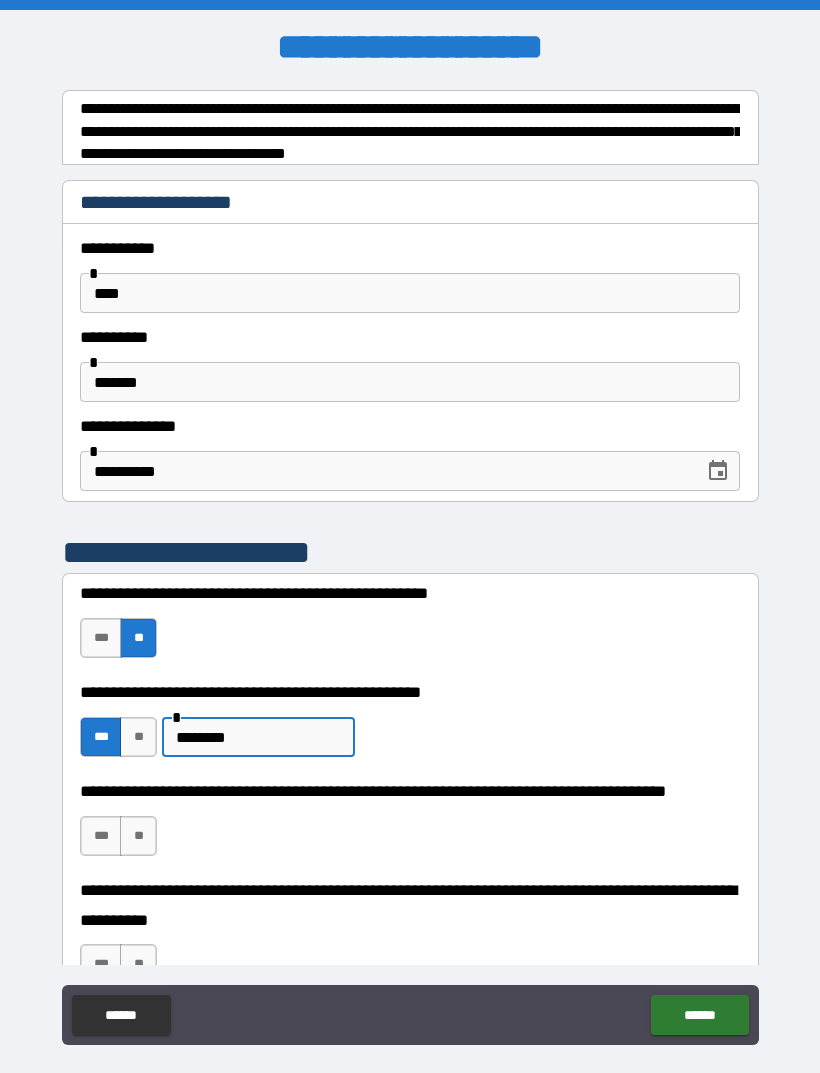 type on "********" 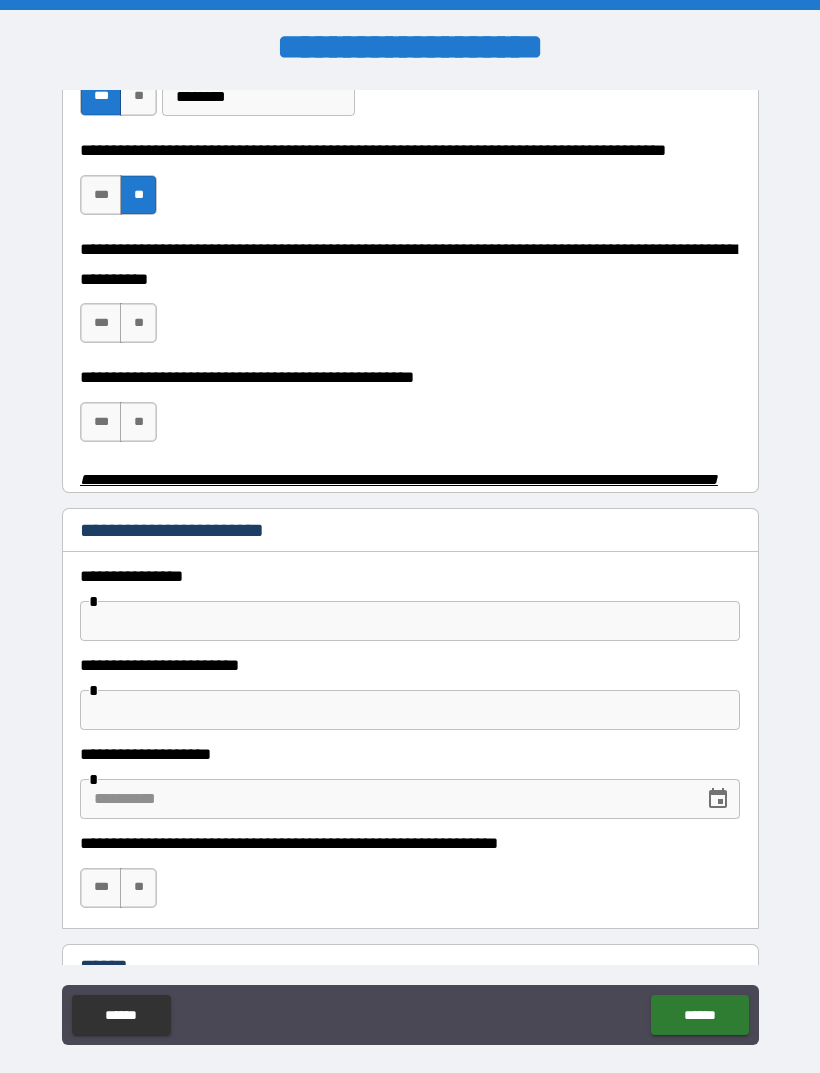 scroll, scrollTop: 642, scrollLeft: 0, axis: vertical 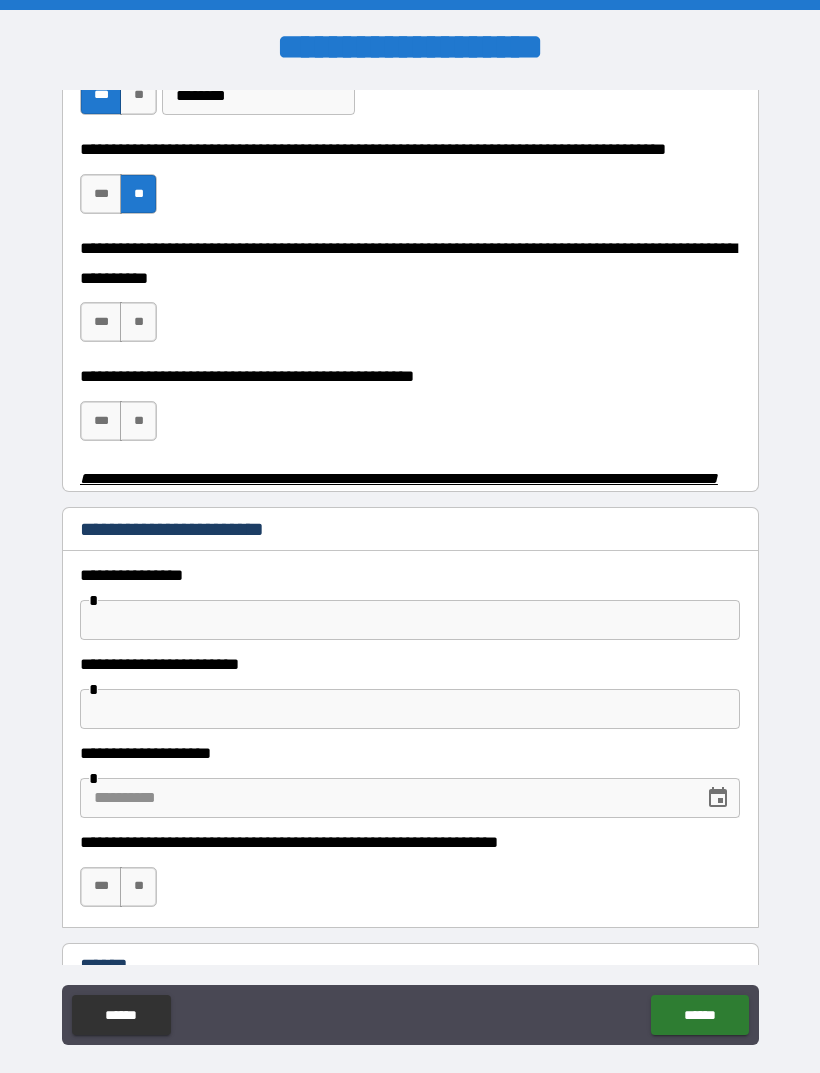 click on "**" at bounding box center (138, 322) 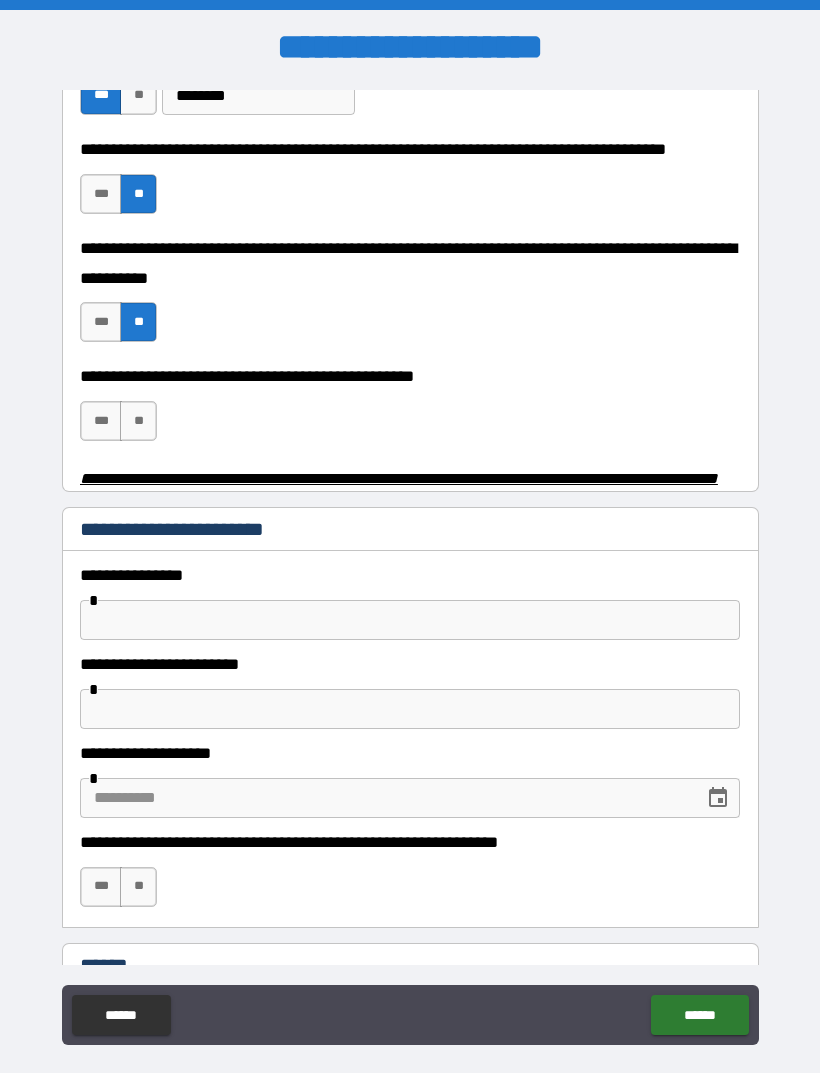 click on "***" at bounding box center (101, 421) 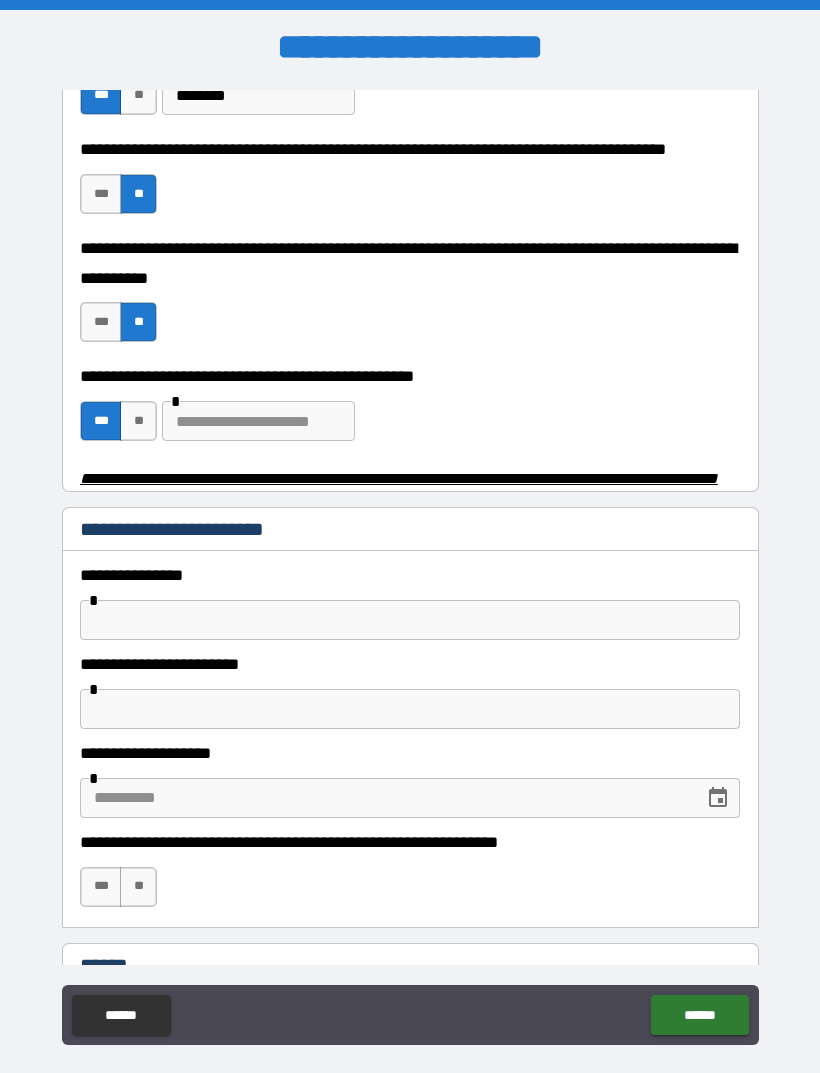 click on "**" at bounding box center [138, 421] 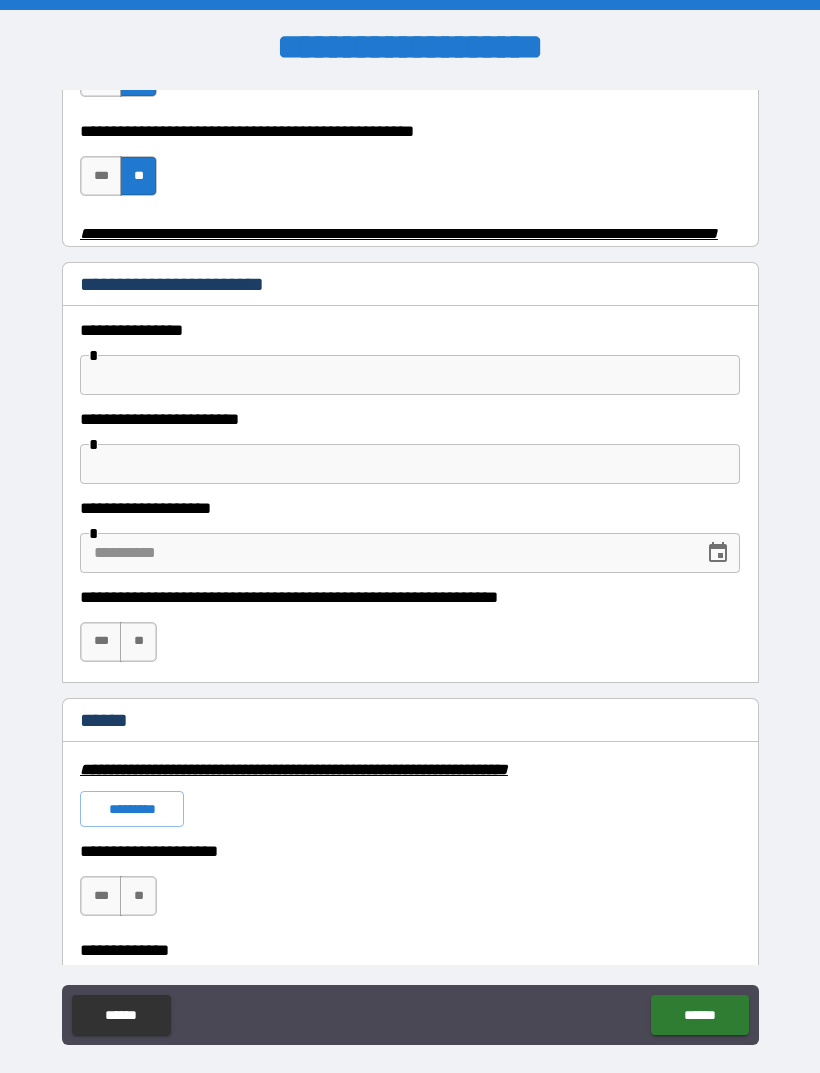 scroll, scrollTop: 868, scrollLeft: 0, axis: vertical 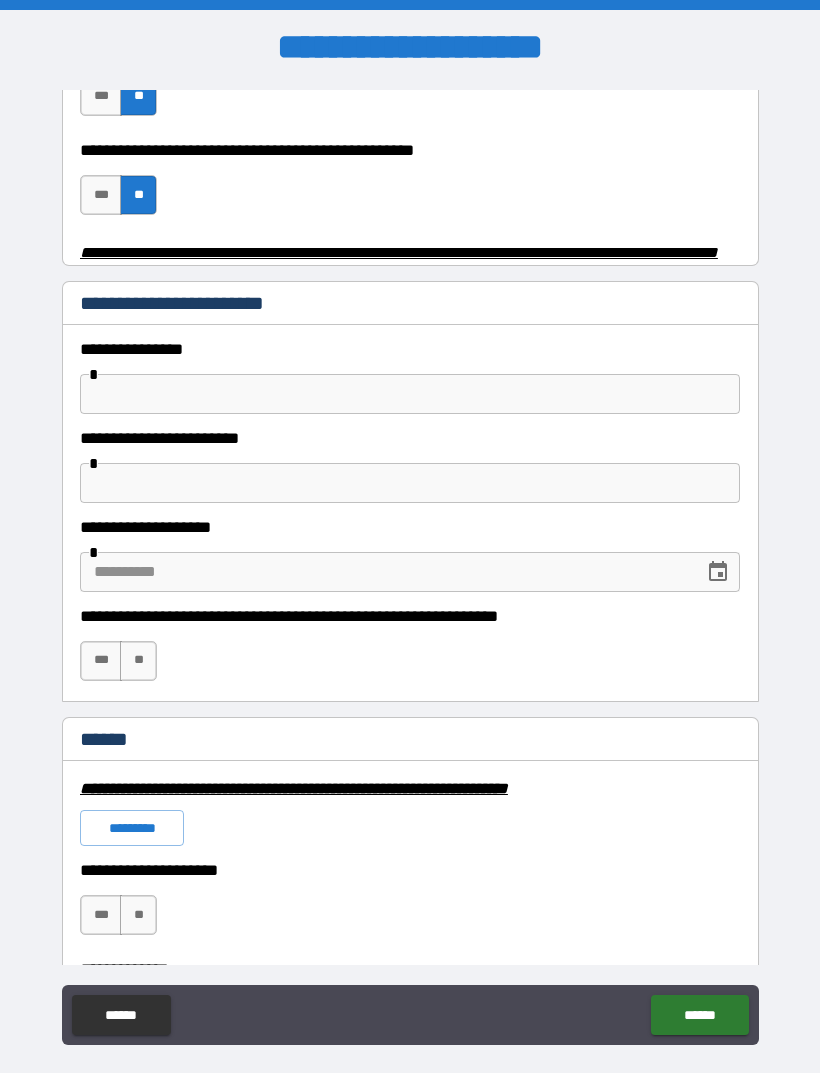 click on "***" at bounding box center (101, 195) 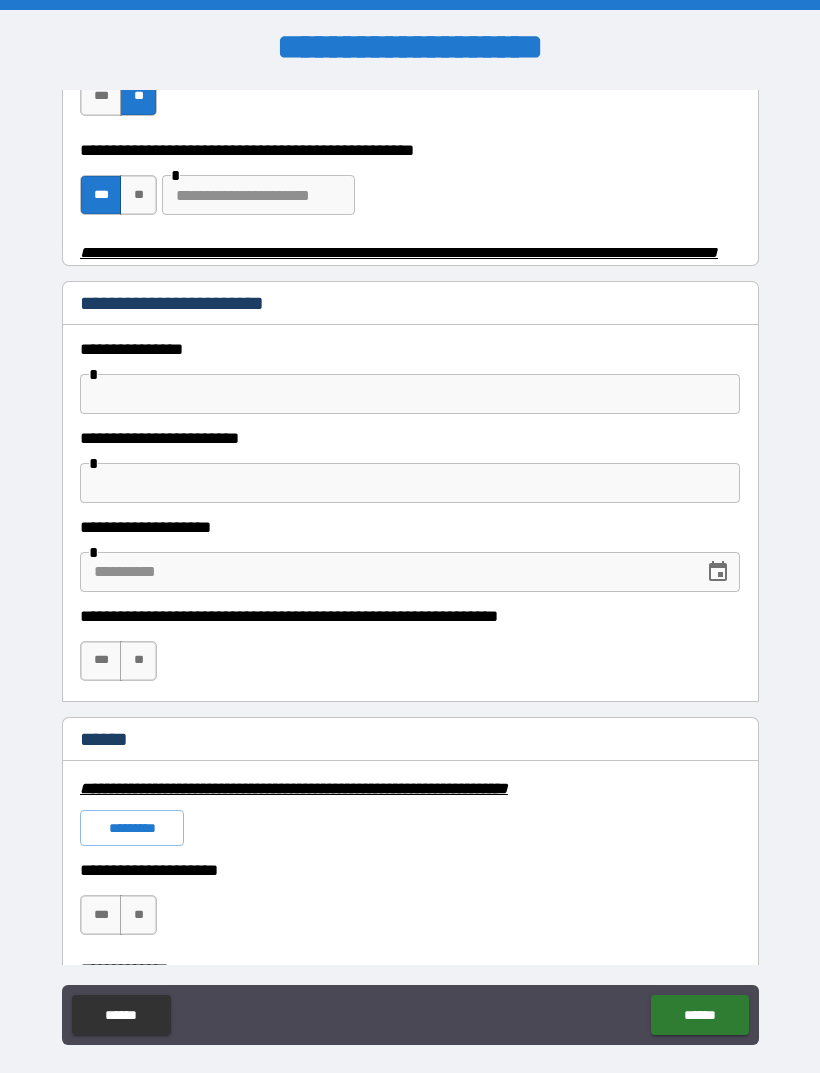 click at bounding box center (410, 394) 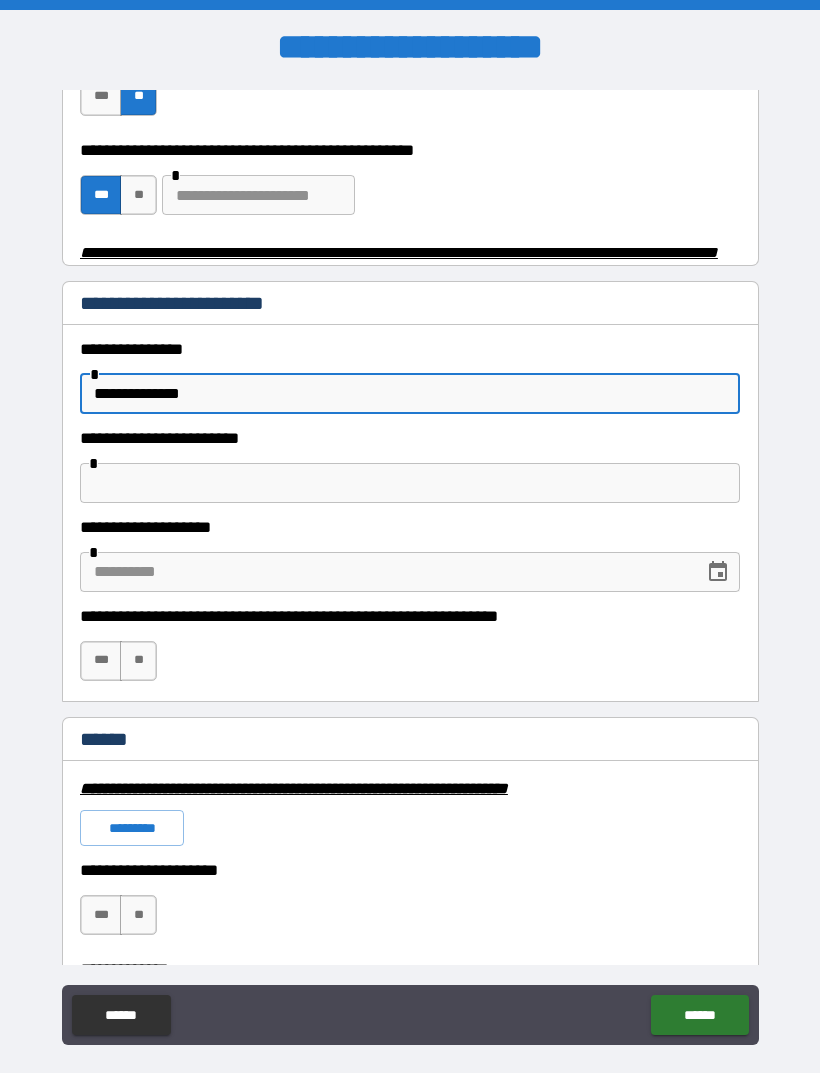 type on "**********" 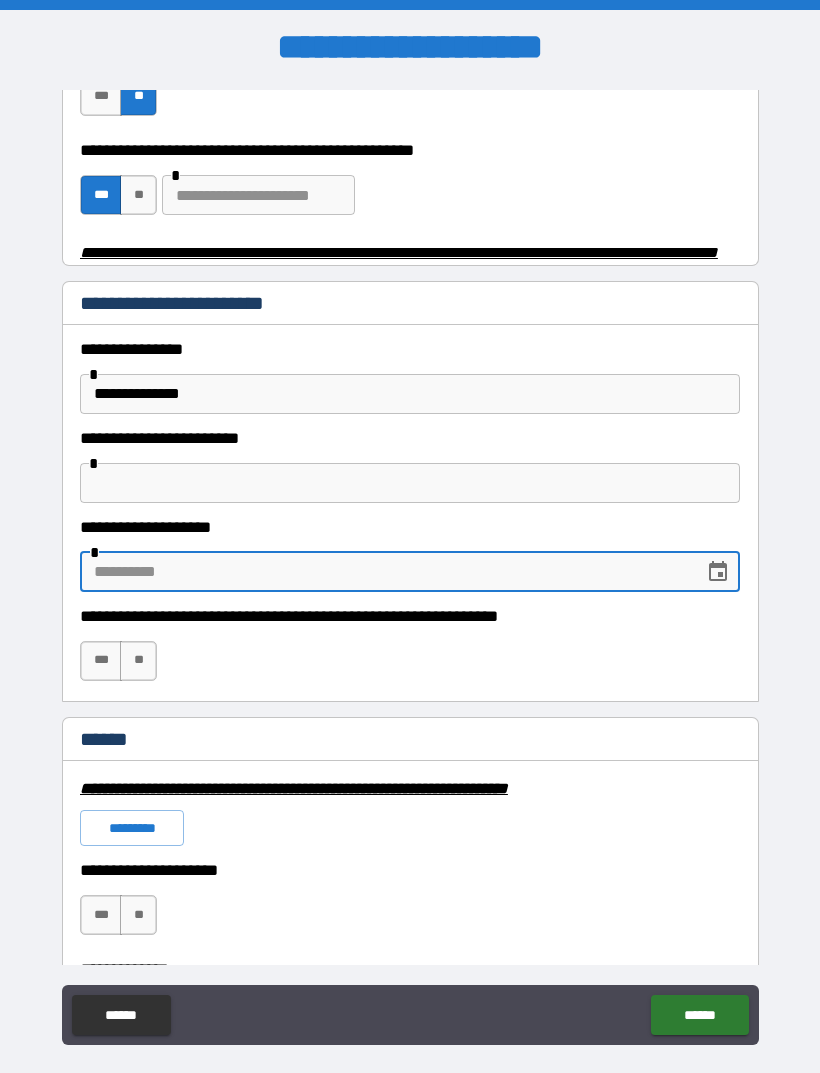 click on "***" at bounding box center (101, 661) 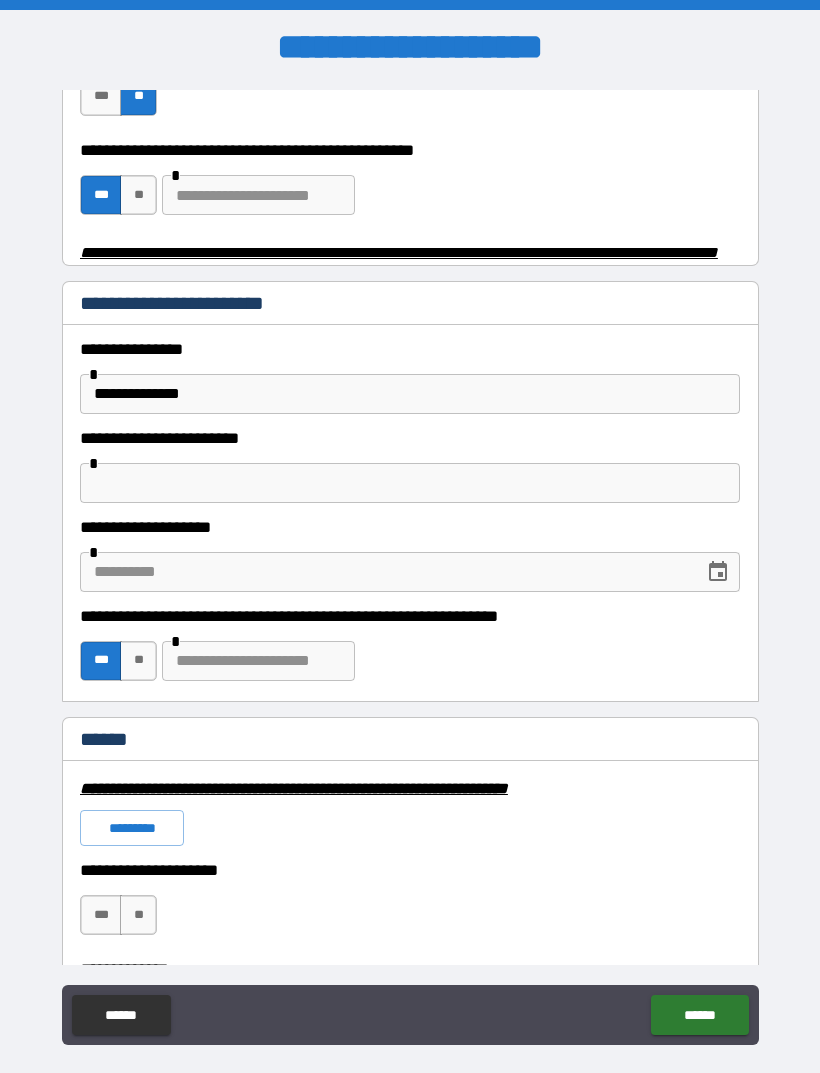 click at bounding box center (385, 572) 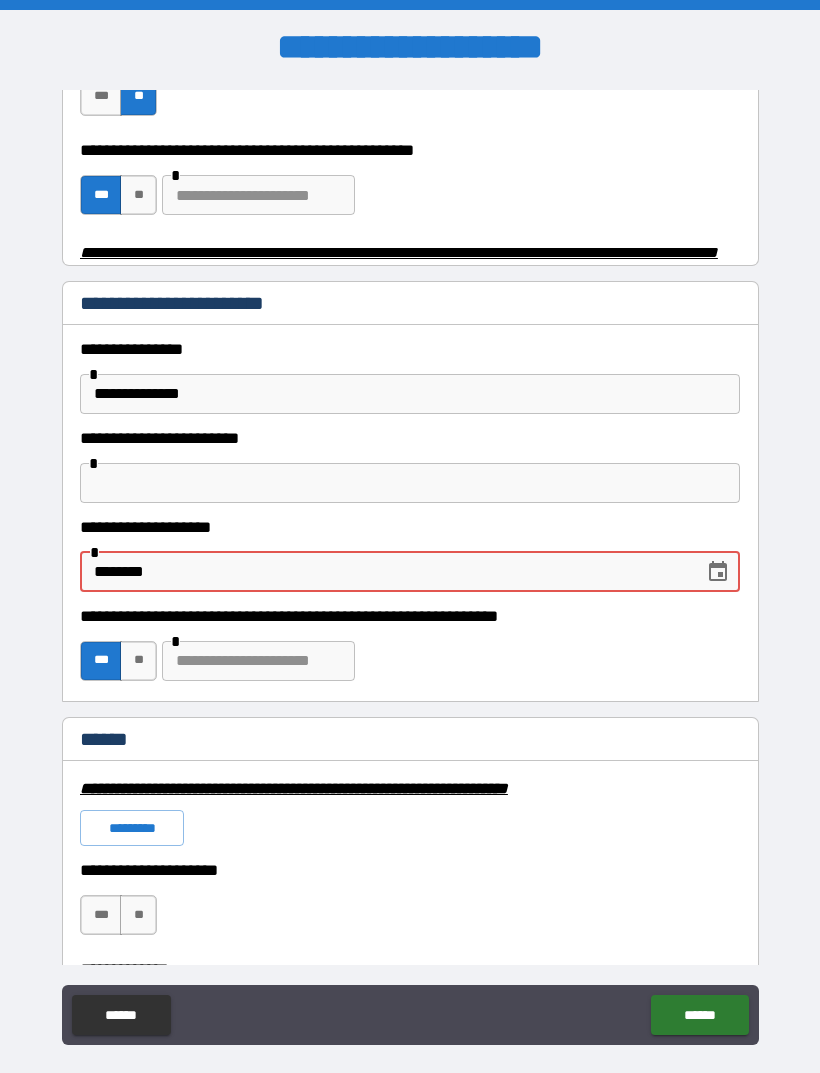 type on "********" 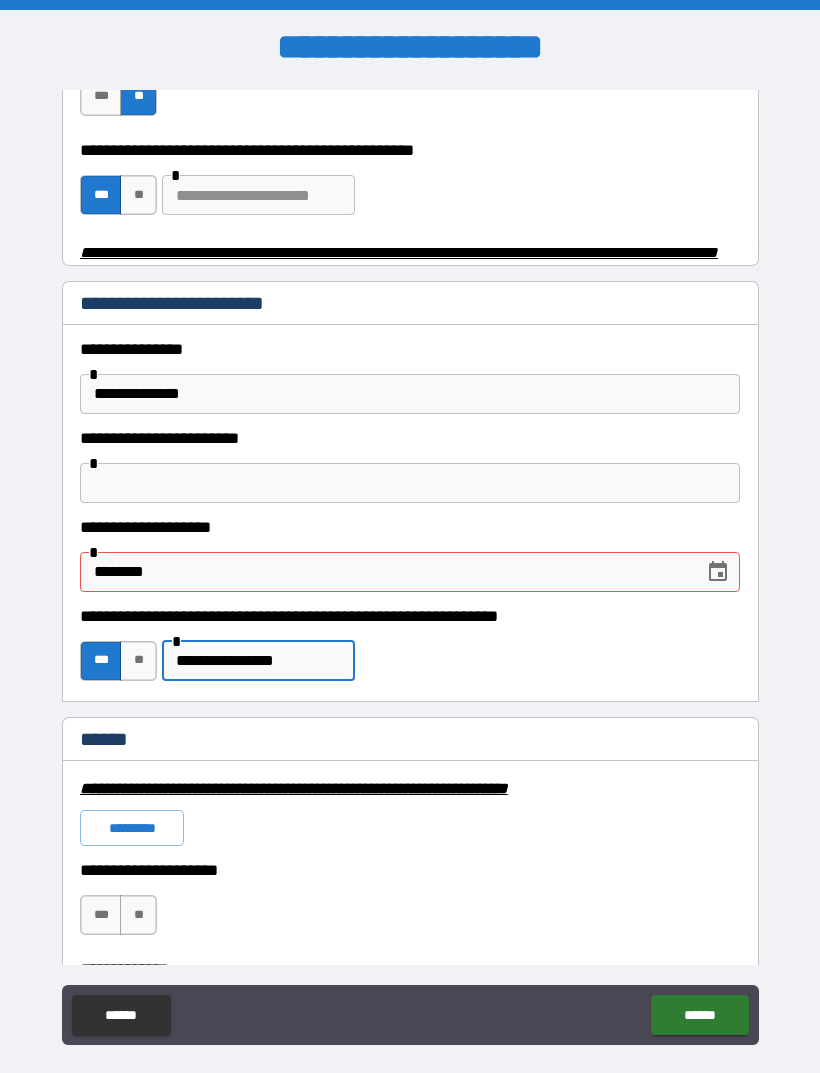 type on "**********" 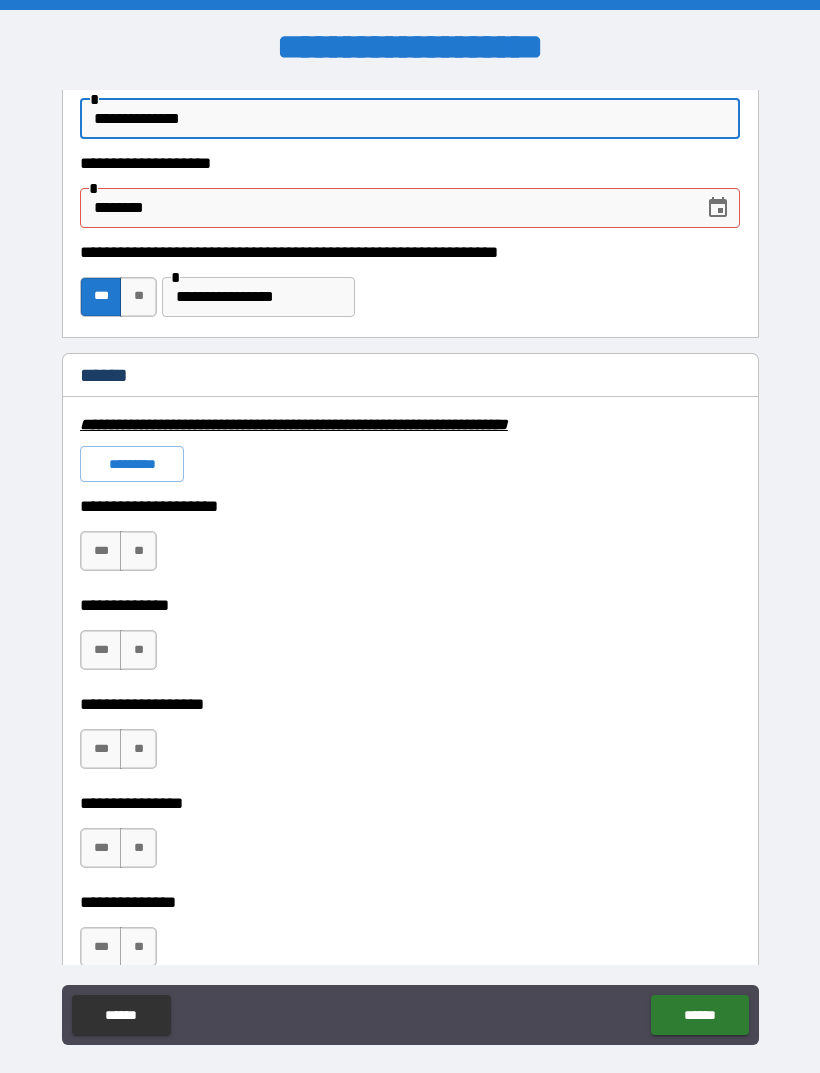 scroll, scrollTop: 1234, scrollLeft: 0, axis: vertical 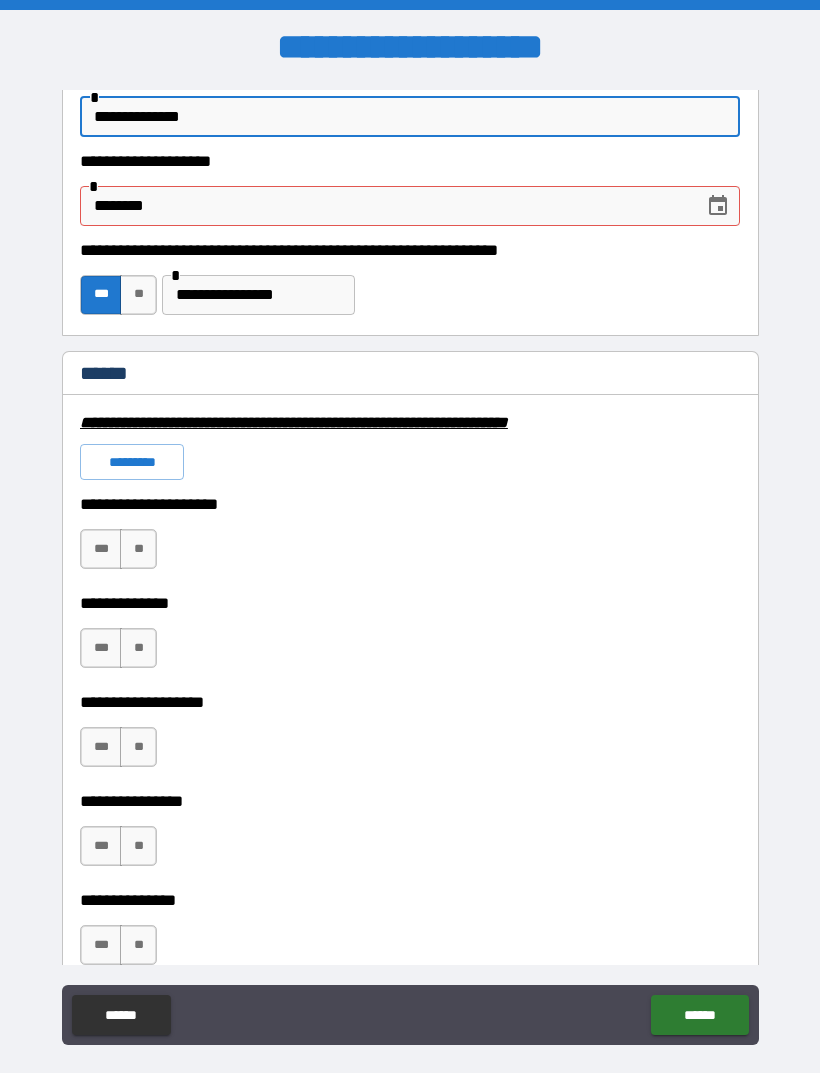 type on "**********" 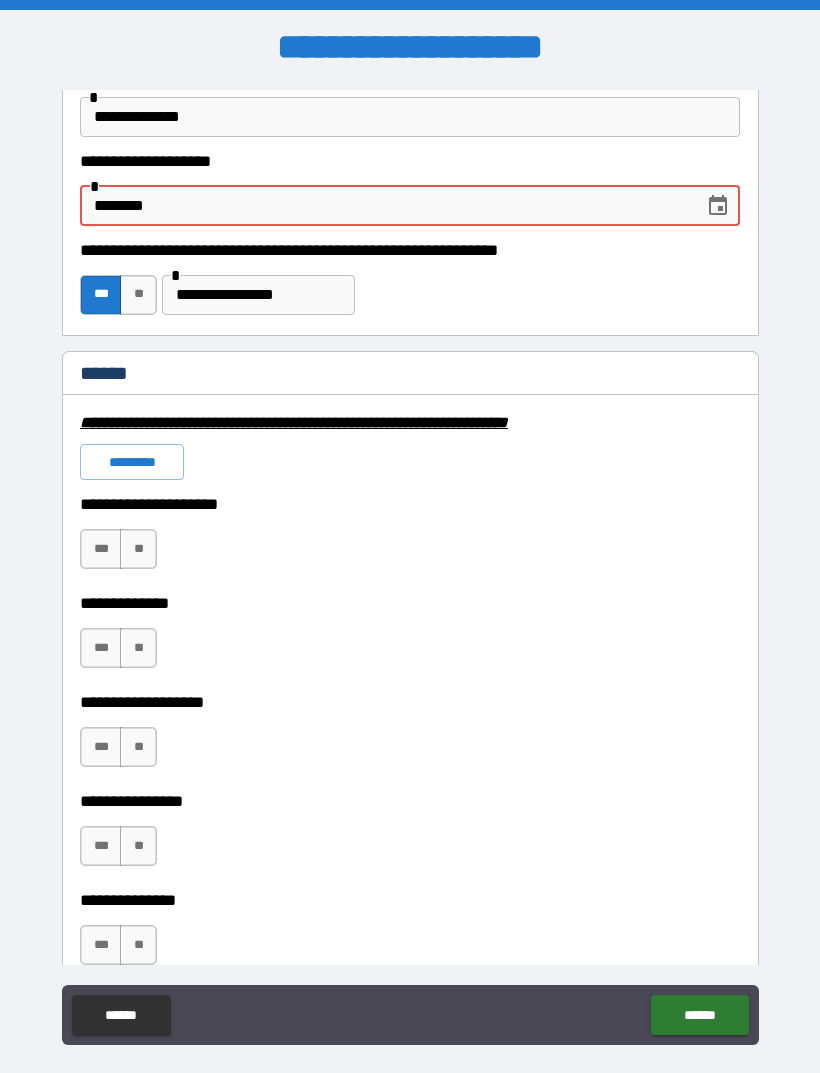 click on "**" at bounding box center [138, 549] 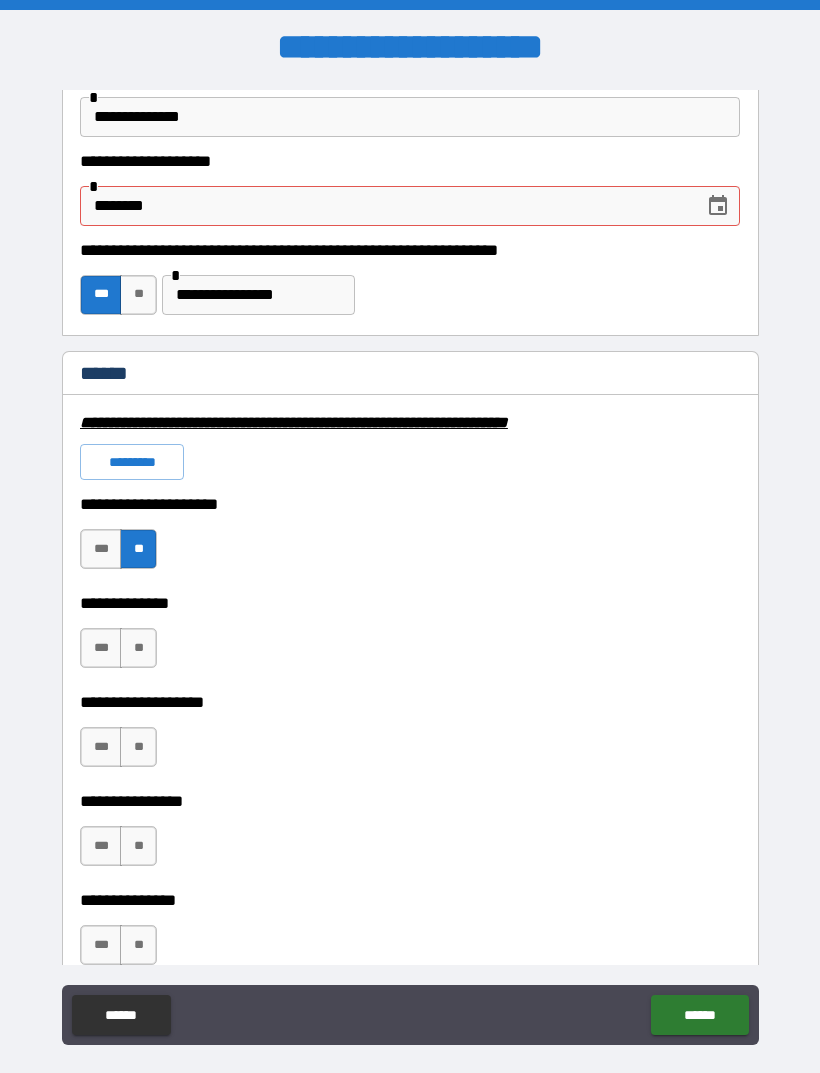 click on "**" at bounding box center [138, 648] 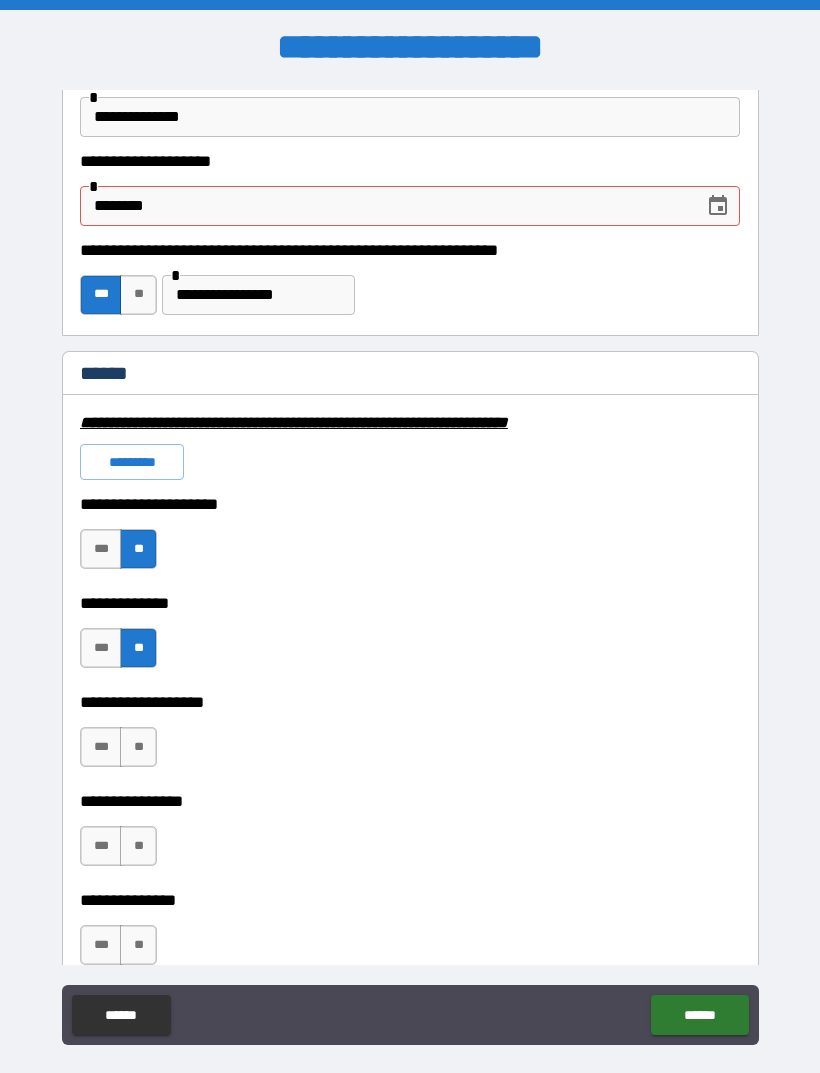 click on "**" at bounding box center [138, 747] 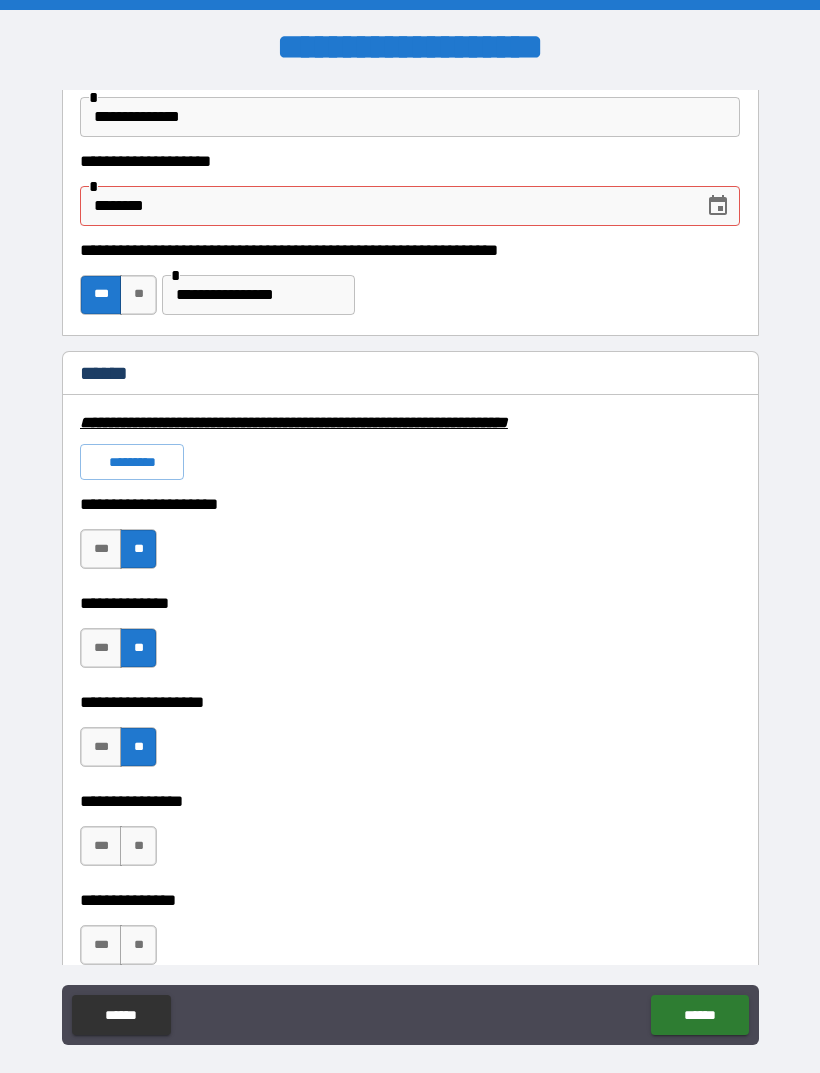 click on "**" at bounding box center [138, 846] 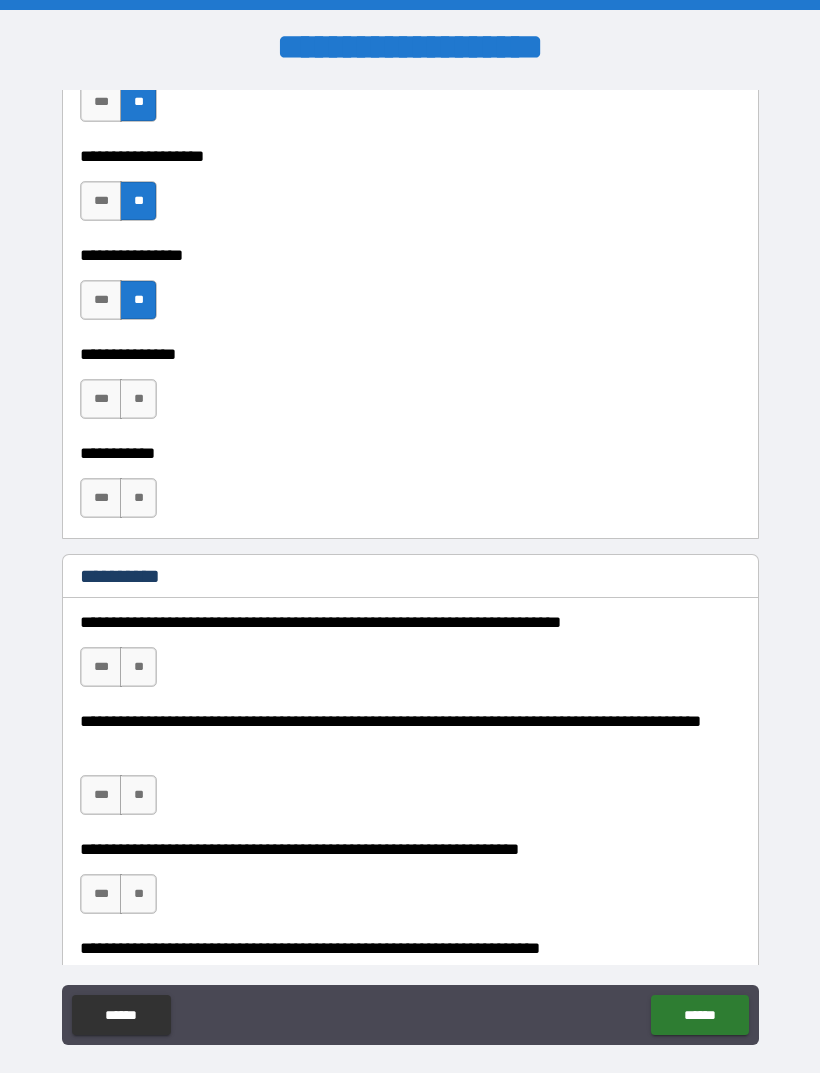 scroll, scrollTop: 1797, scrollLeft: 0, axis: vertical 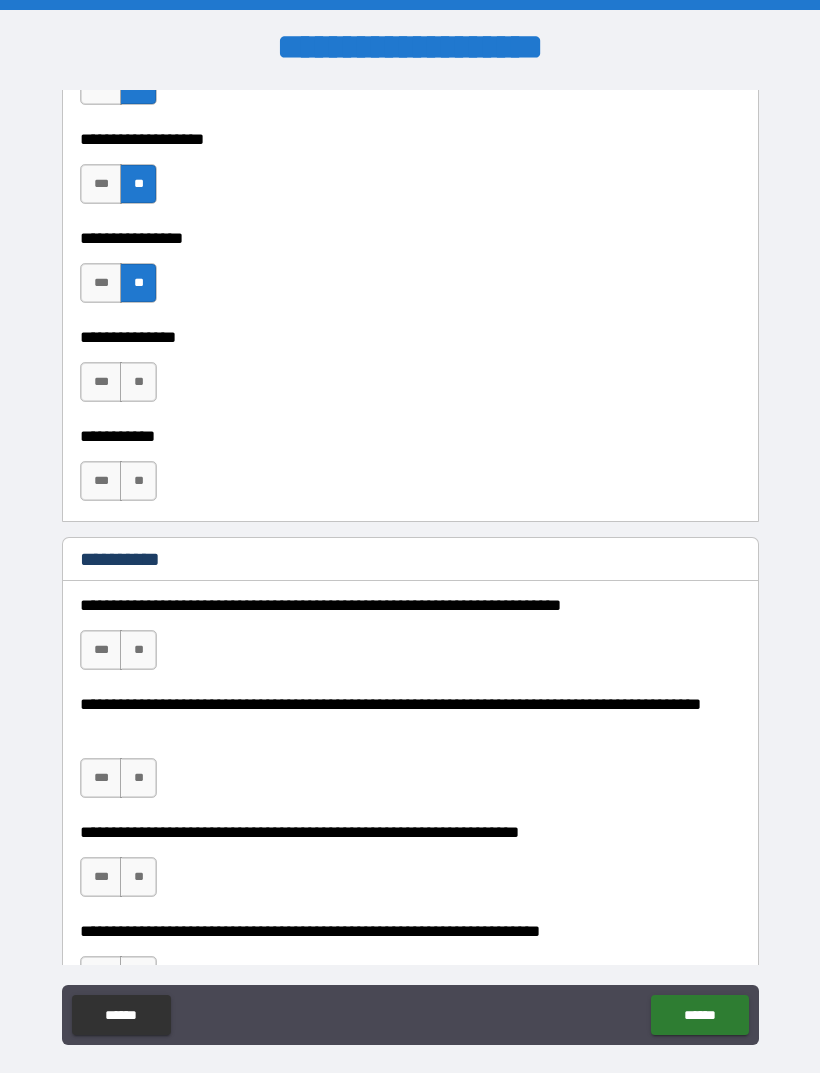 click on "**" at bounding box center [138, 382] 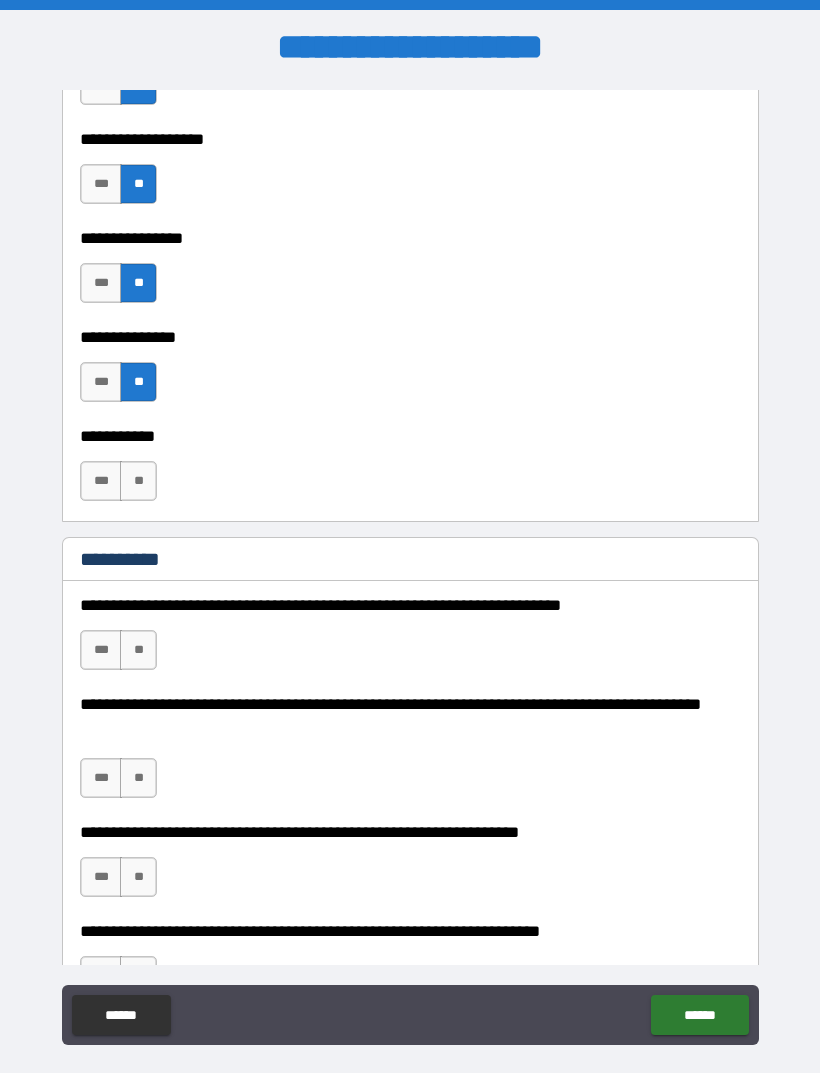 click on "**" at bounding box center (138, 481) 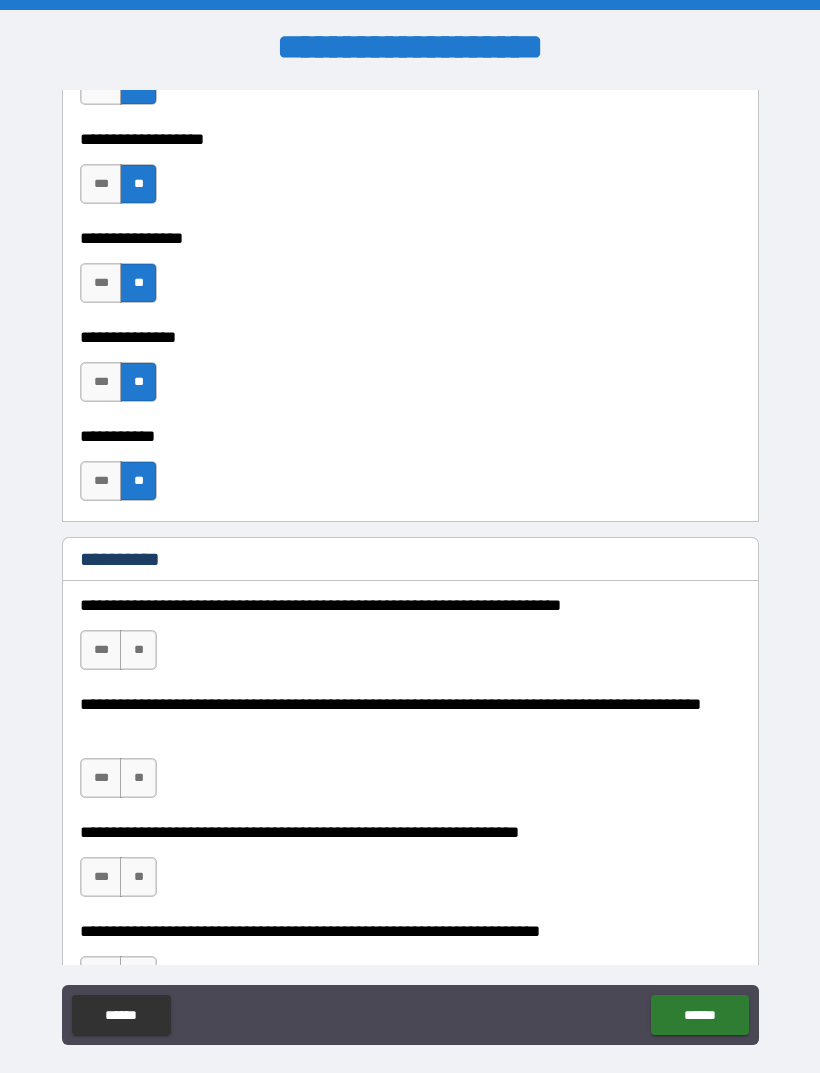 click on "**" at bounding box center [138, 650] 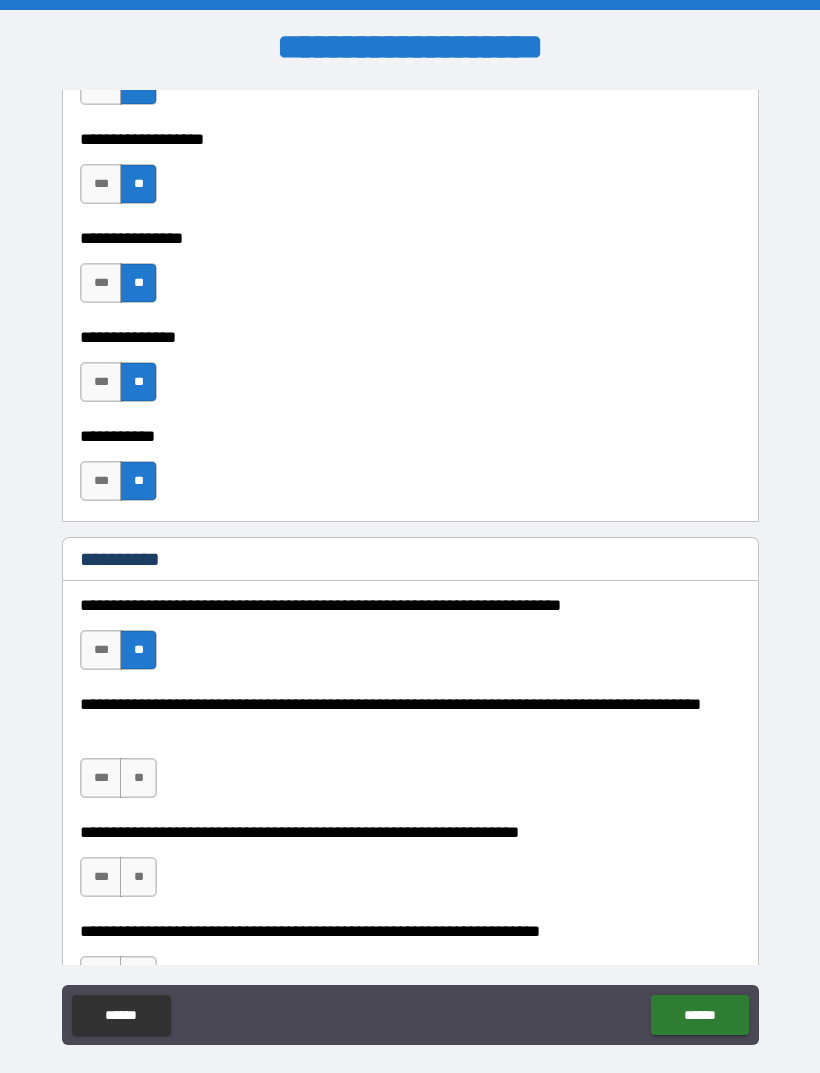 click on "**" at bounding box center [138, 778] 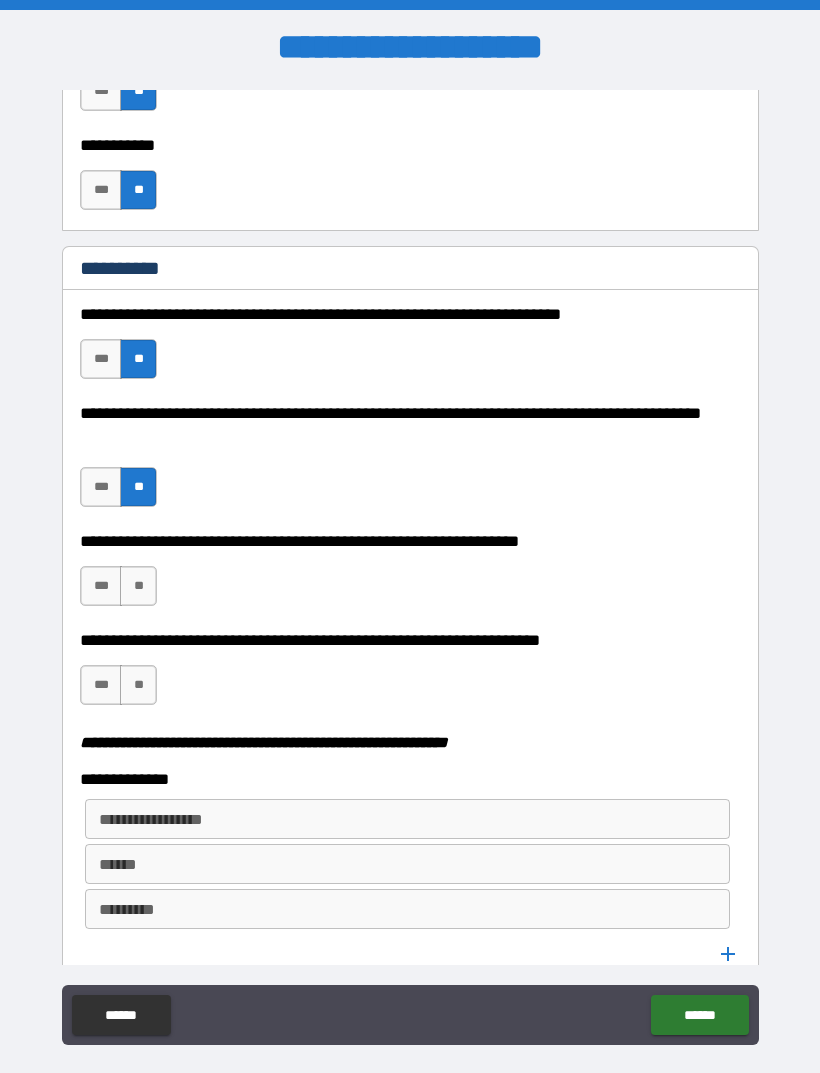 scroll, scrollTop: 2089, scrollLeft: 0, axis: vertical 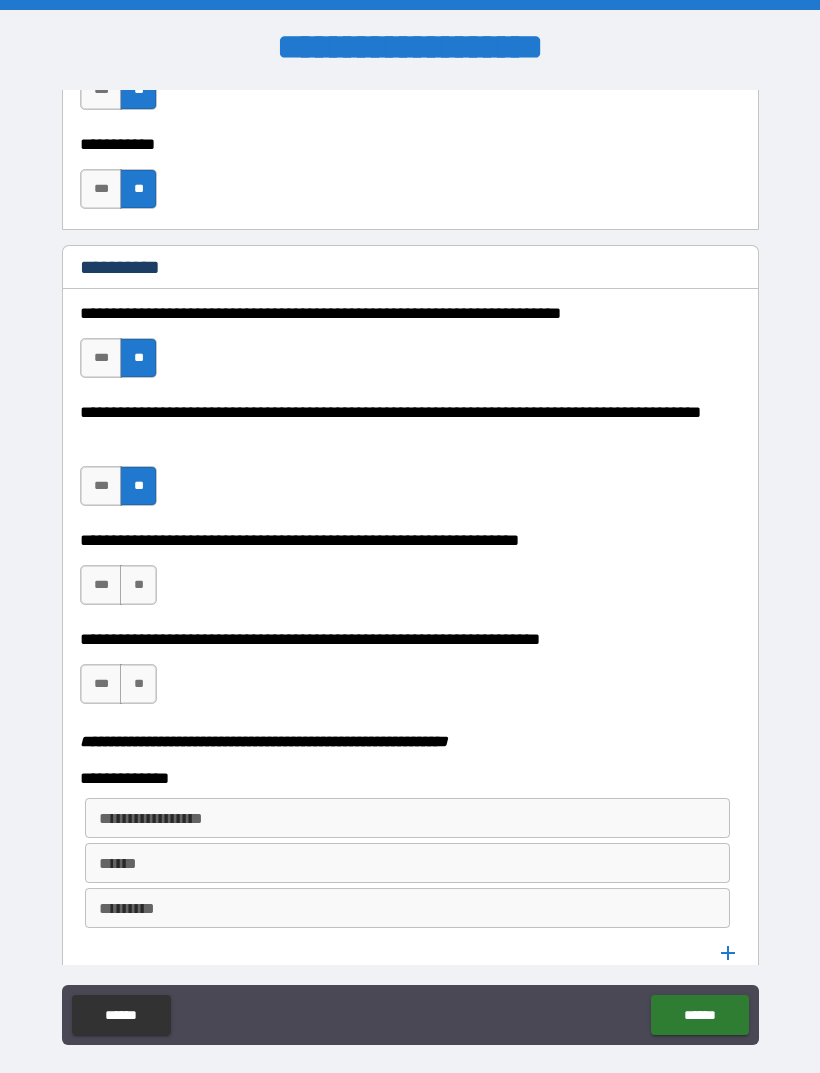 click on "**" at bounding box center (138, 585) 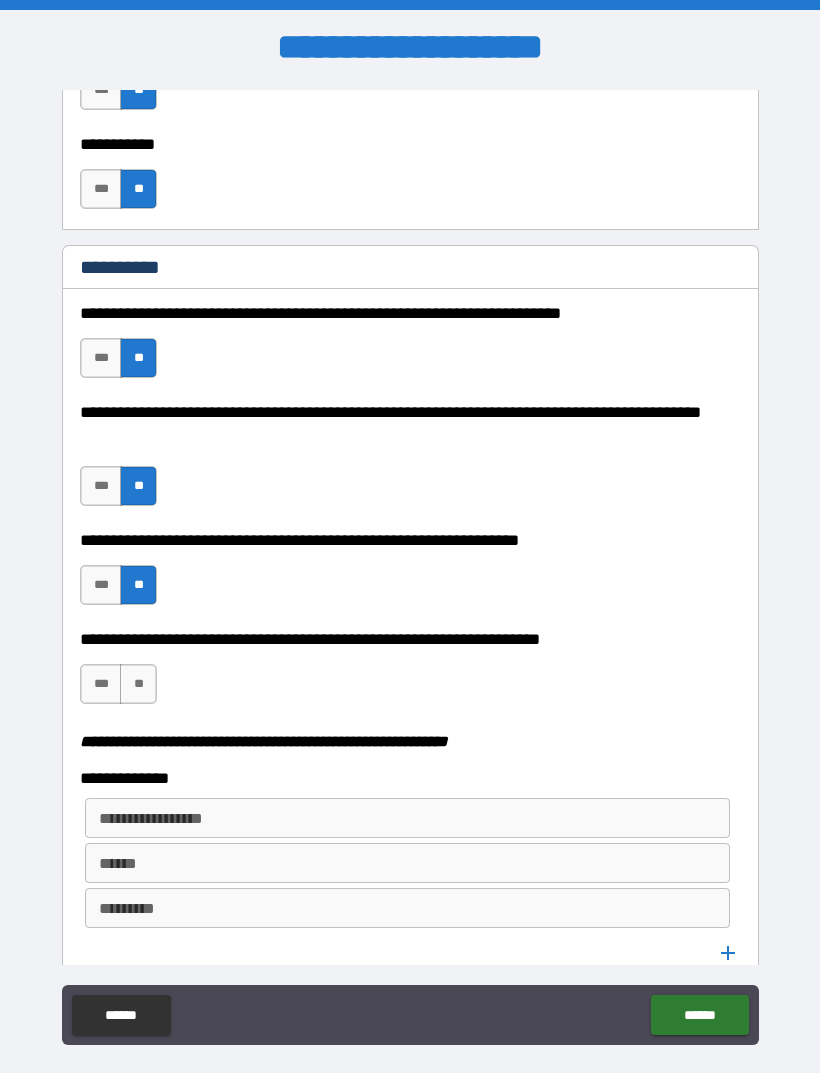 click on "***" at bounding box center [101, 684] 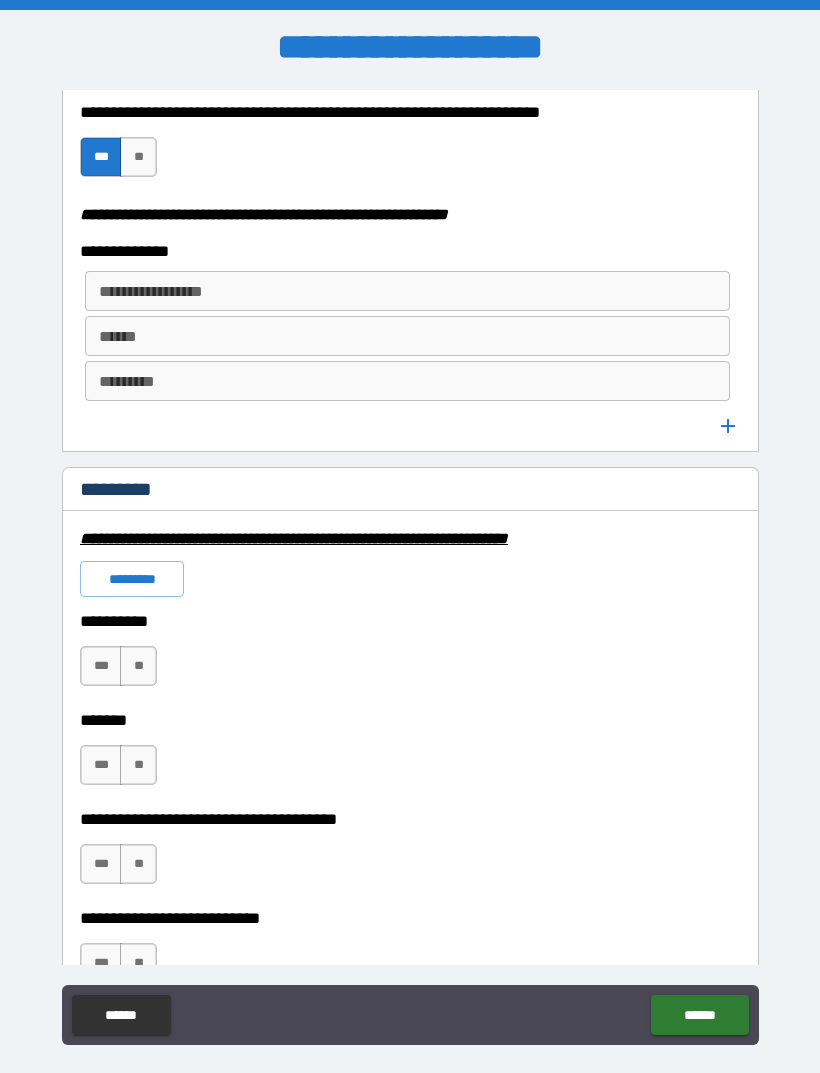 scroll, scrollTop: 2614, scrollLeft: 0, axis: vertical 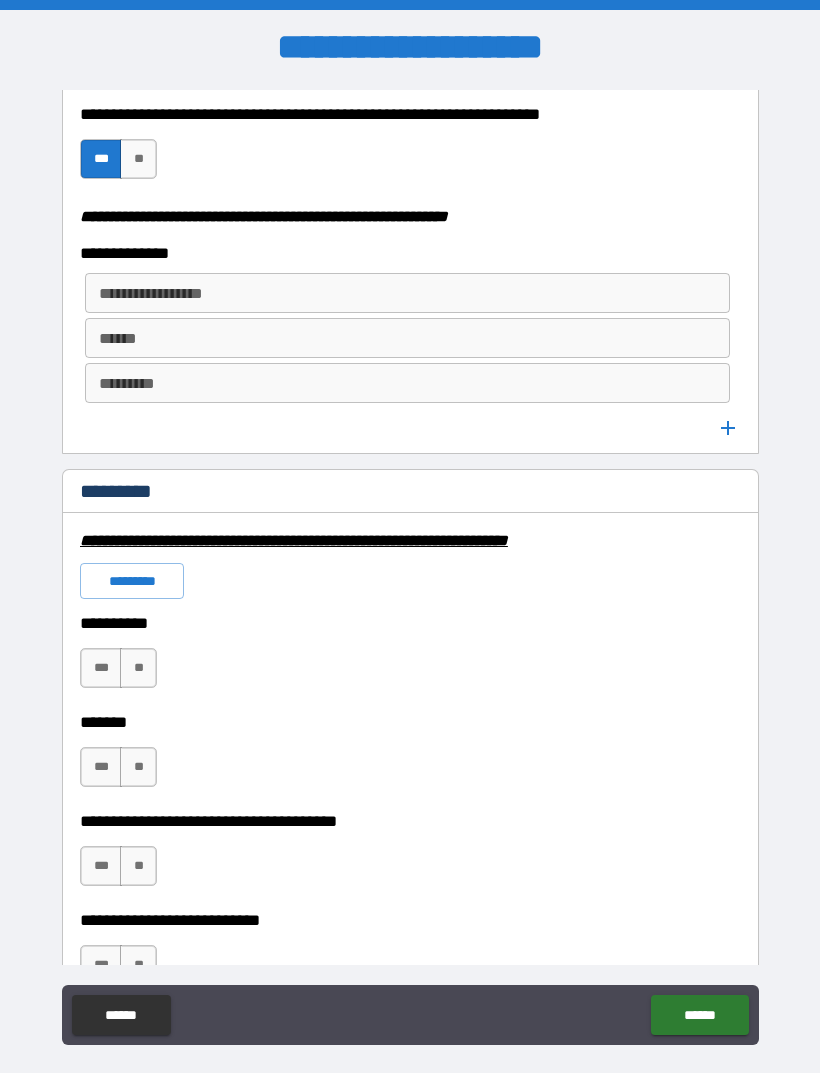 click on "**********" at bounding box center (407, 293) 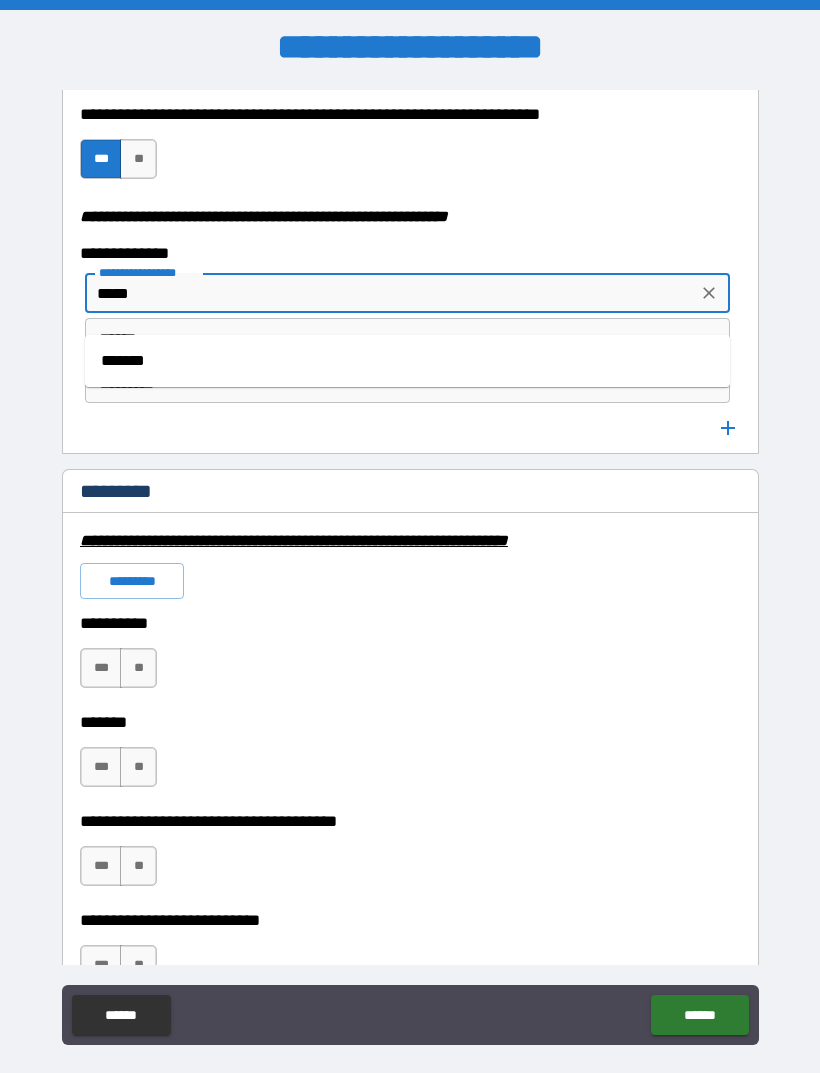 click on "*******" at bounding box center [407, 361] 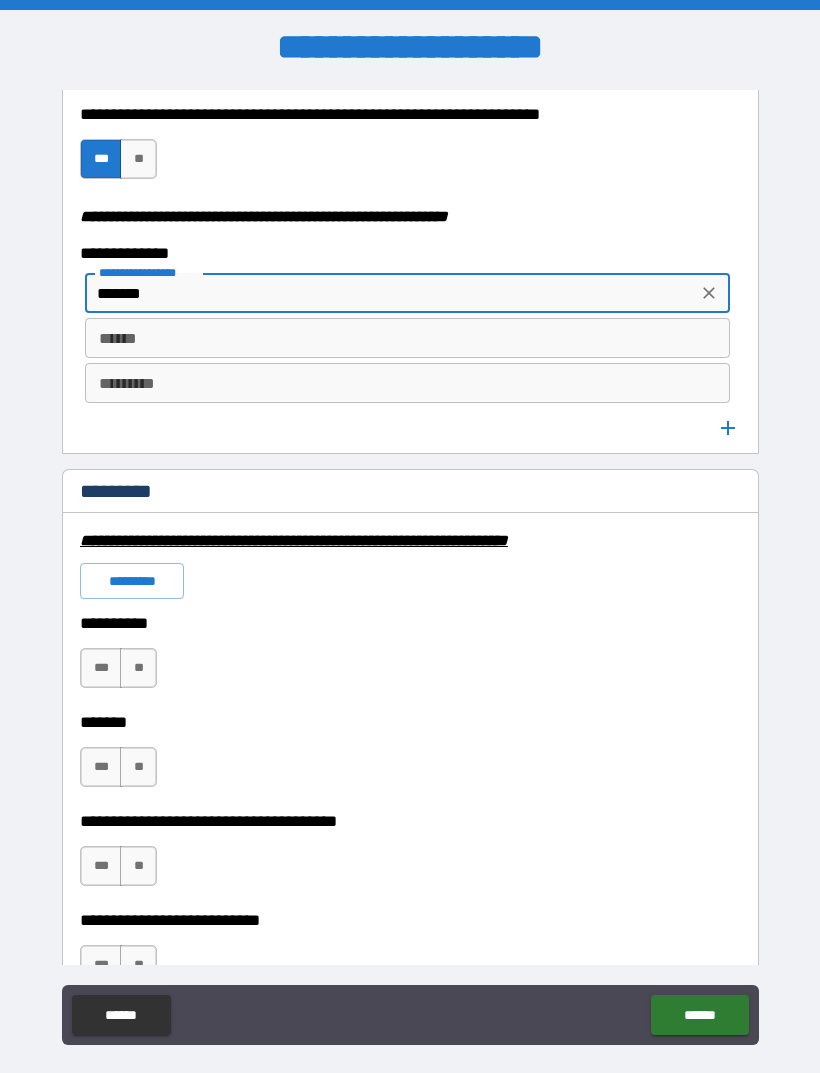 click on "****** ******" at bounding box center (407, 338) 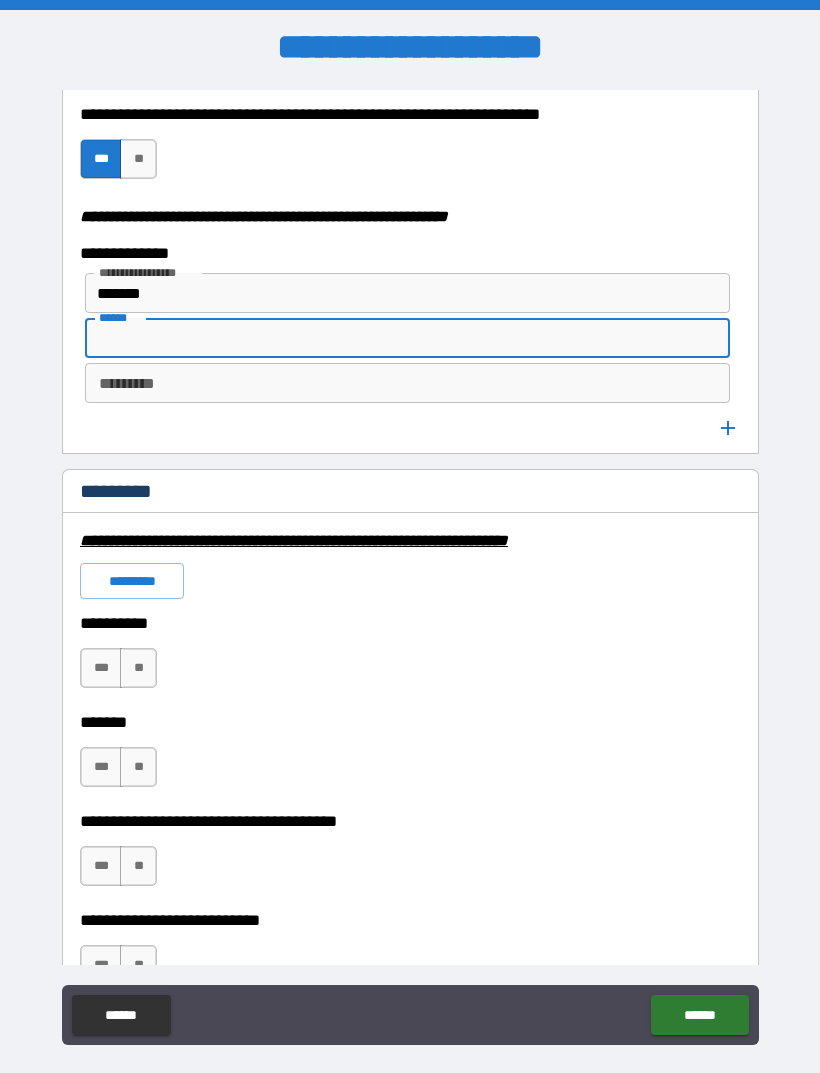 click on "*********" at bounding box center (407, 383) 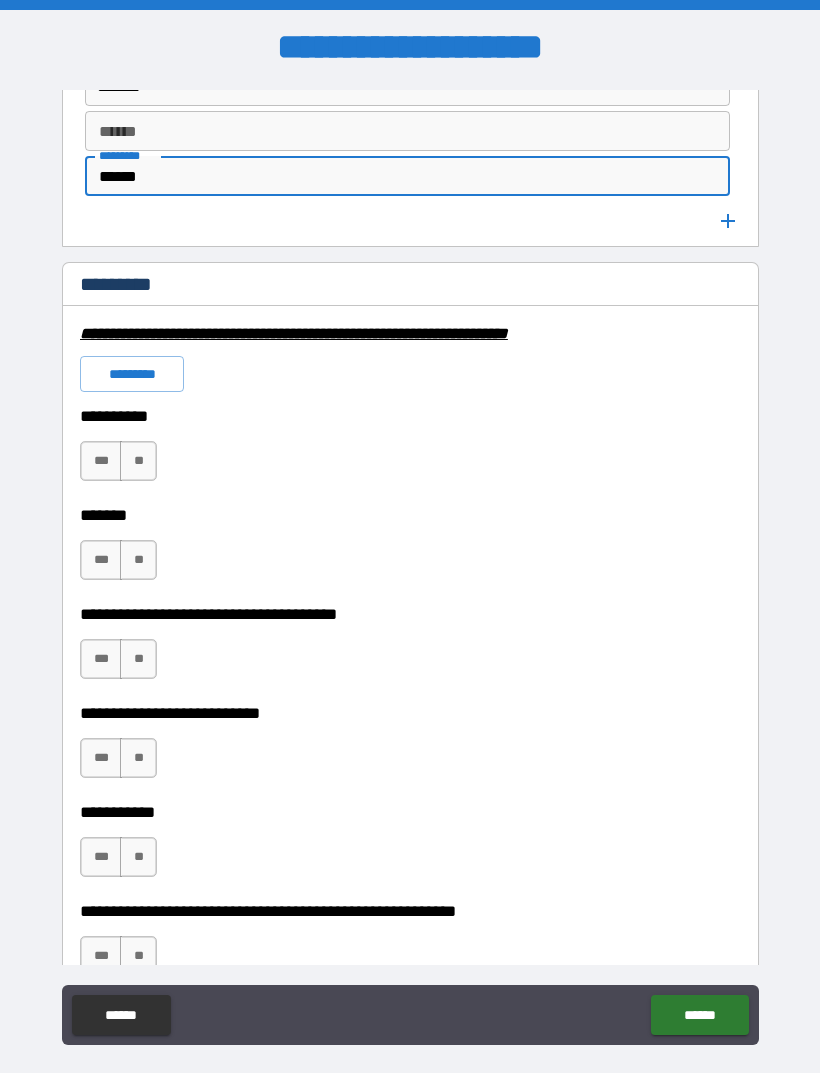 scroll, scrollTop: 2837, scrollLeft: 0, axis: vertical 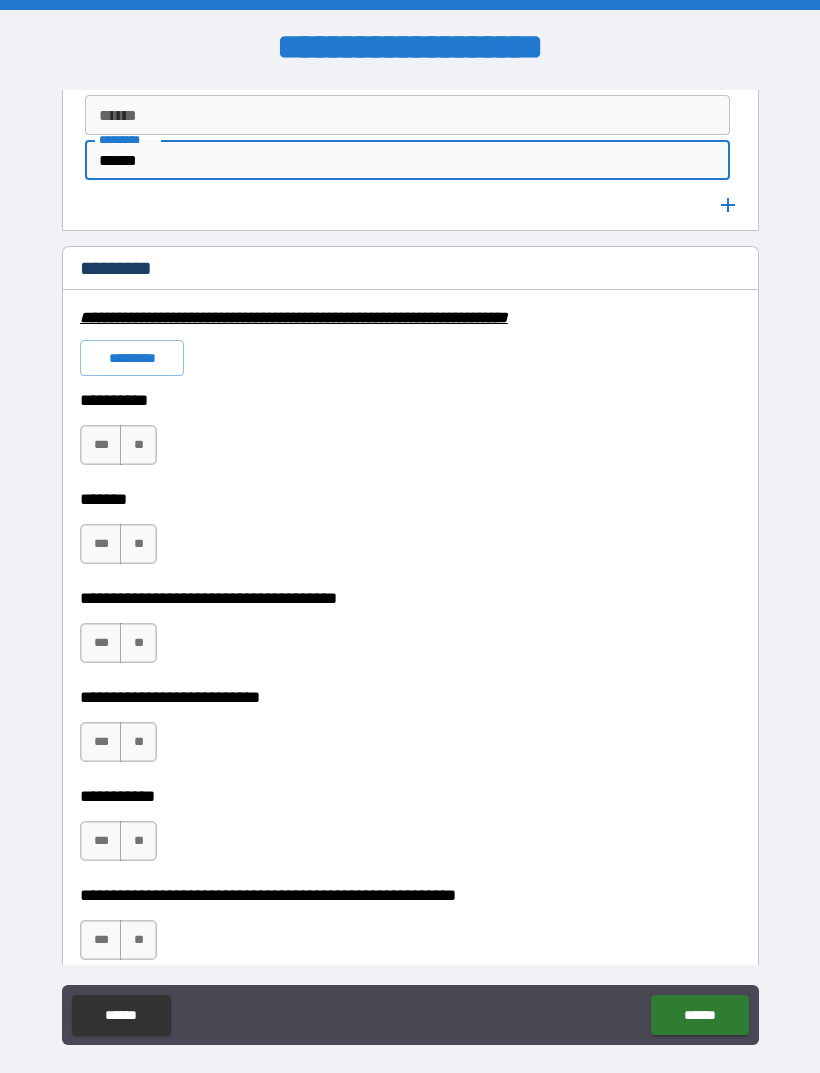 type on "******" 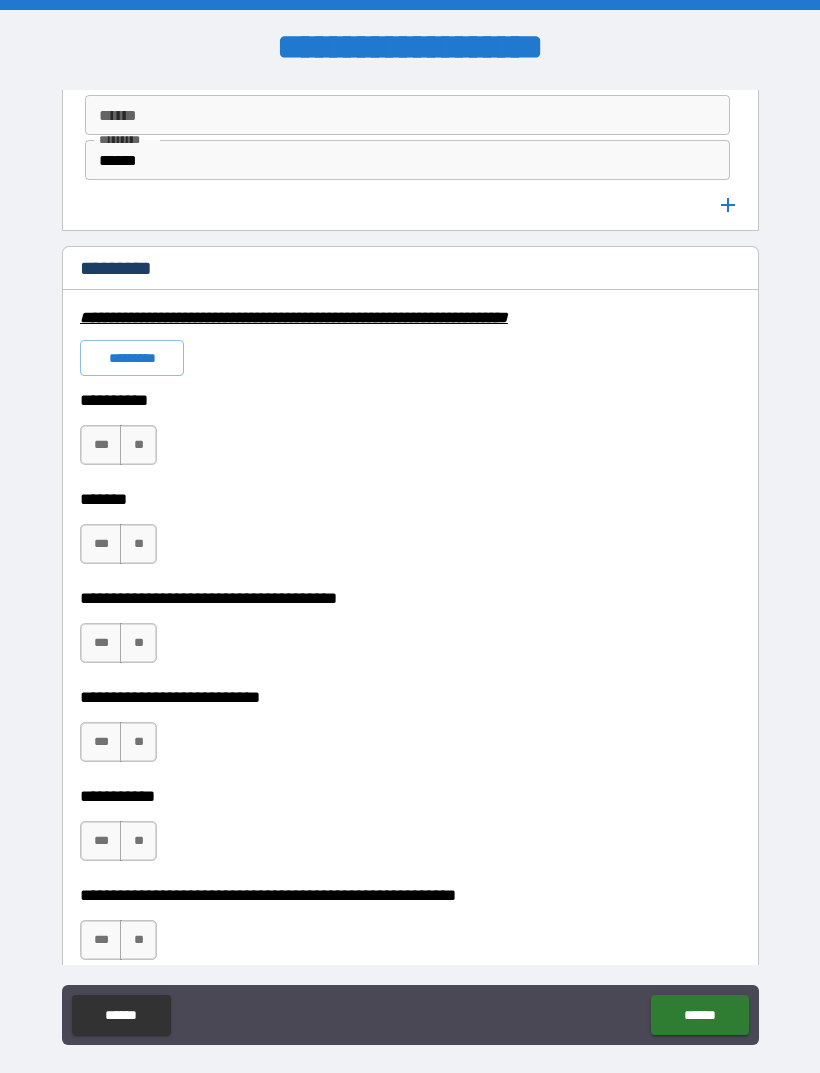 click on "***" at bounding box center [101, 445] 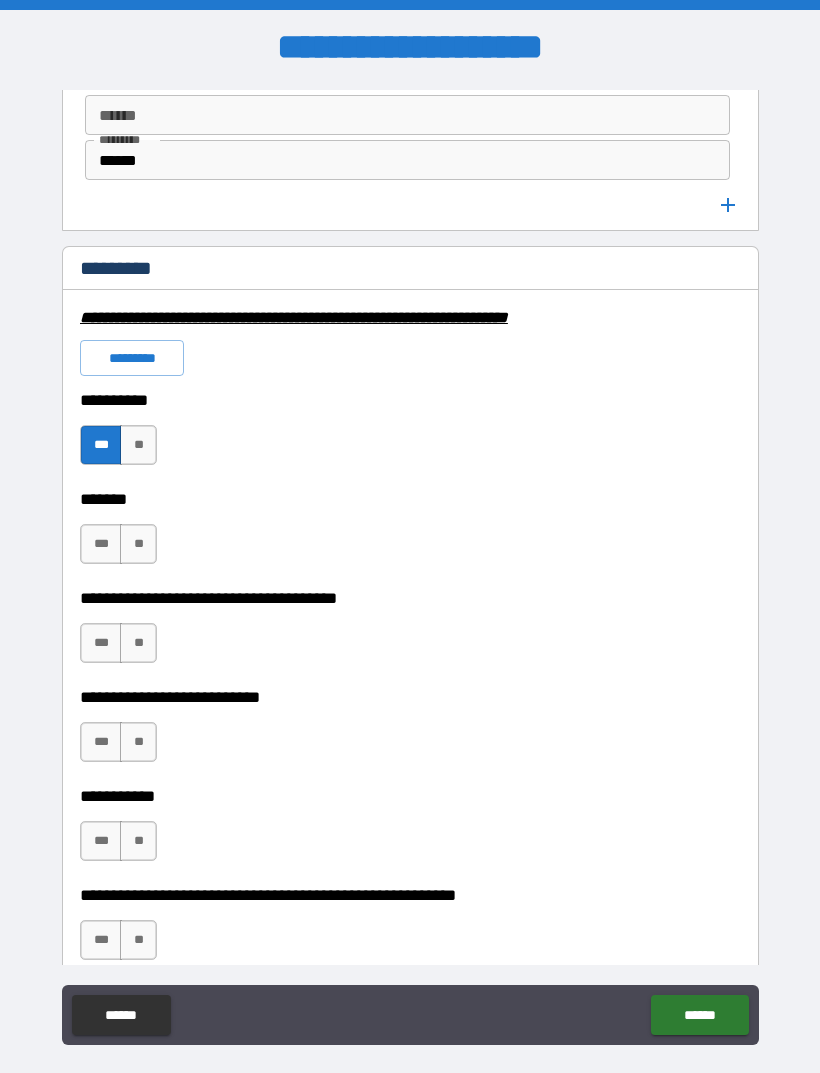 click on "***" at bounding box center (101, 544) 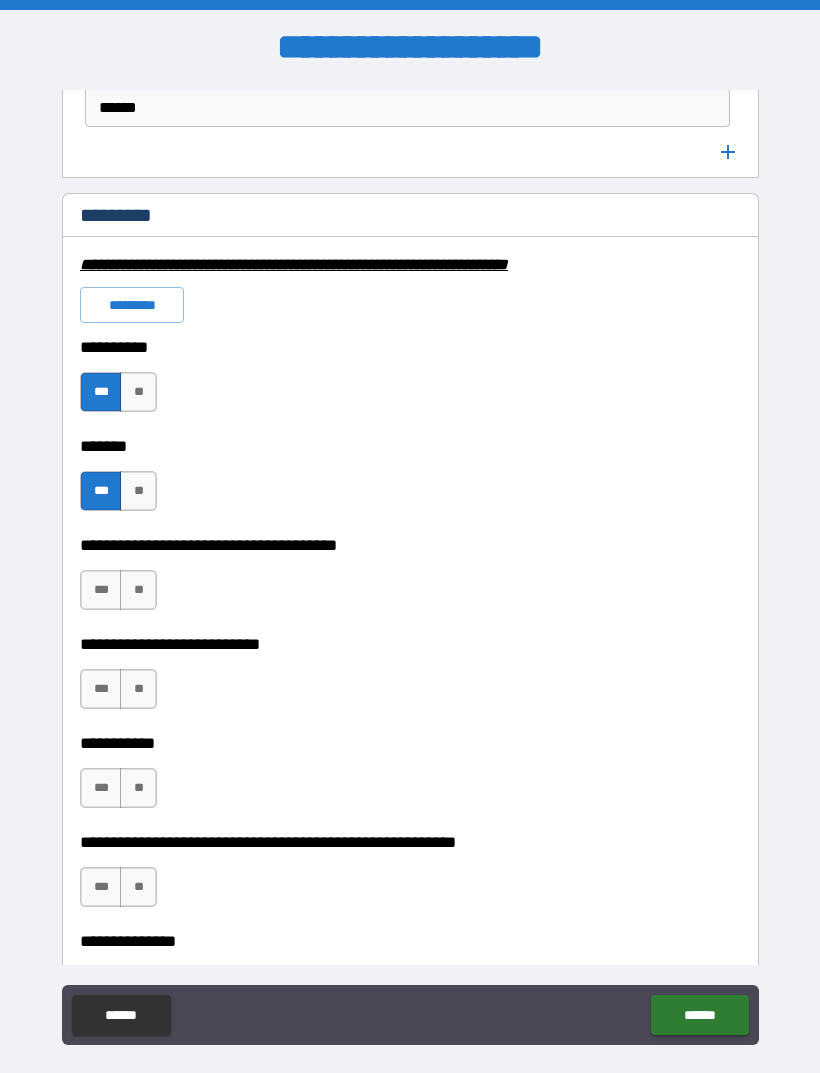 scroll, scrollTop: 2891, scrollLeft: 0, axis: vertical 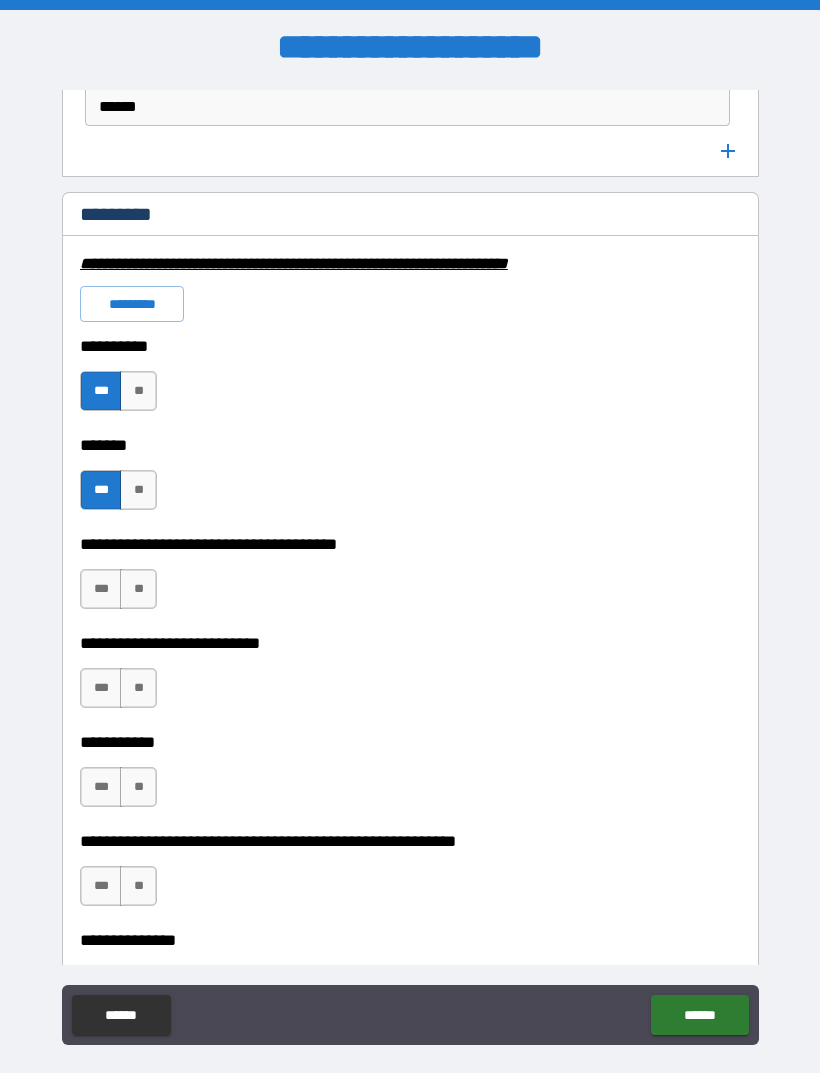 click on "***" at bounding box center [101, 391] 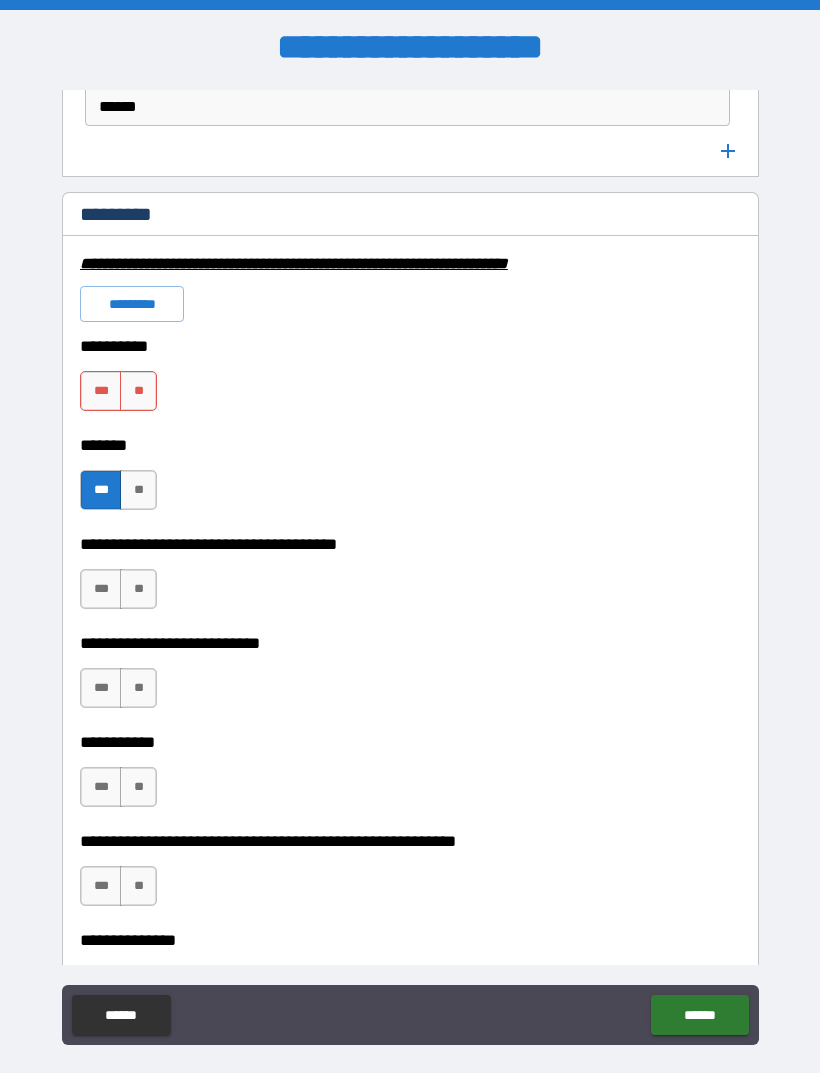 click on "***" at bounding box center [101, 391] 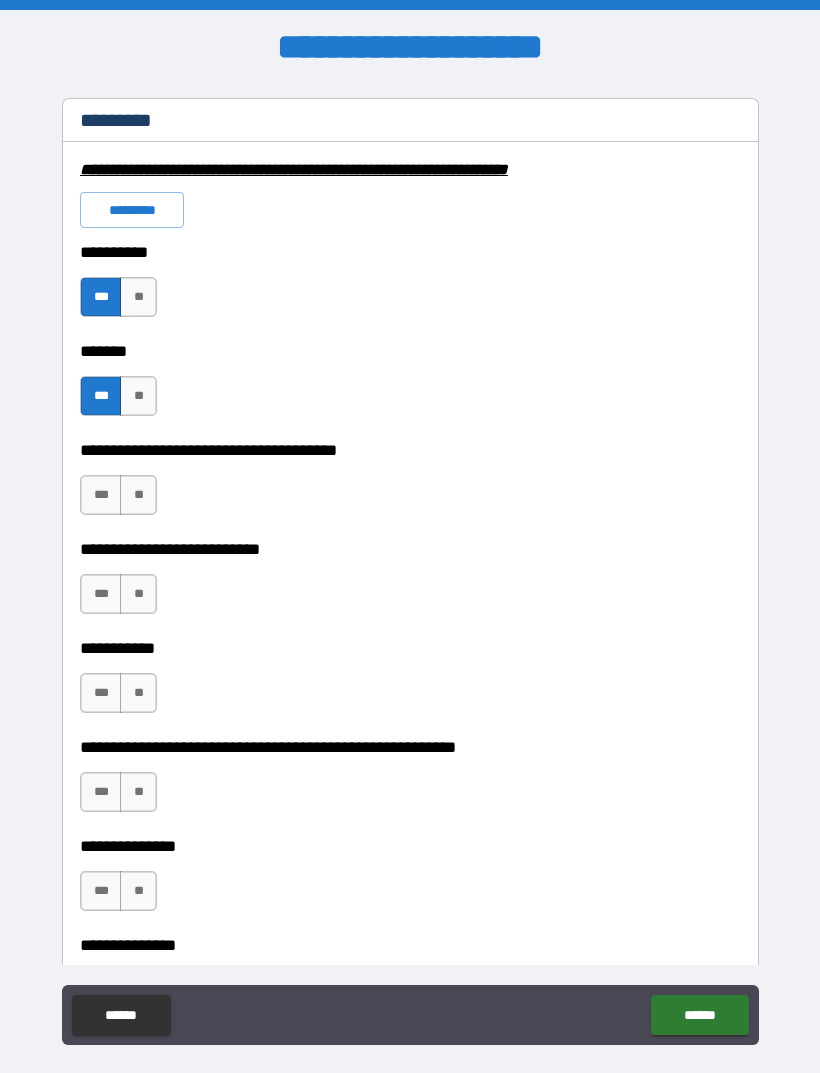 scroll, scrollTop: 2989, scrollLeft: 0, axis: vertical 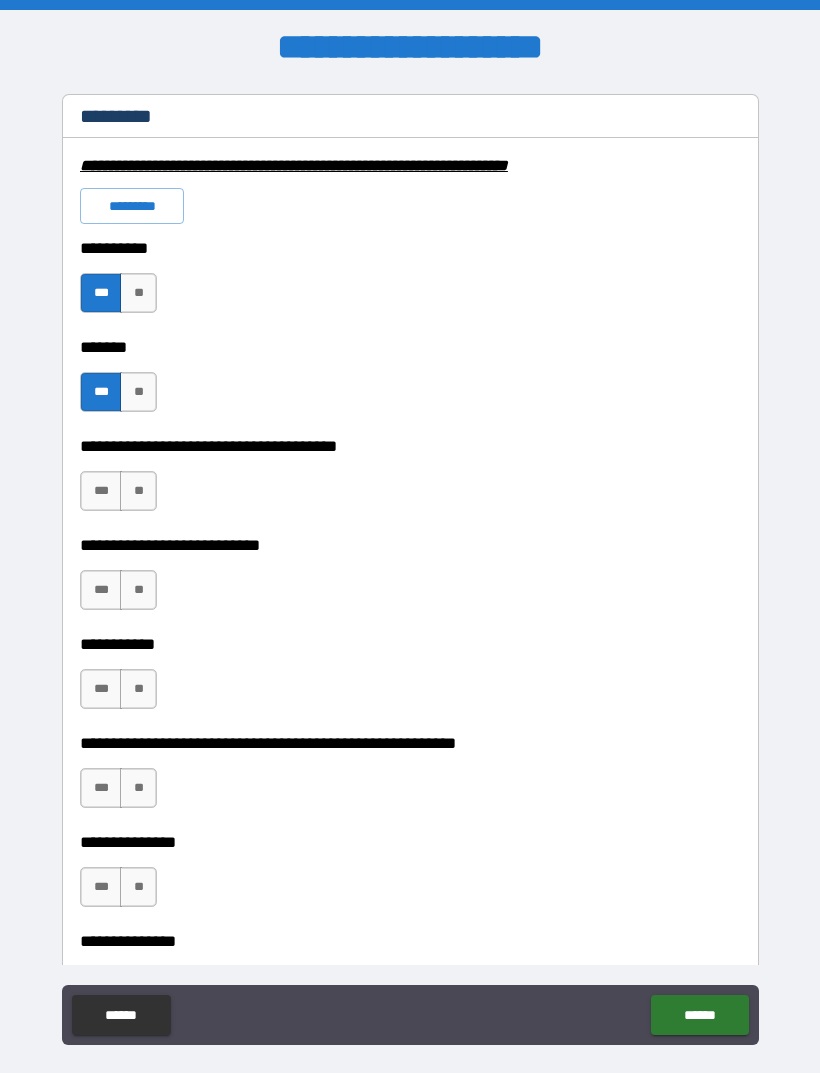 click on "**" at bounding box center [138, 491] 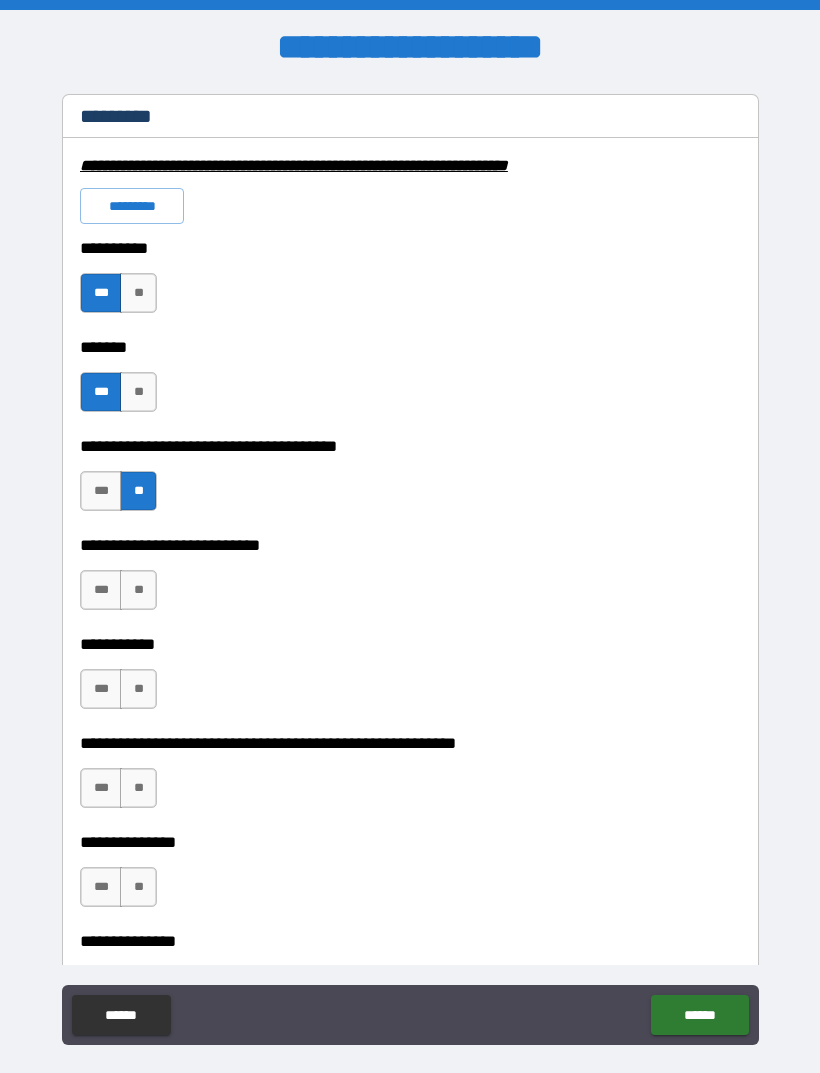 click on "**" at bounding box center (138, 293) 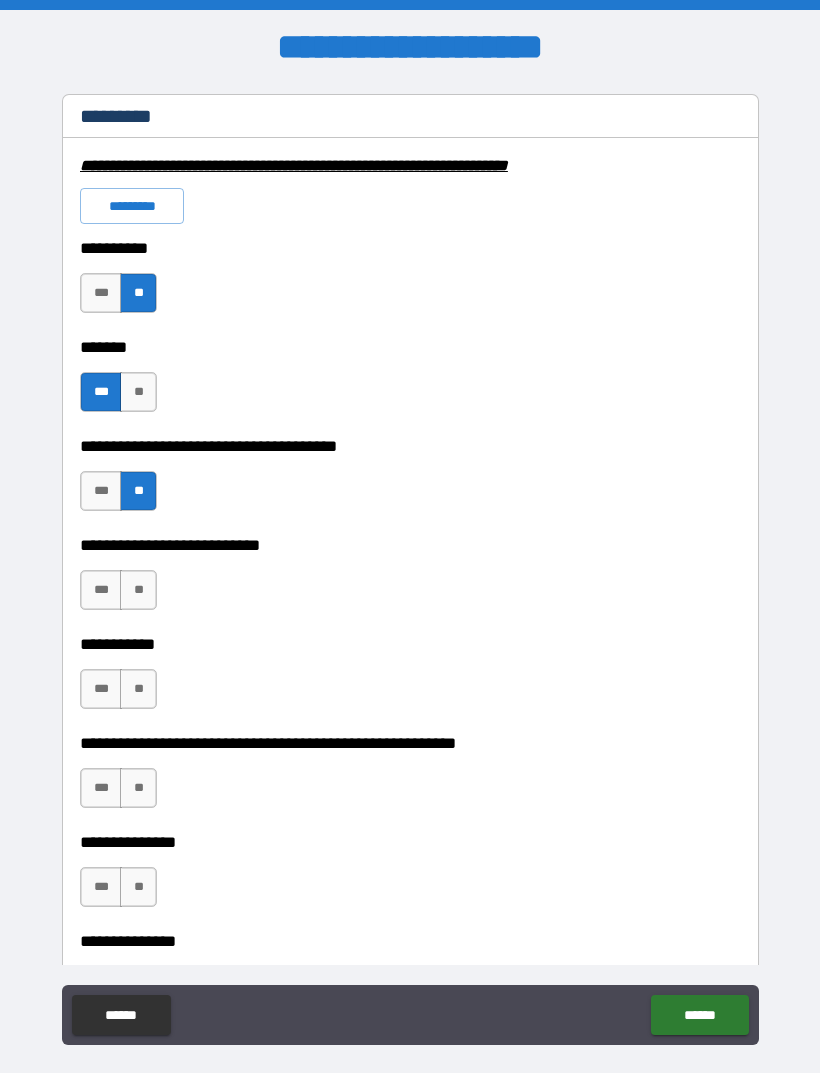 click on "**" at bounding box center [138, 392] 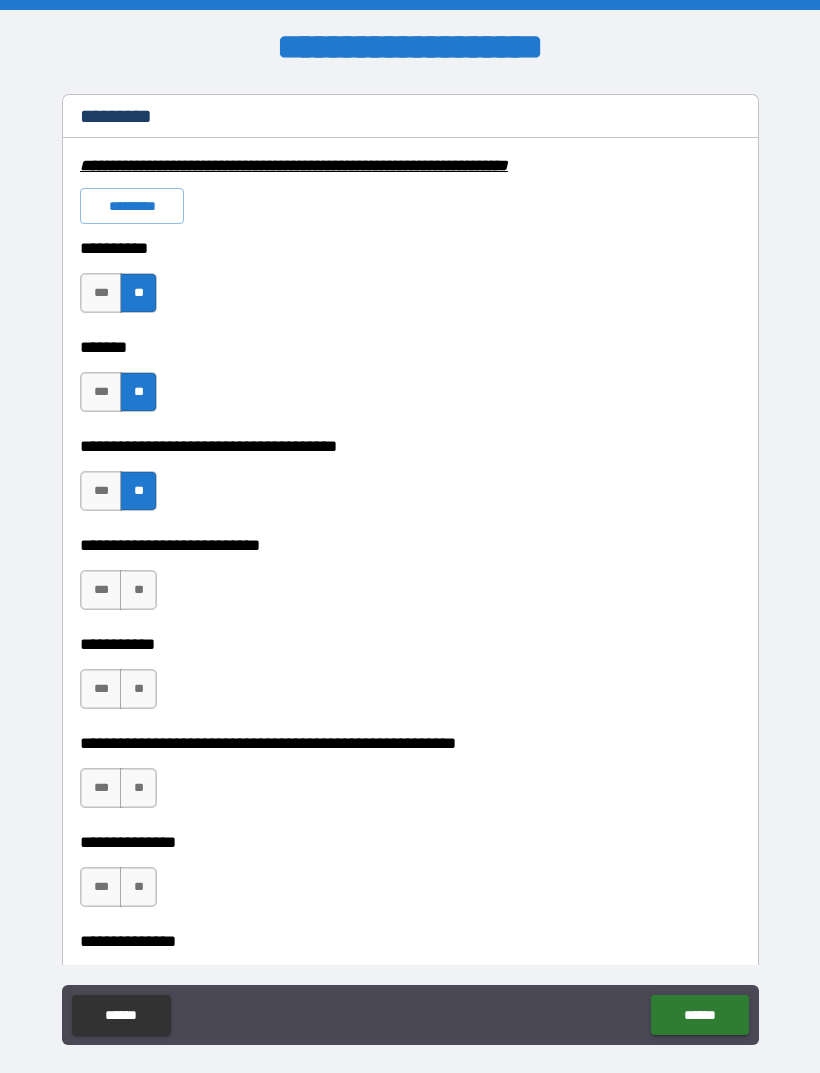 click on "**" at bounding box center [138, 590] 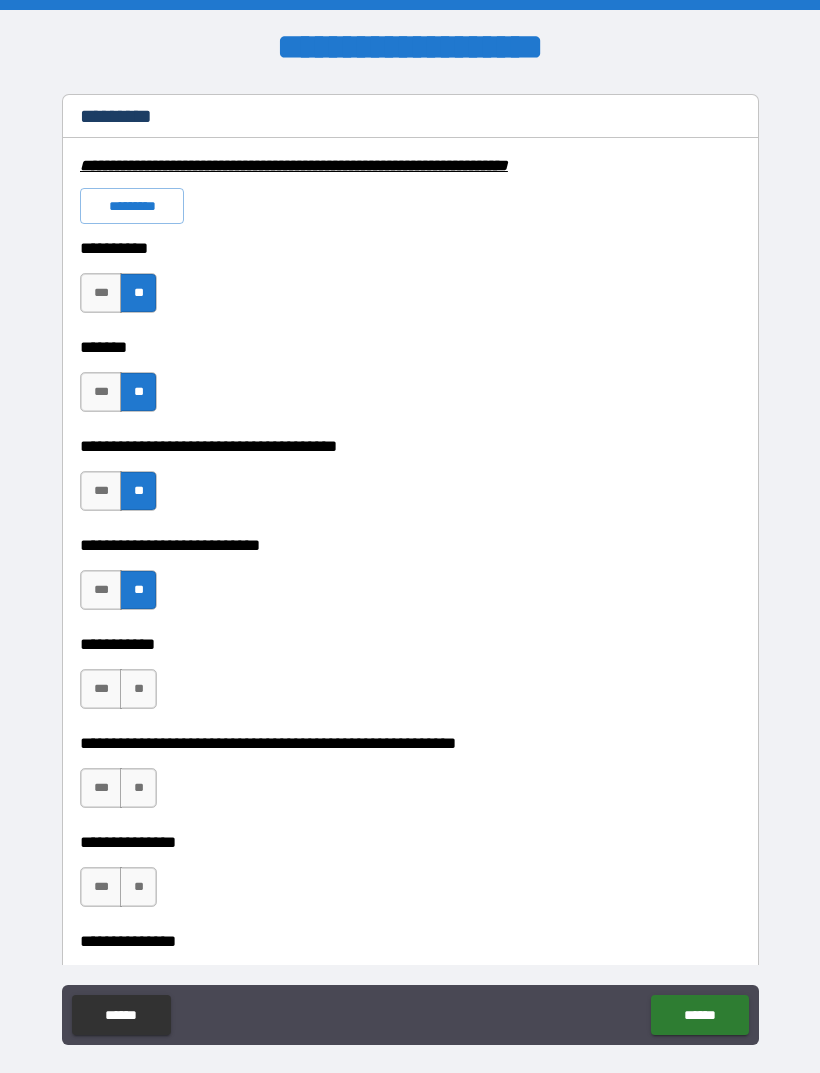 click on "**" at bounding box center [138, 689] 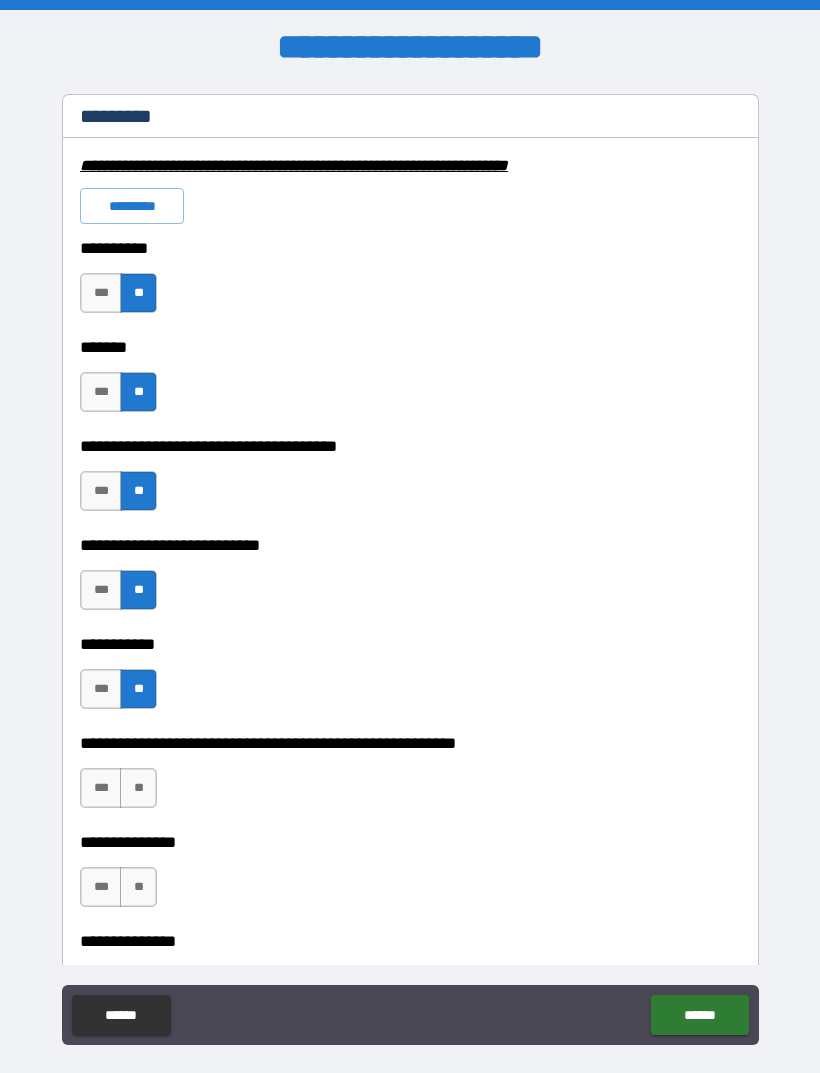 click on "**" at bounding box center [138, 788] 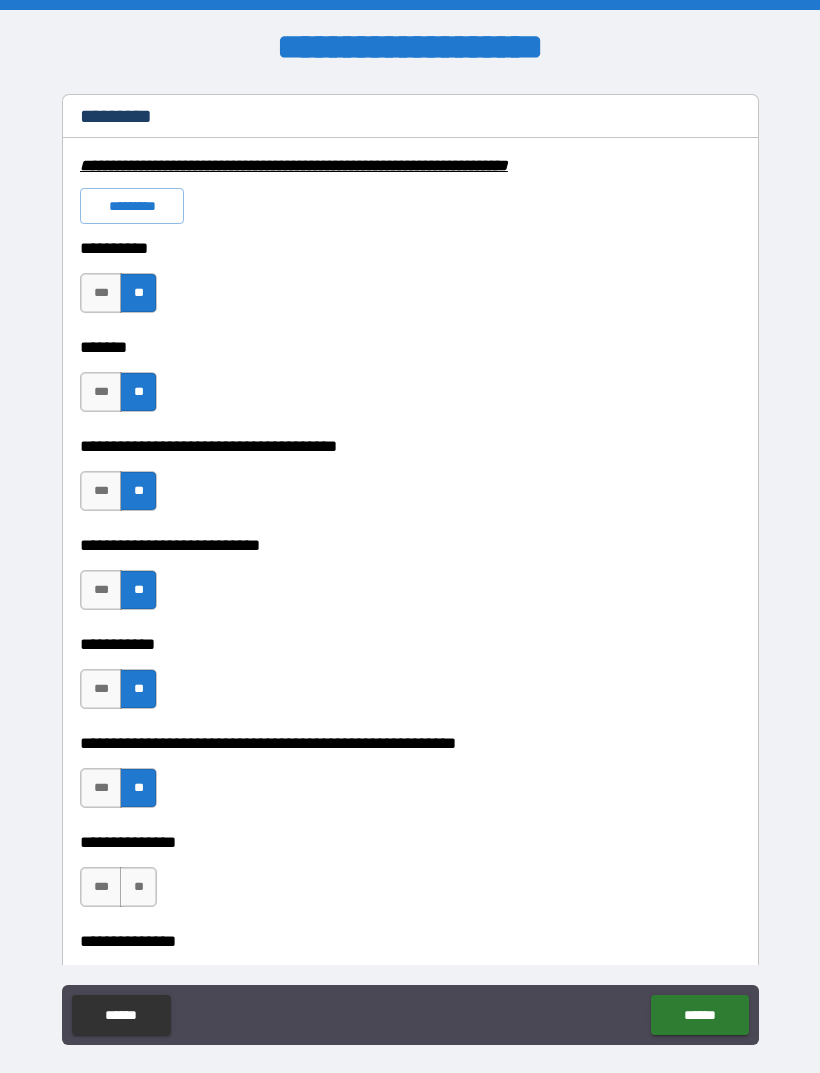 click on "**" at bounding box center [138, 887] 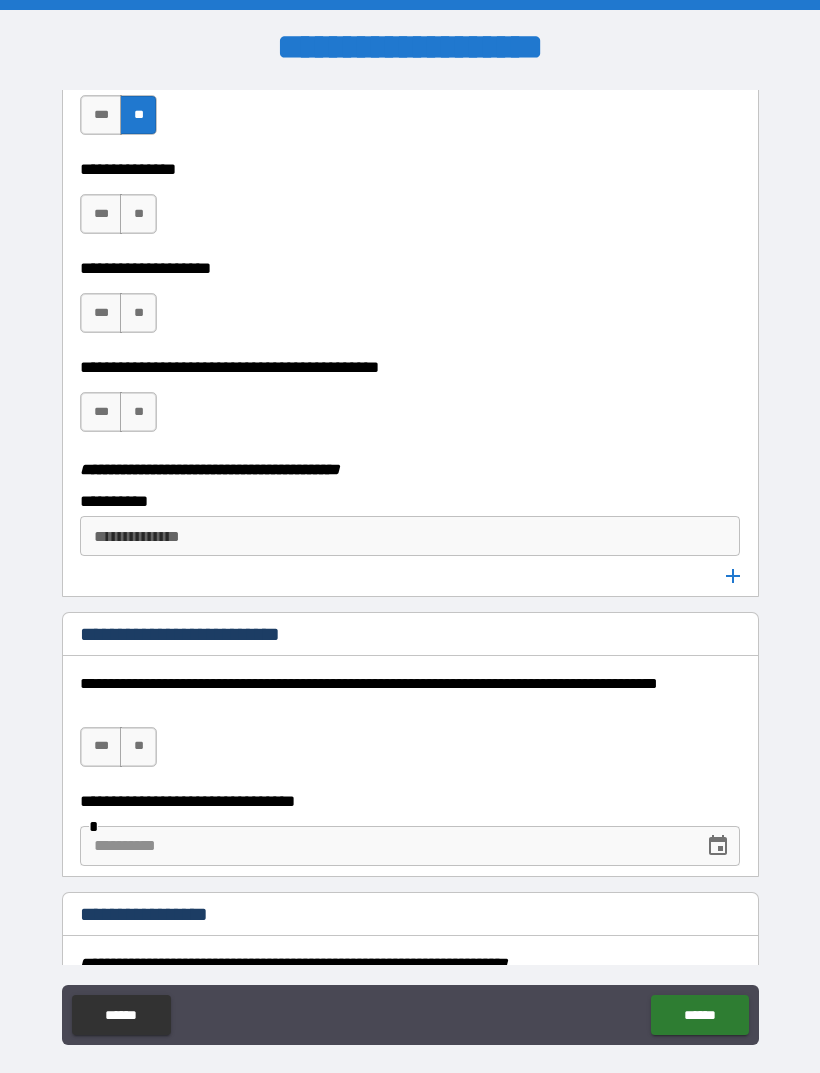 scroll, scrollTop: 3766, scrollLeft: 0, axis: vertical 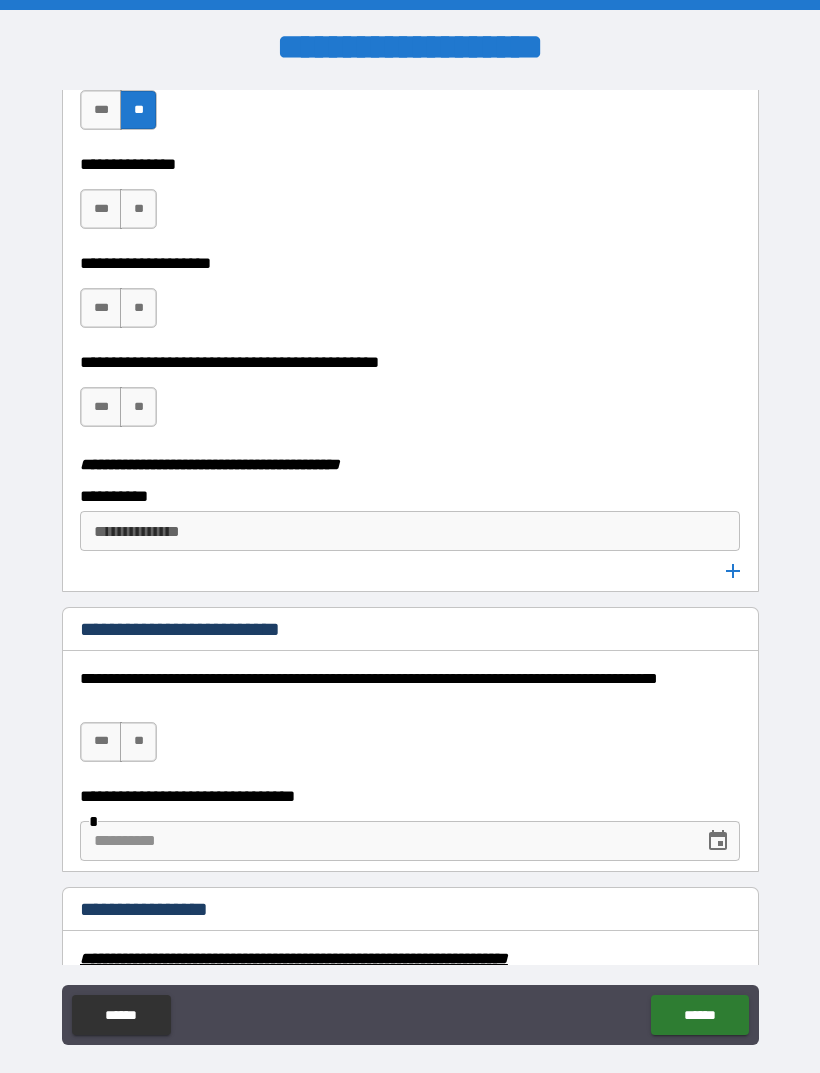 click on "**" at bounding box center (138, 209) 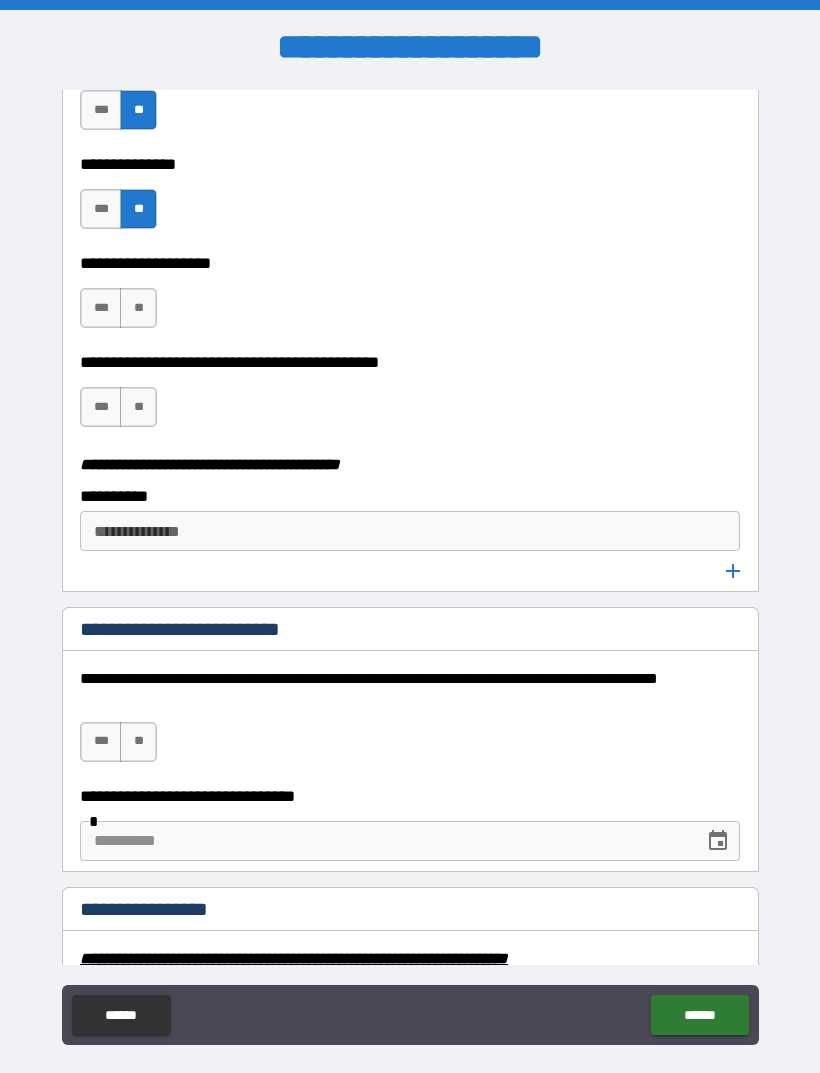 click on "***" at bounding box center [101, 308] 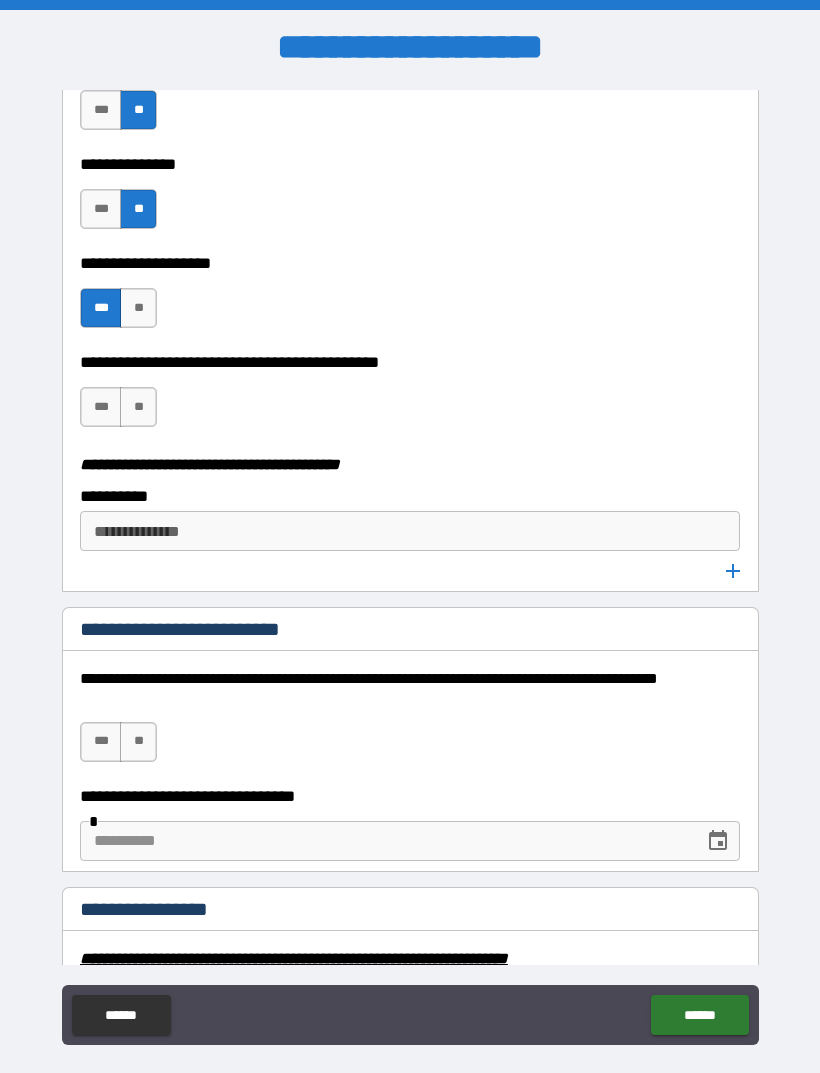 click on "**" at bounding box center [138, 407] 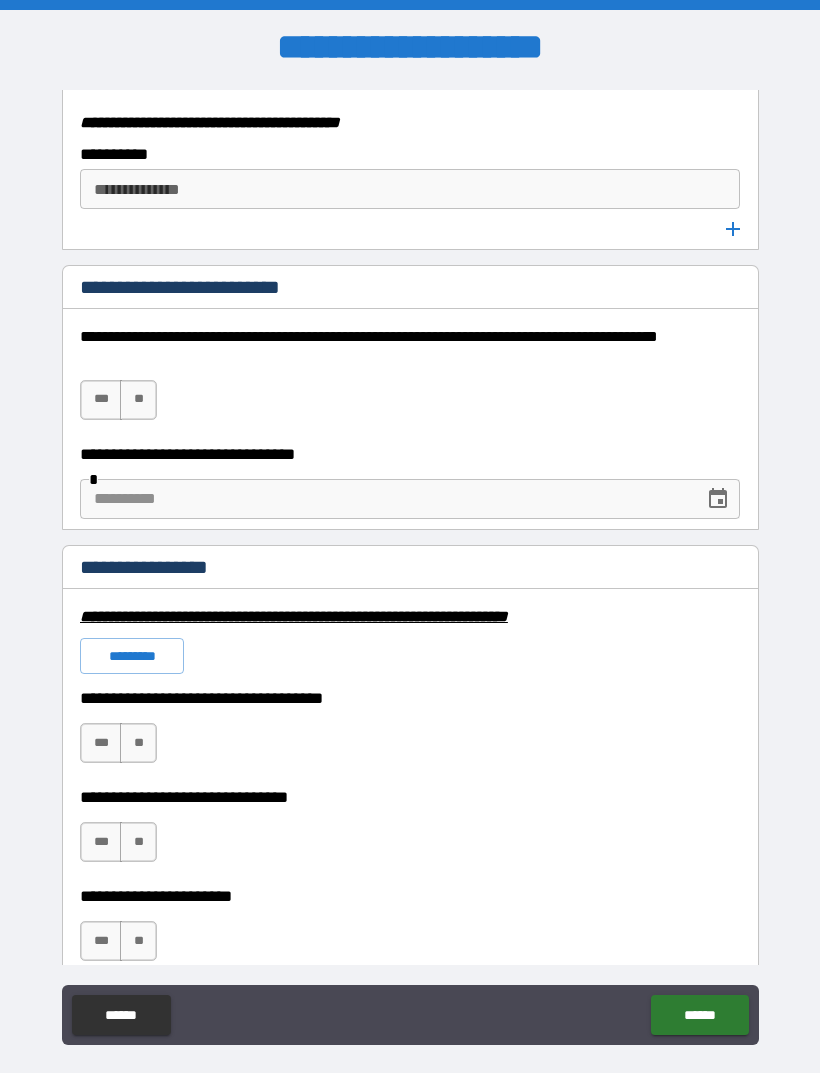scroll, scrollTop: 4111, scrollLeft: 0, axis: vertical 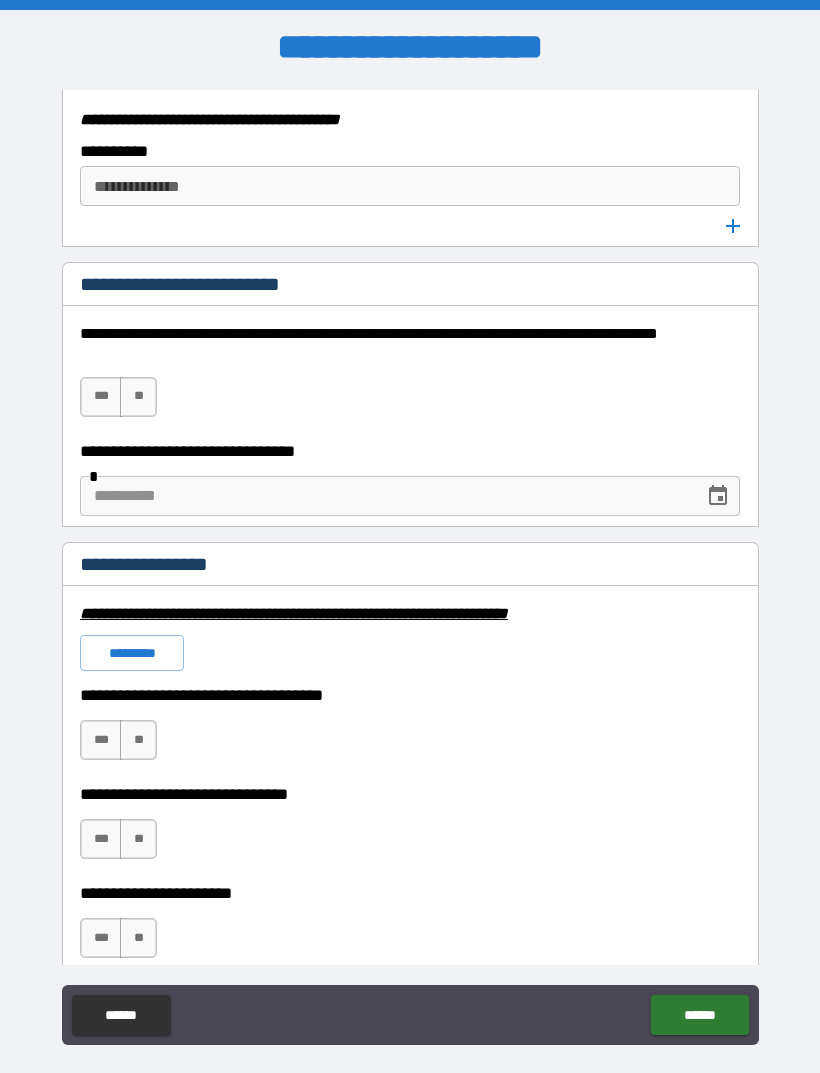 click on "**" at bounding box center [138, 397] 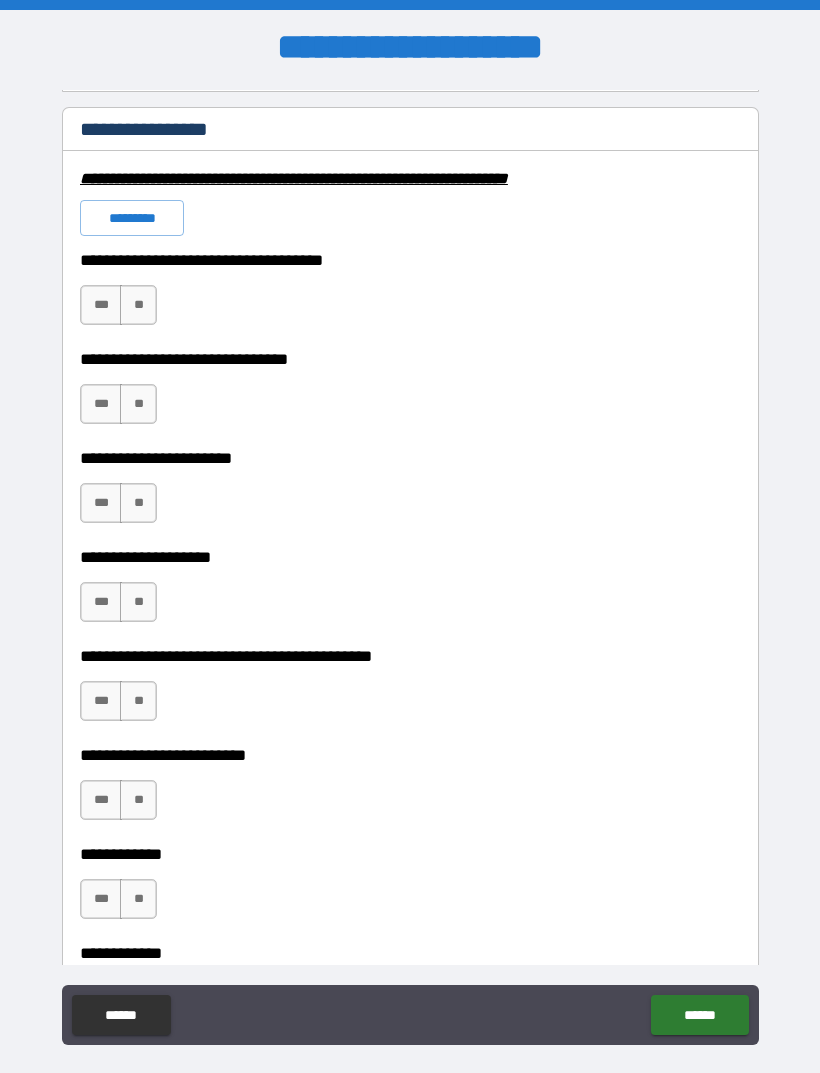scroll, scrollTop: 4549, scrollLeft: 0, axis: vertical 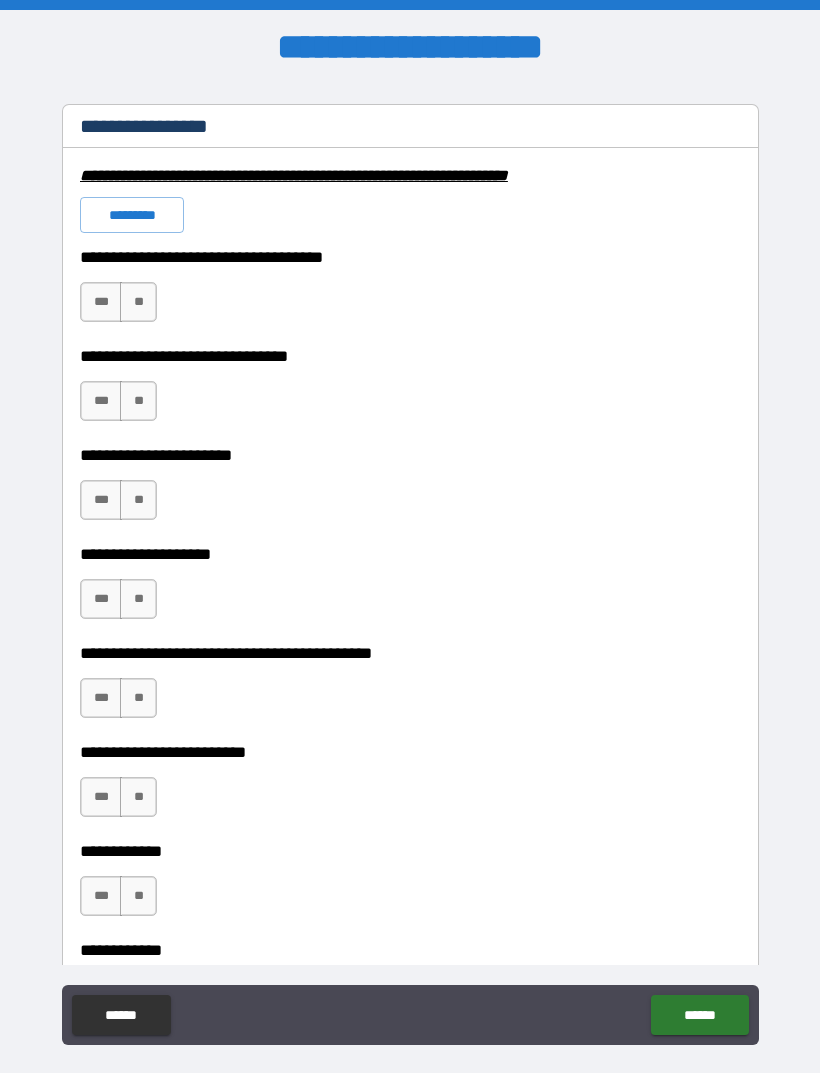click on "**" at bounding box center (138, 302) 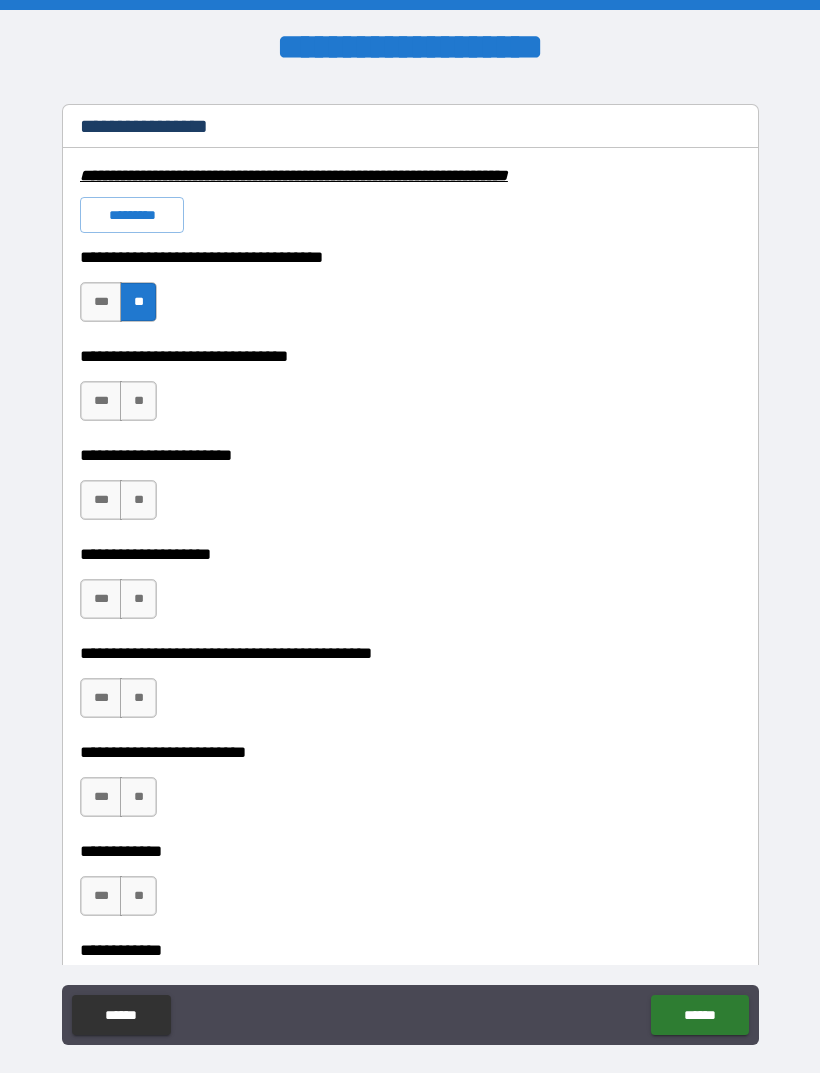 click on "**" at bounding box center (138, 401) 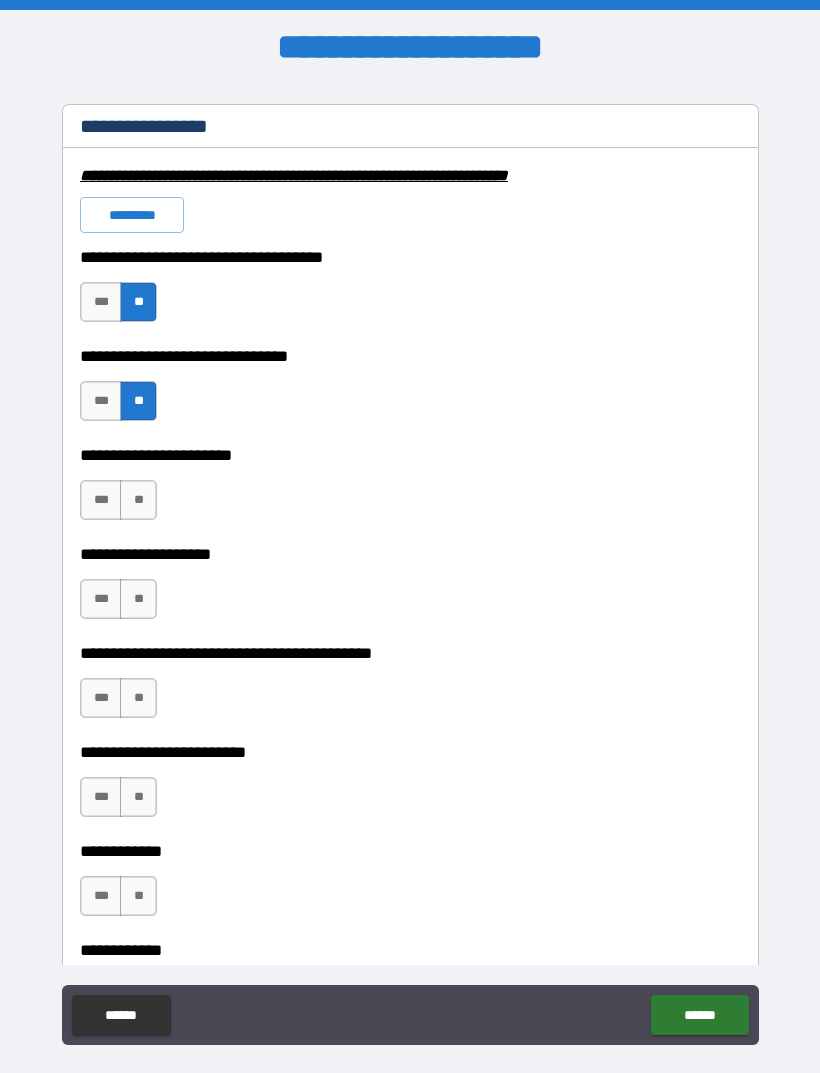 click on "**" at bounding box center [138, 500] 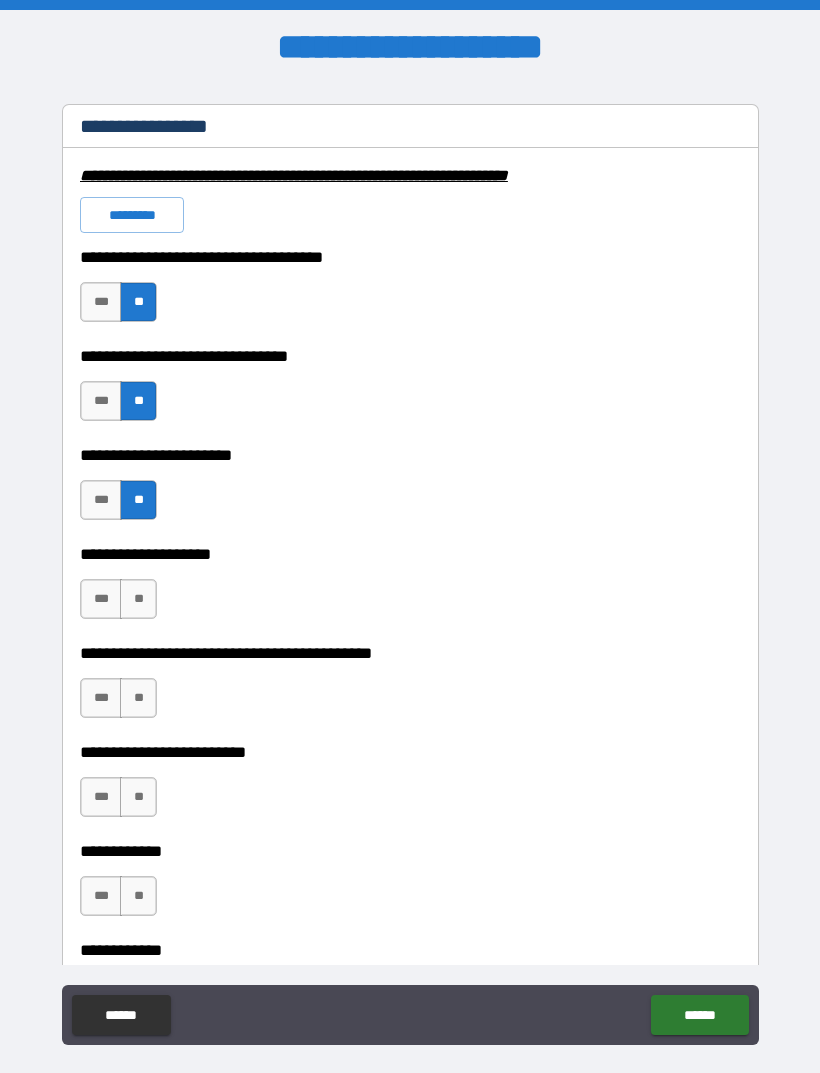 click on "**" at bounding box center (138, 599) 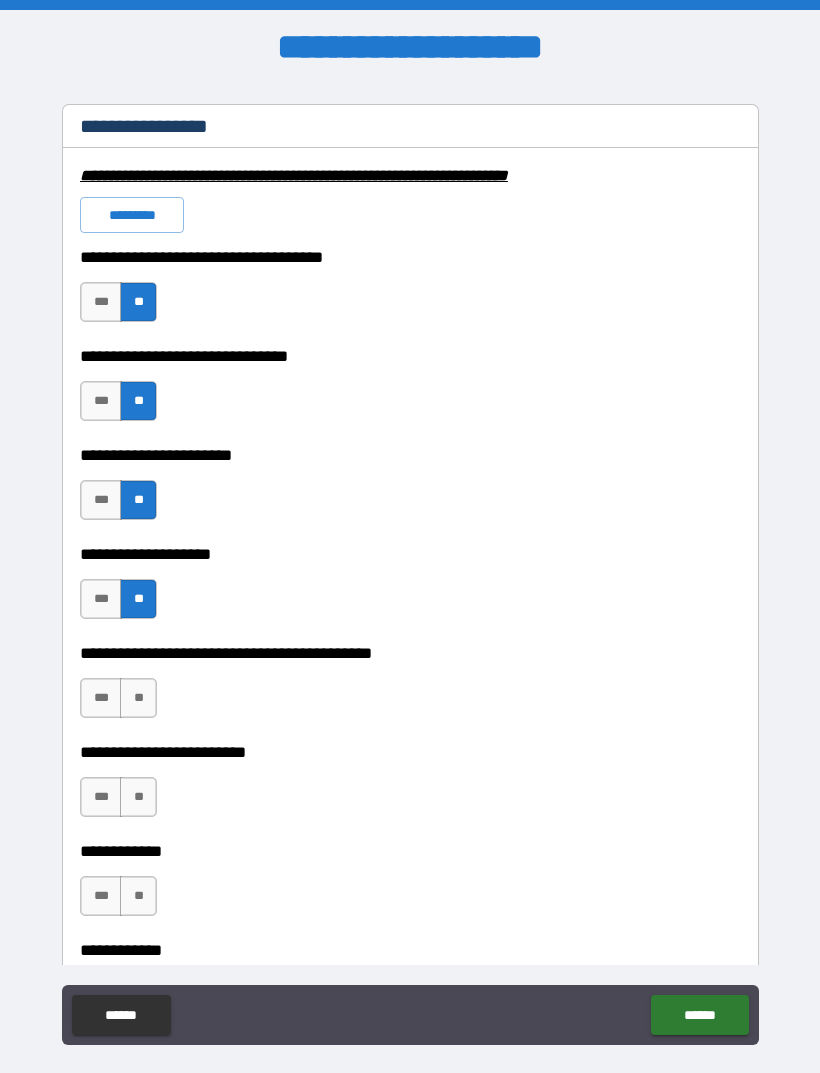 click on "**" at bounding box center [138, 698] 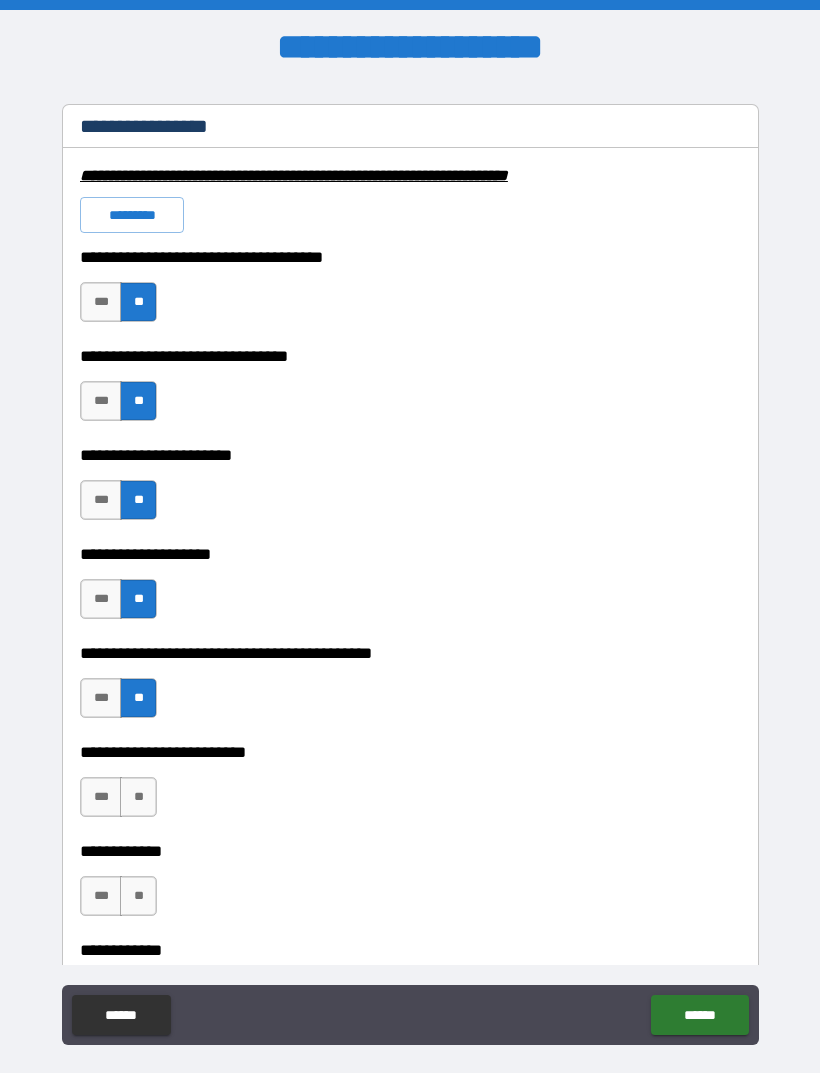 click on "**" at bounding box center (138, 797) 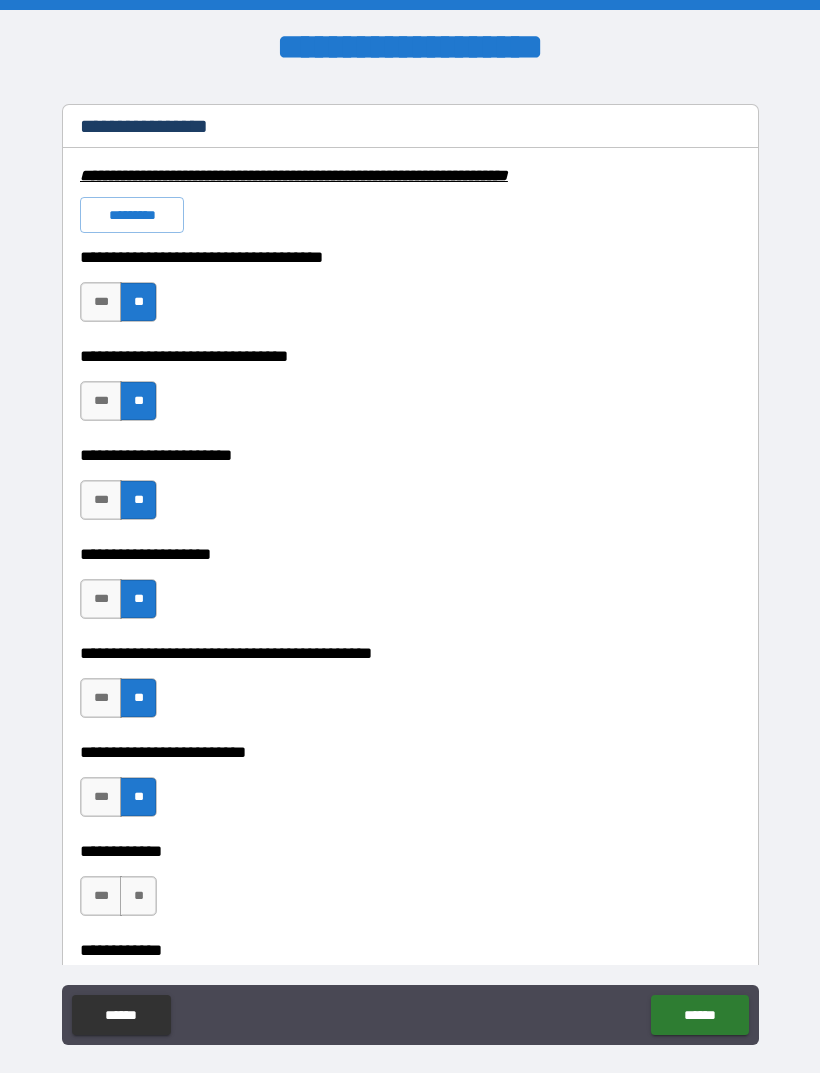 click on "**" at bounding box center [138, 896] 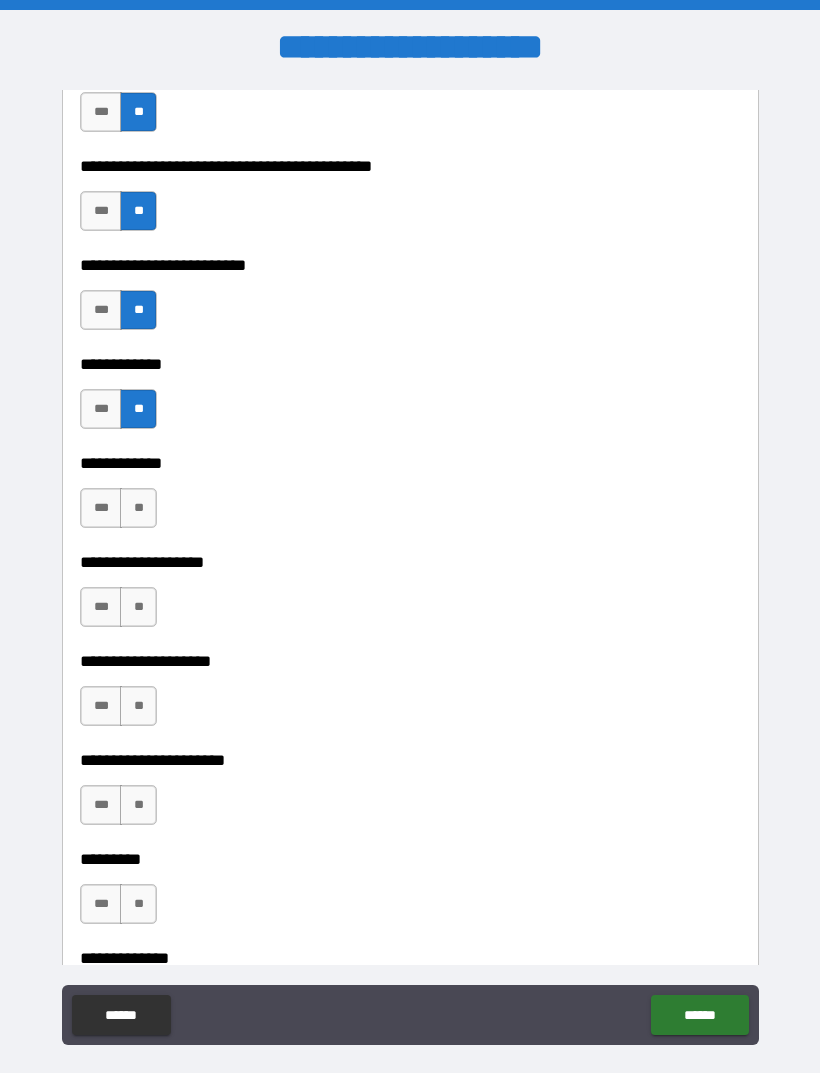 scroll, scrollTop: 5037, scrollLeft: 0, axis: vertical 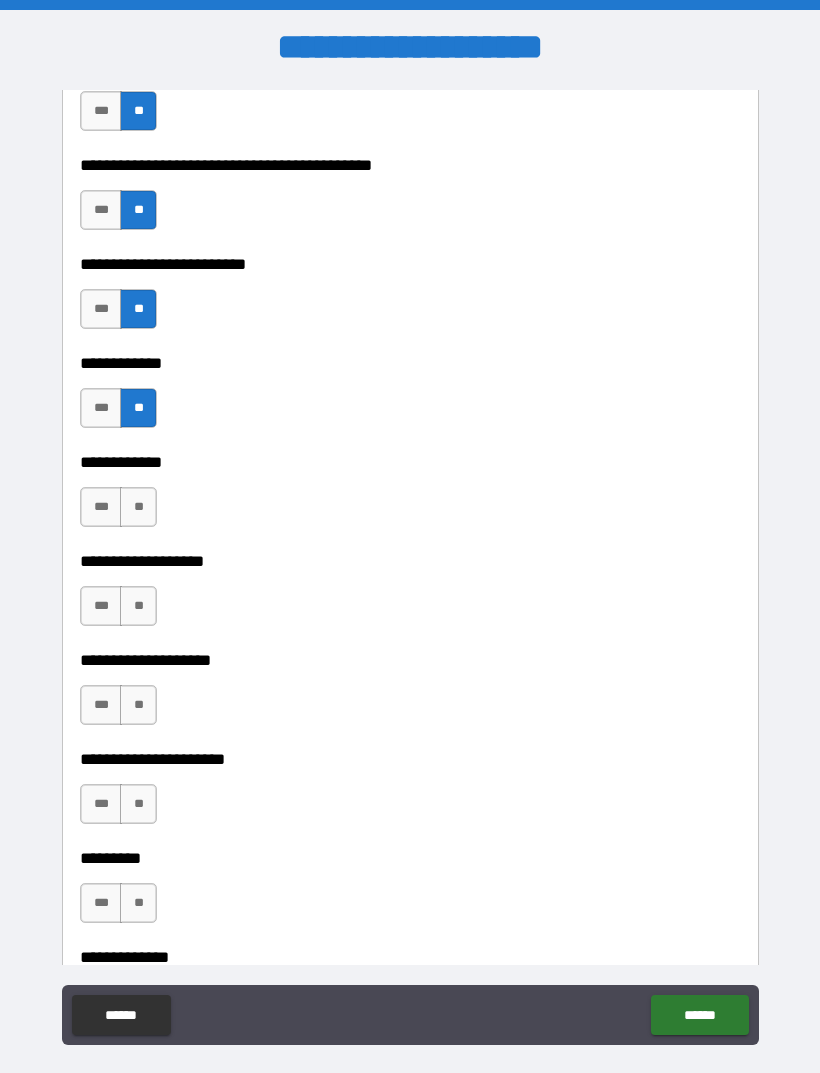 click on "**" at bounding box center (138, 507) 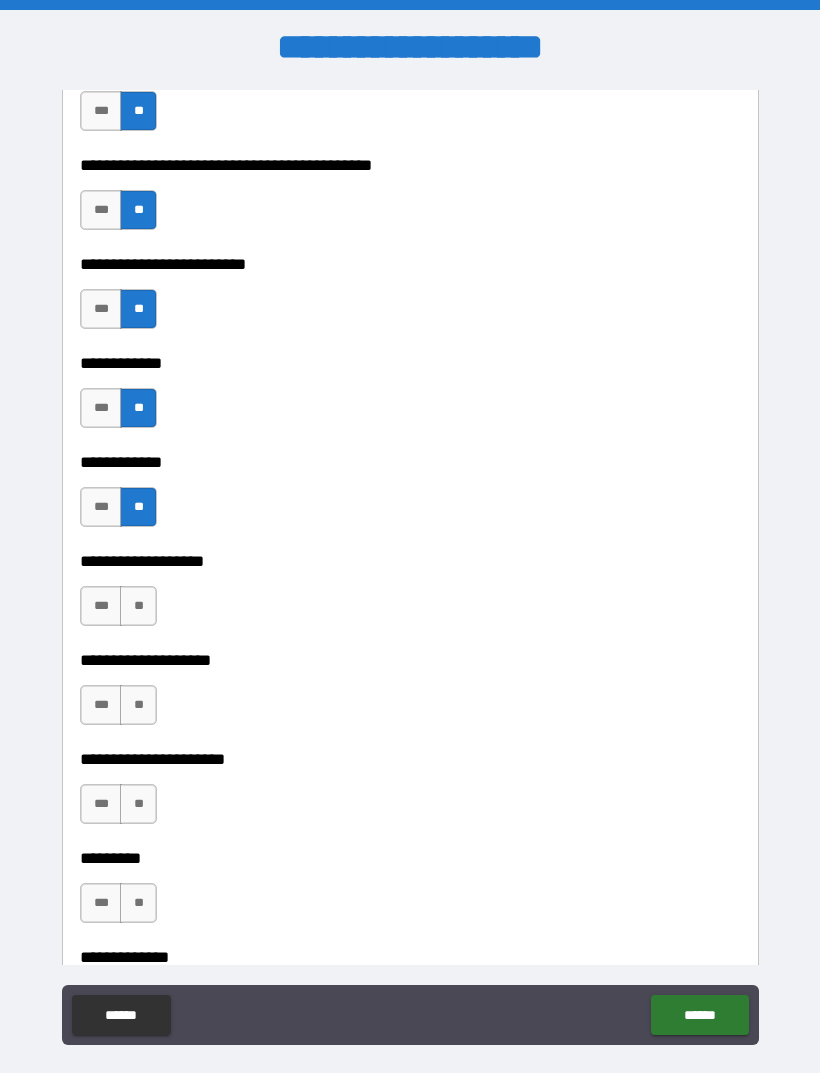 click on "**" at bounding box center [138, 606] 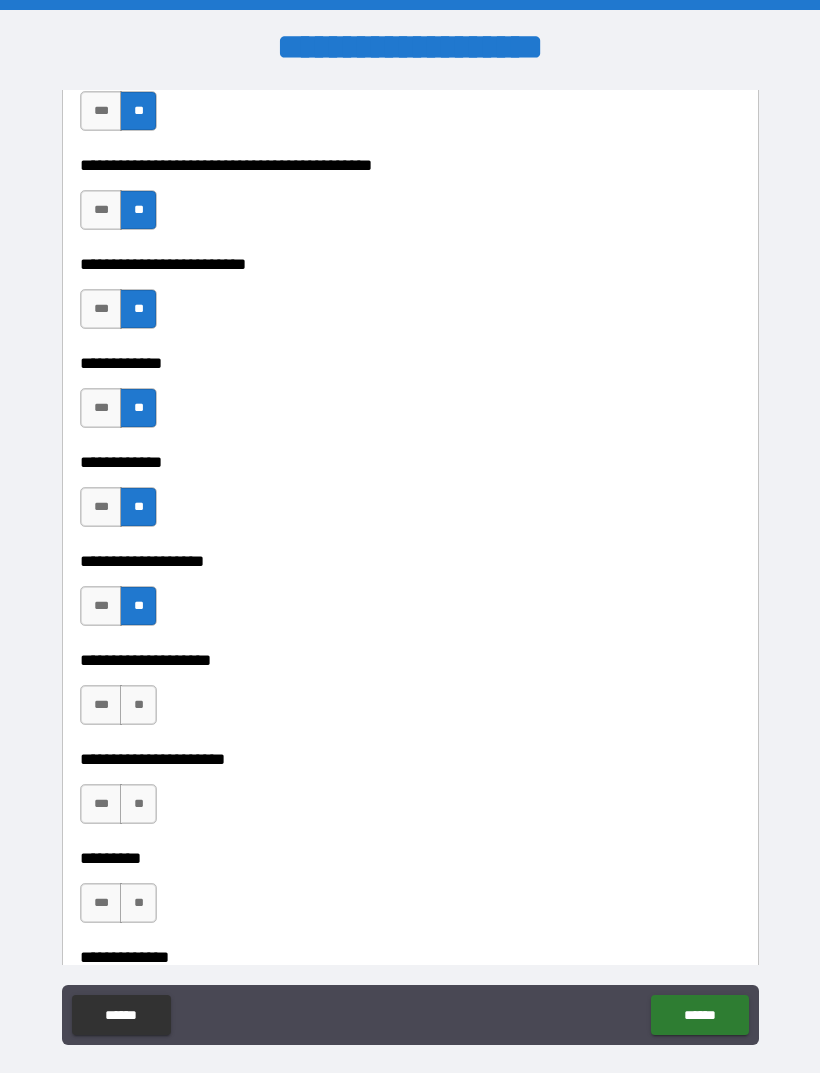 click on "**" at bounding box center (138, 705) 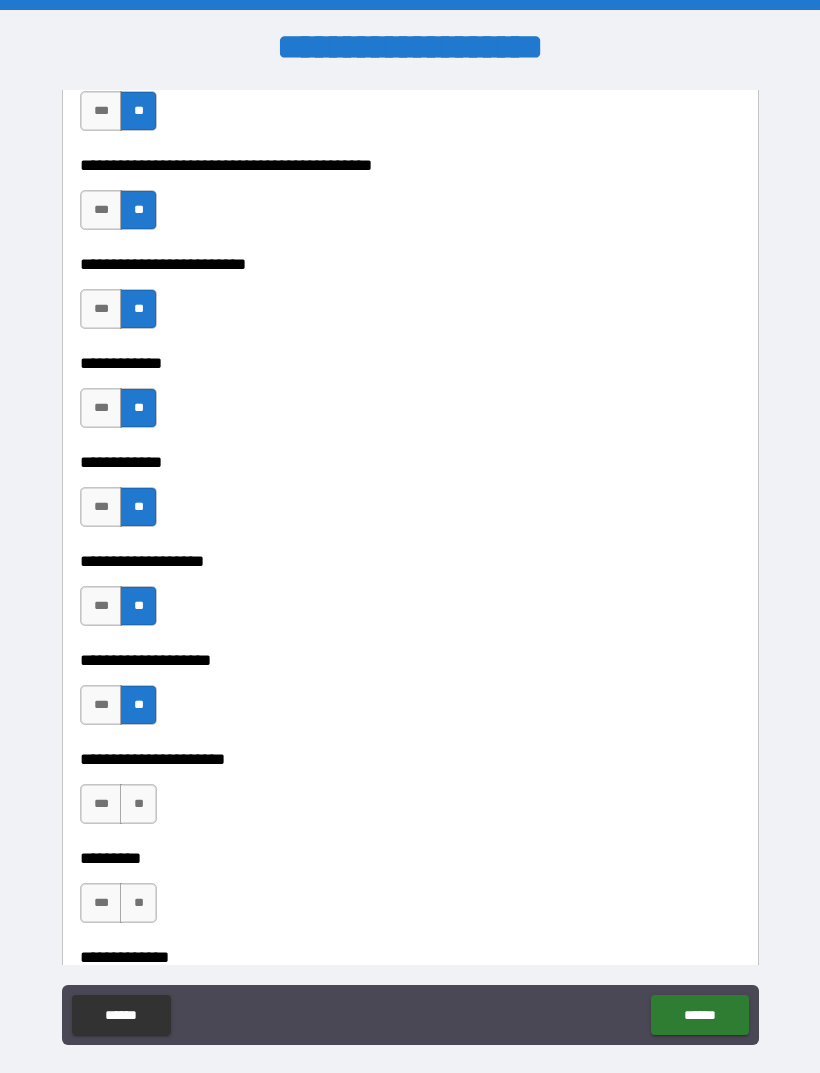 click on "**" at bounding box center (138, 804) 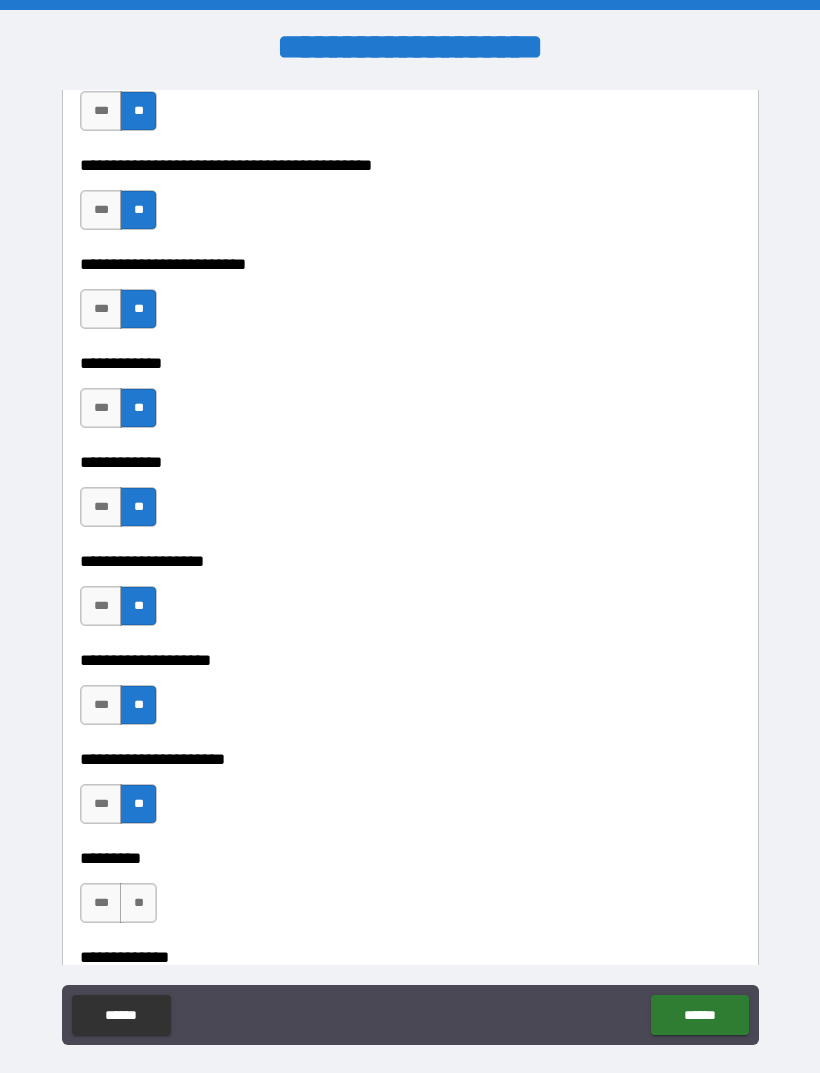 click on "**" at bounding box center [138, 903] 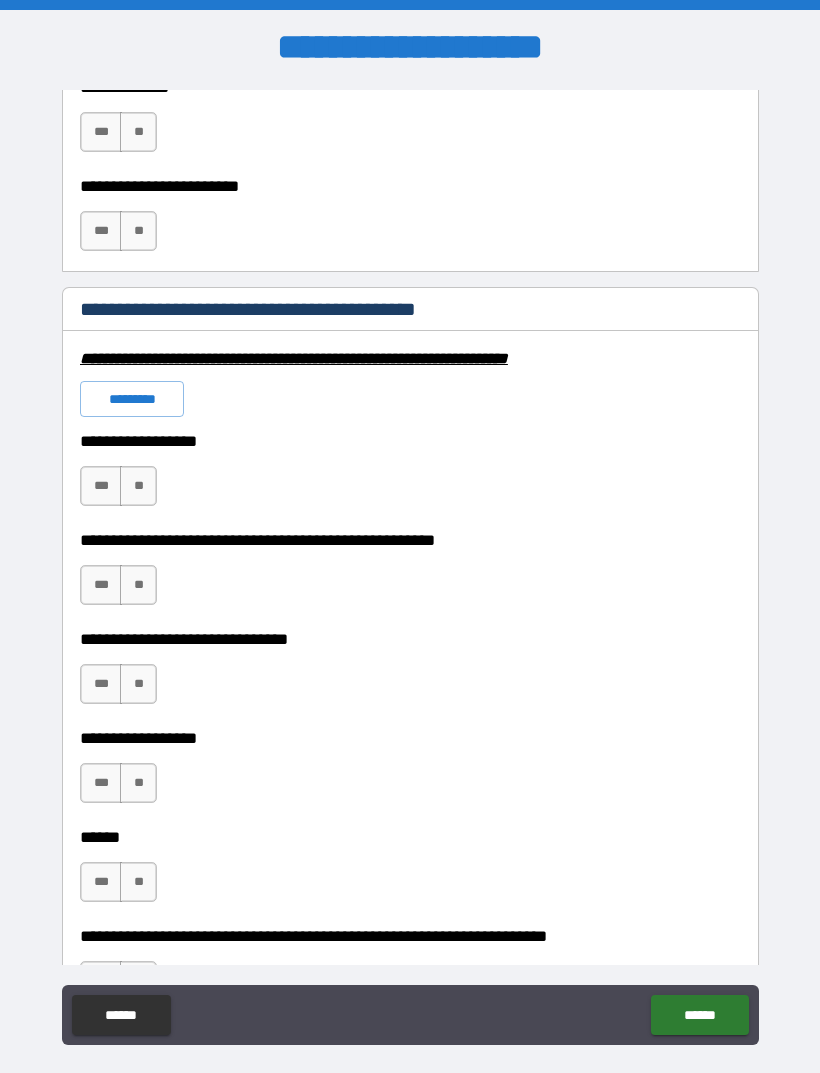 scroll, scrollTop: 5915, scrollLeft: 0, axis: vertical 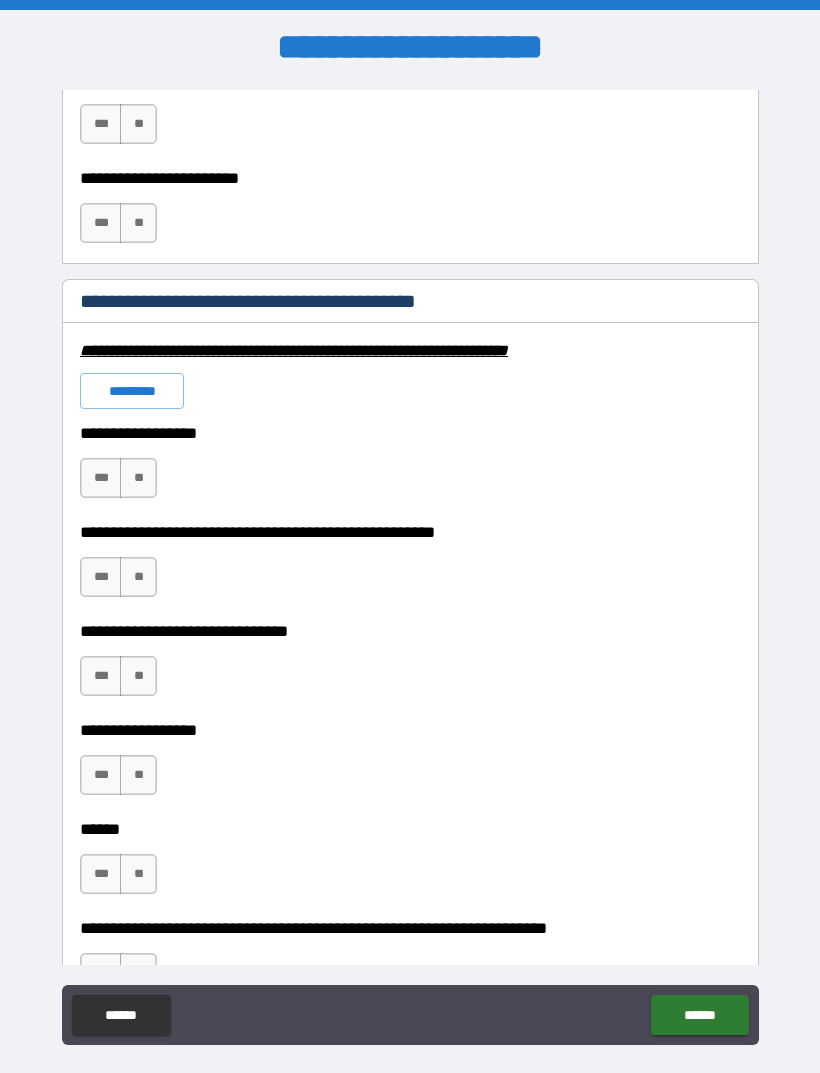 click on "**" at bounding box center [138, 124] 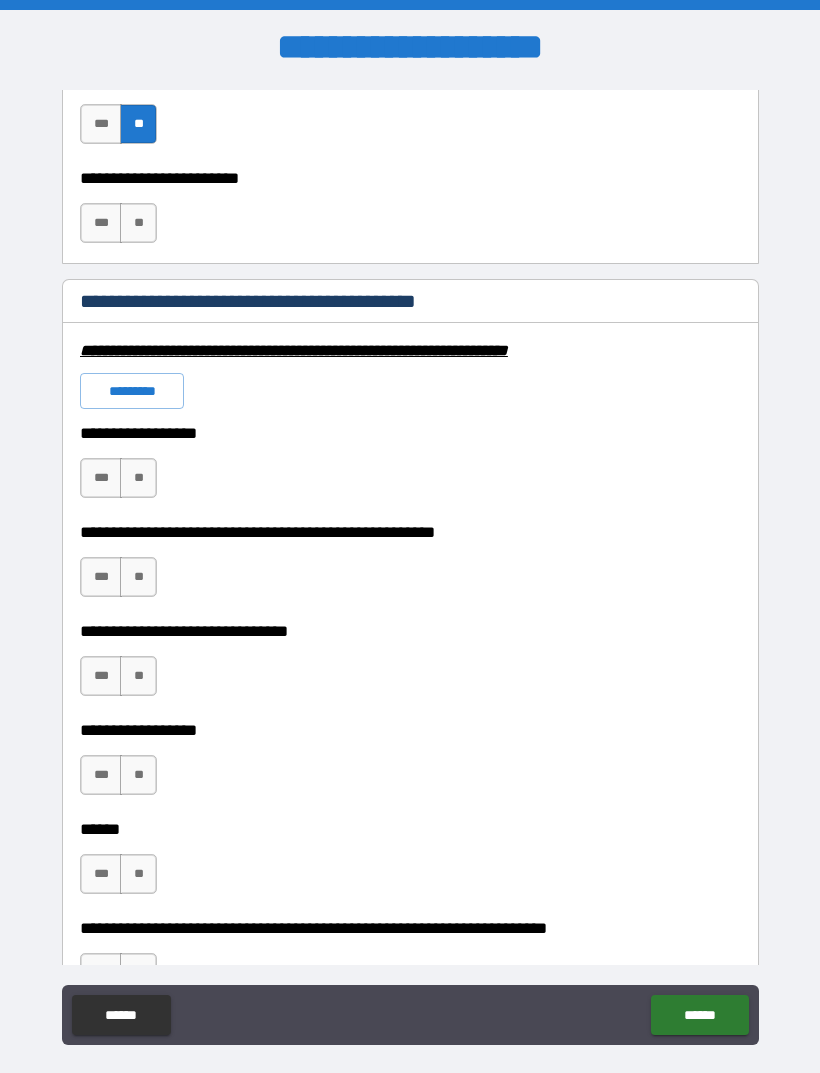 click on "**" at bounding box center (138, 223) 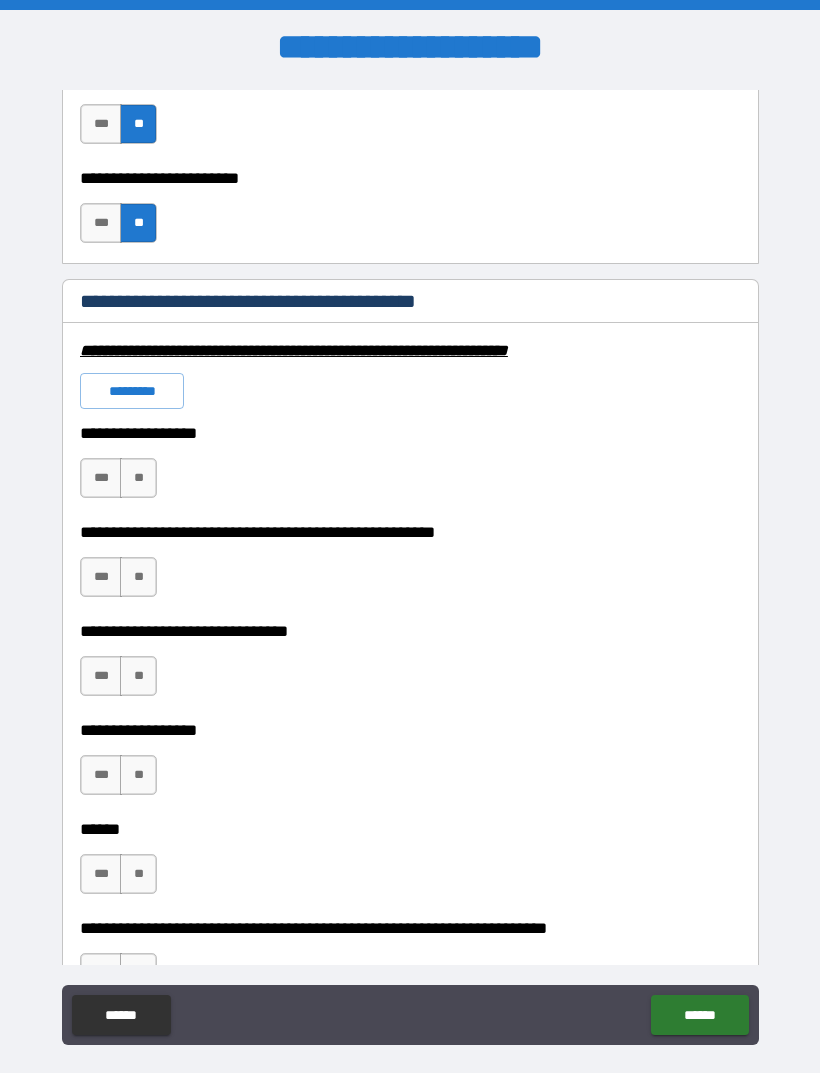 click on "**" at bounding box center [138, 478] 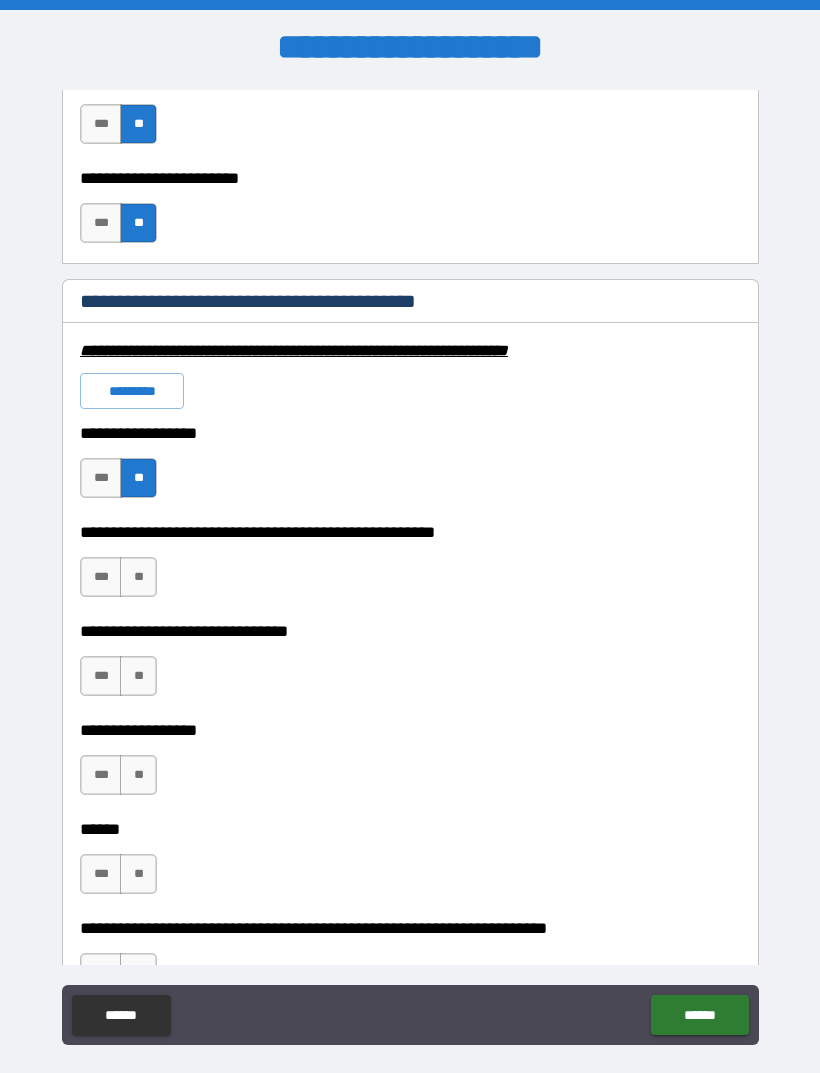 click on "**" at bounding box center [138, 577] 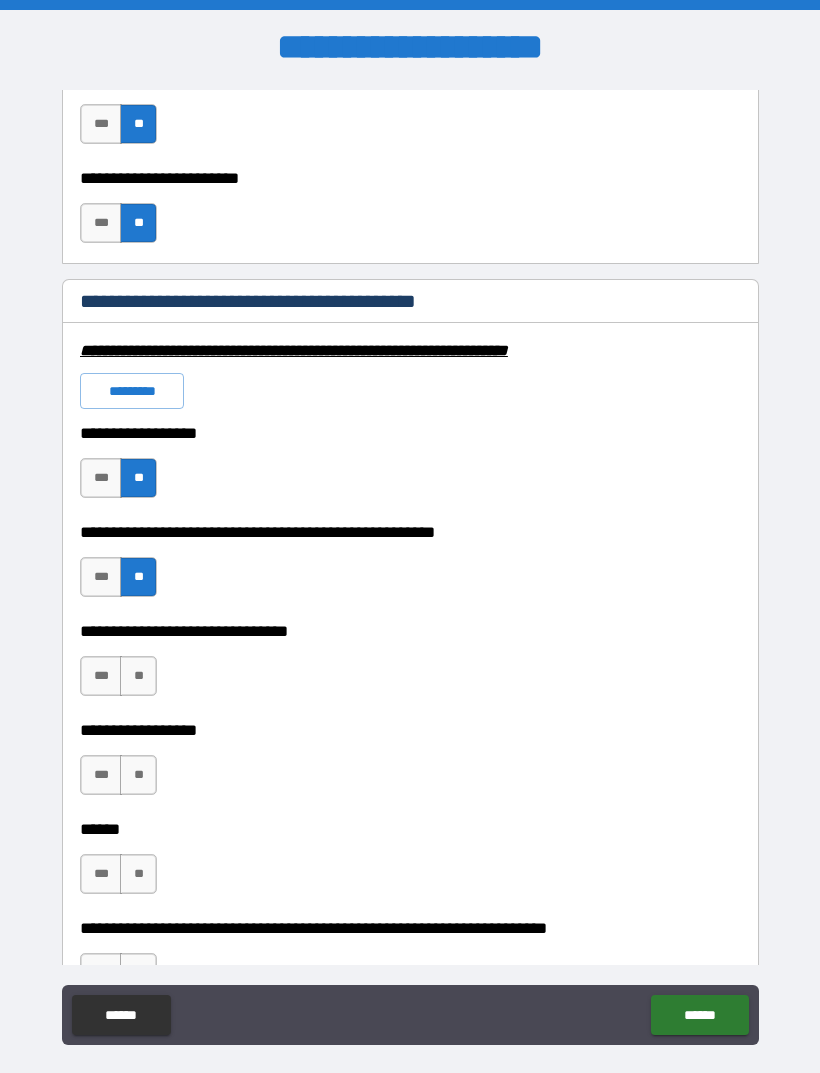 click on "**" at bounding box center (138, 676) 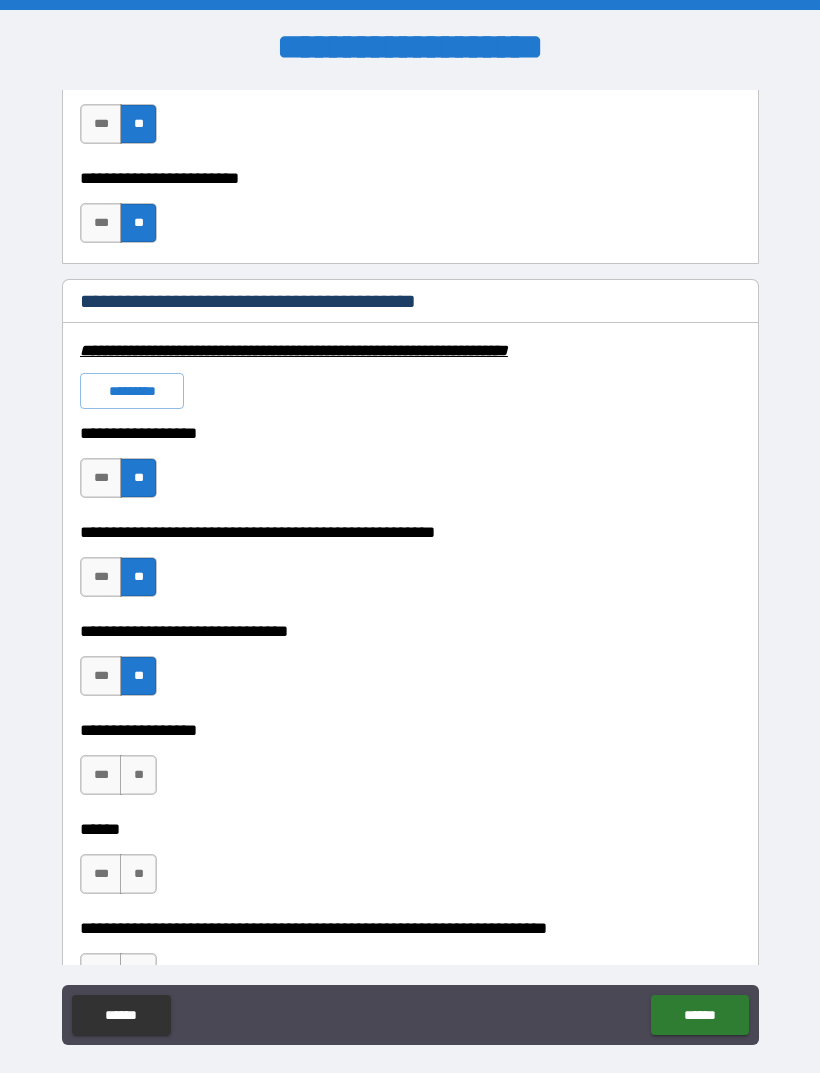 click on "**" at bounding box center (138, 775) 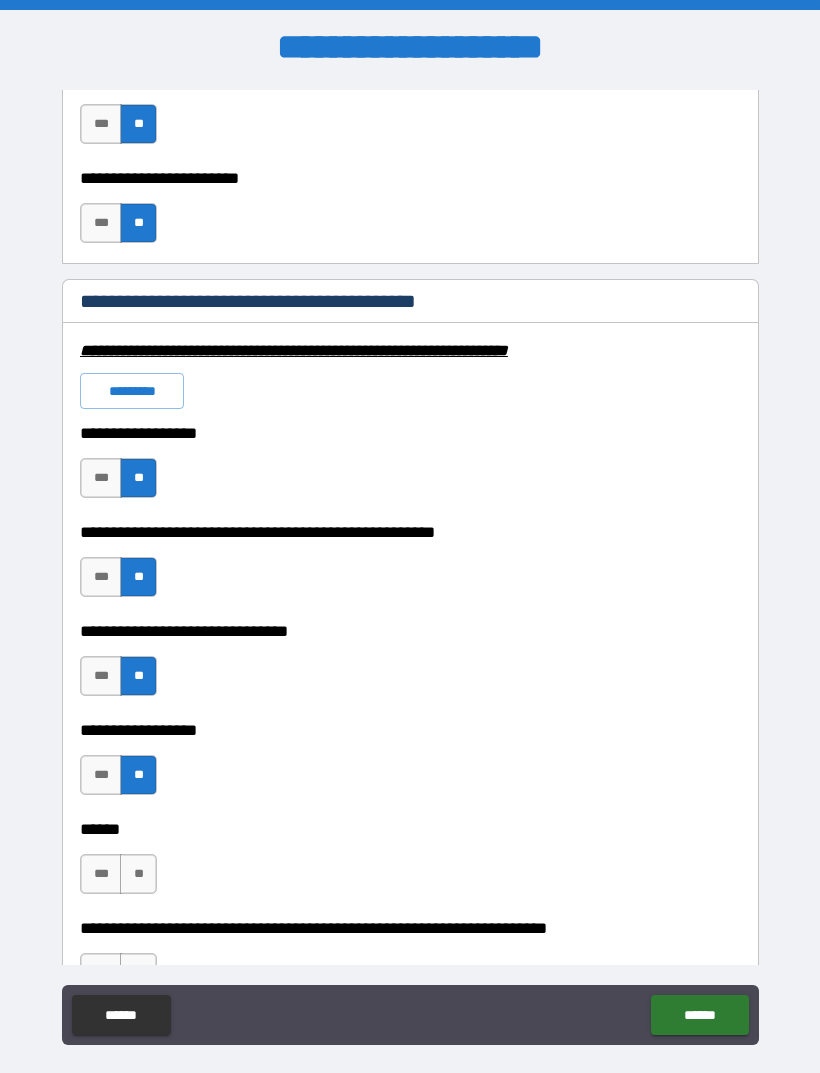 click on "**" at bounding box center [138, 874] 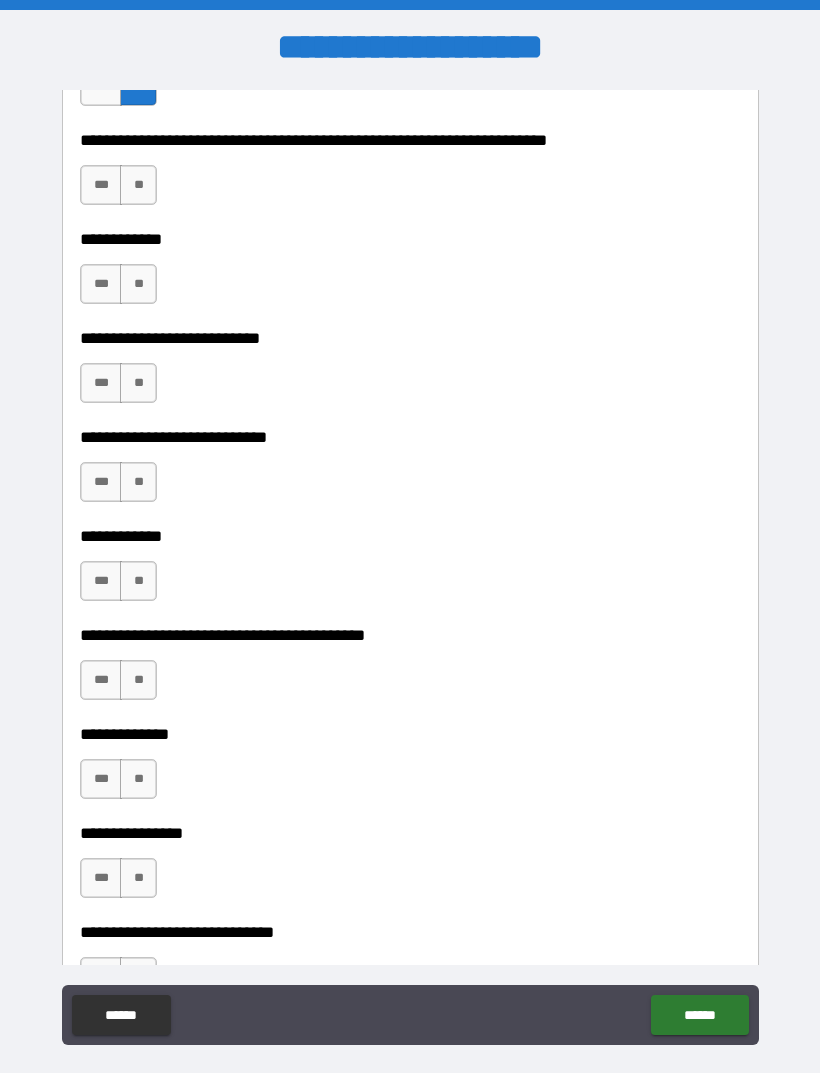 scroll, scrollTop: 6702, scrollLeft: 0, axis: vertical 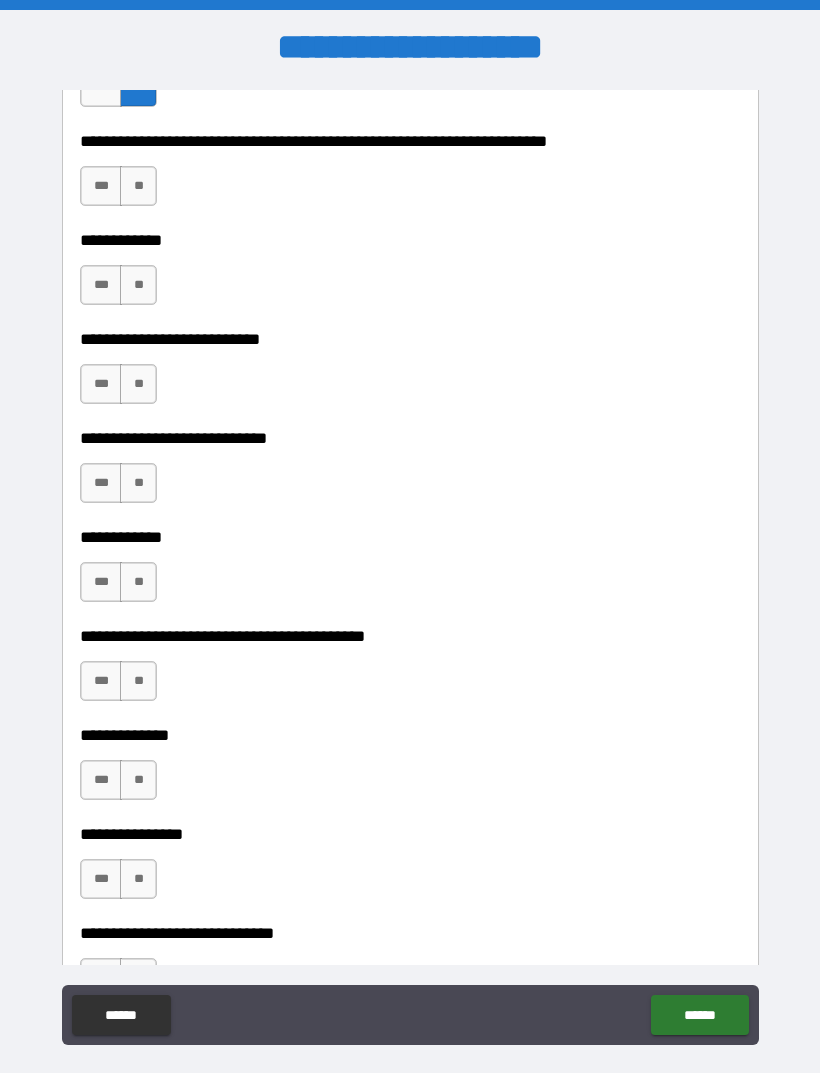 click on "**" at bounding box center (138, 186) 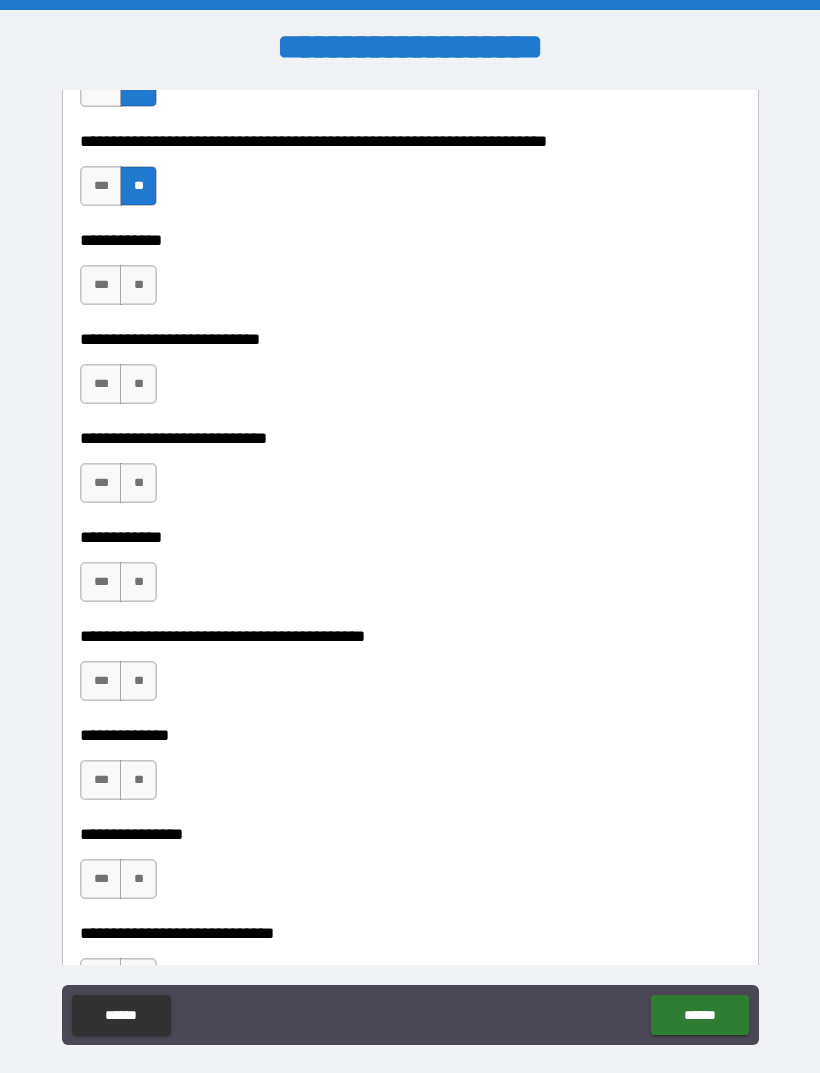 click on "**" at bounding box center [138, 285] 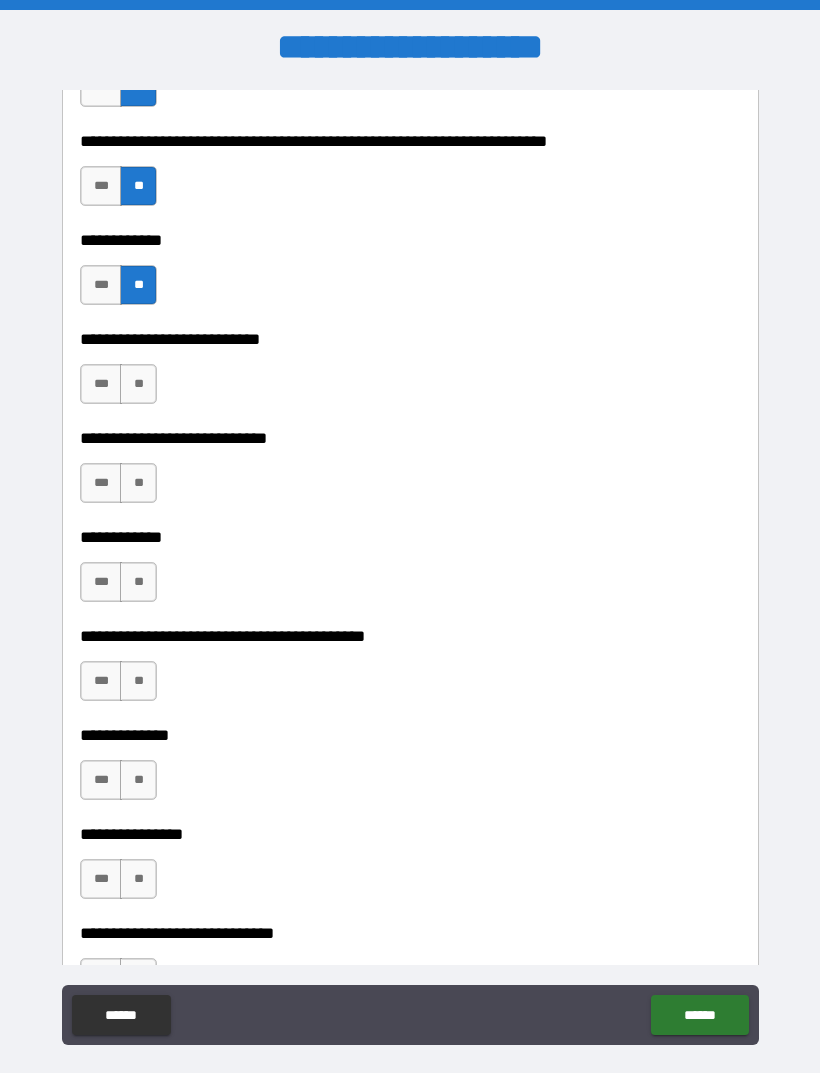 click on "**" at bounding box center [138, 384] 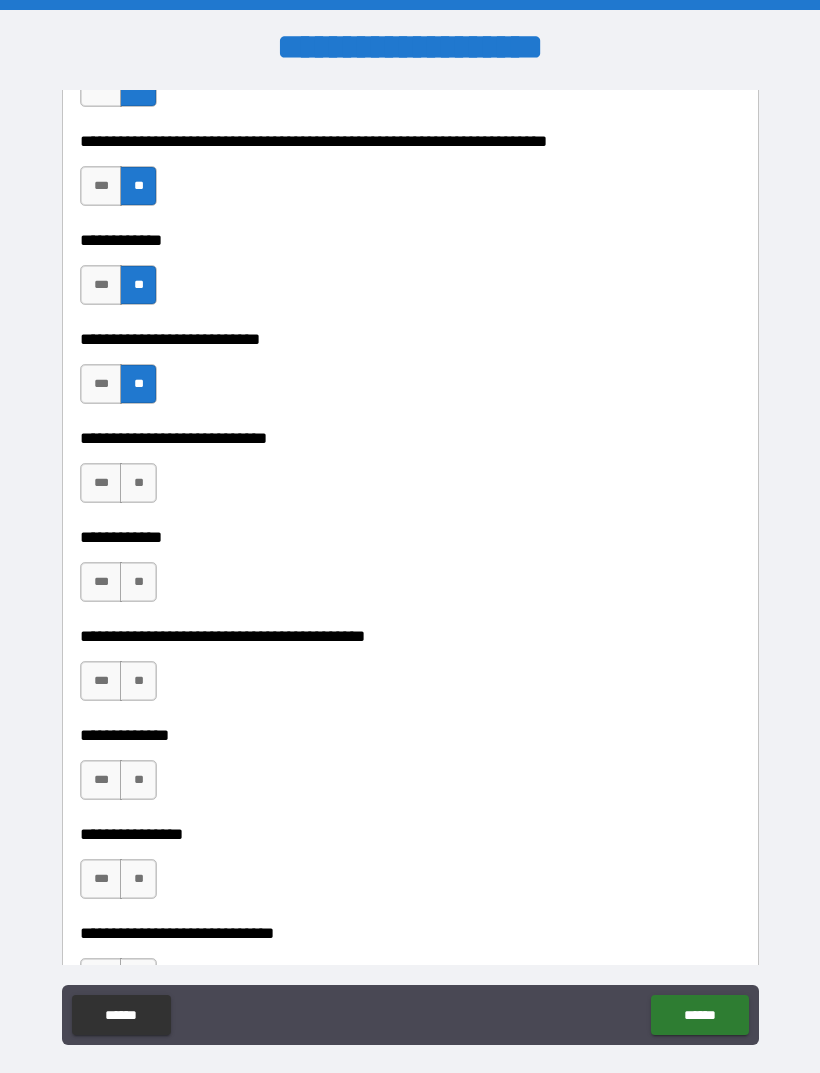 click on "***" at bounding box center [101, 483] 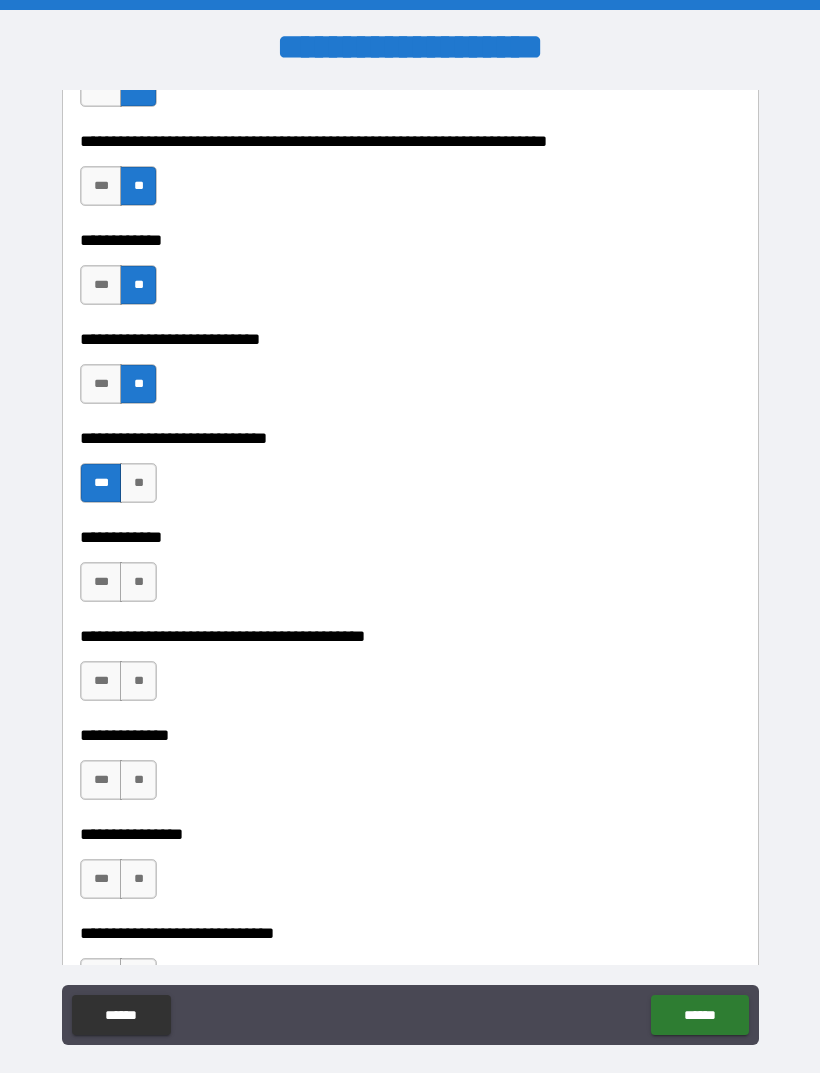 click on "**" at bounding box center (138, 582) 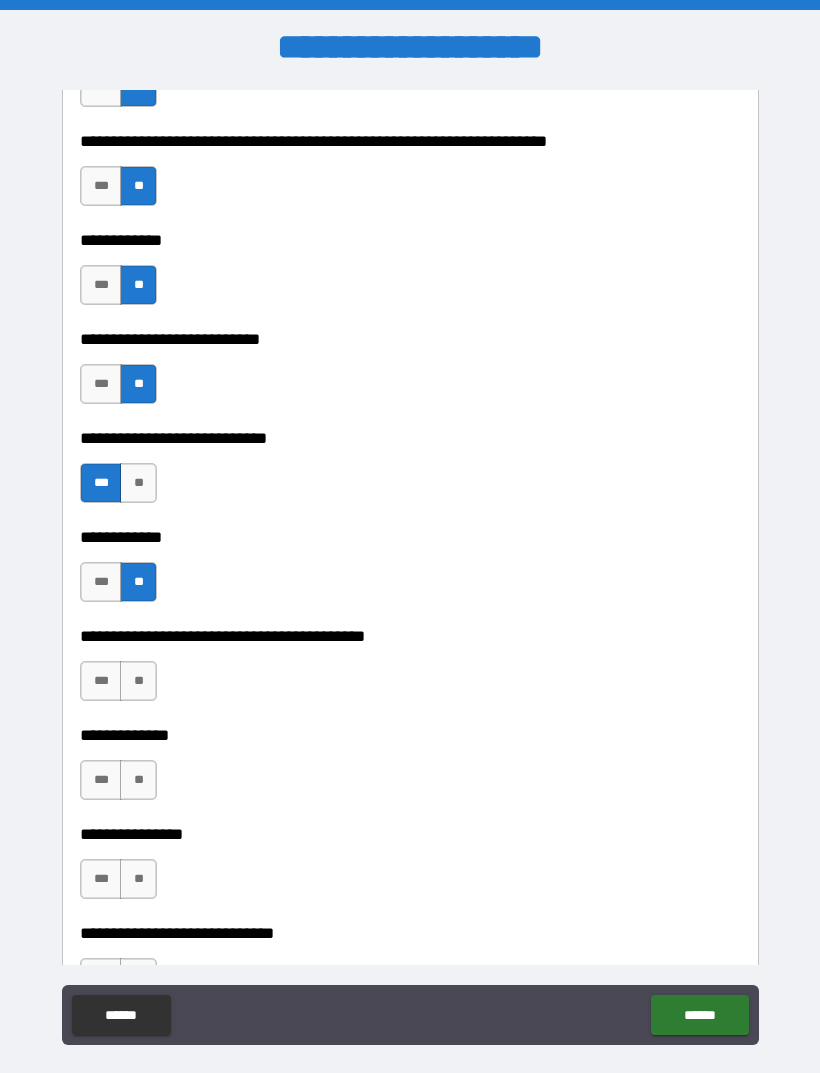 click on "**" at bounding box center (138, 681) 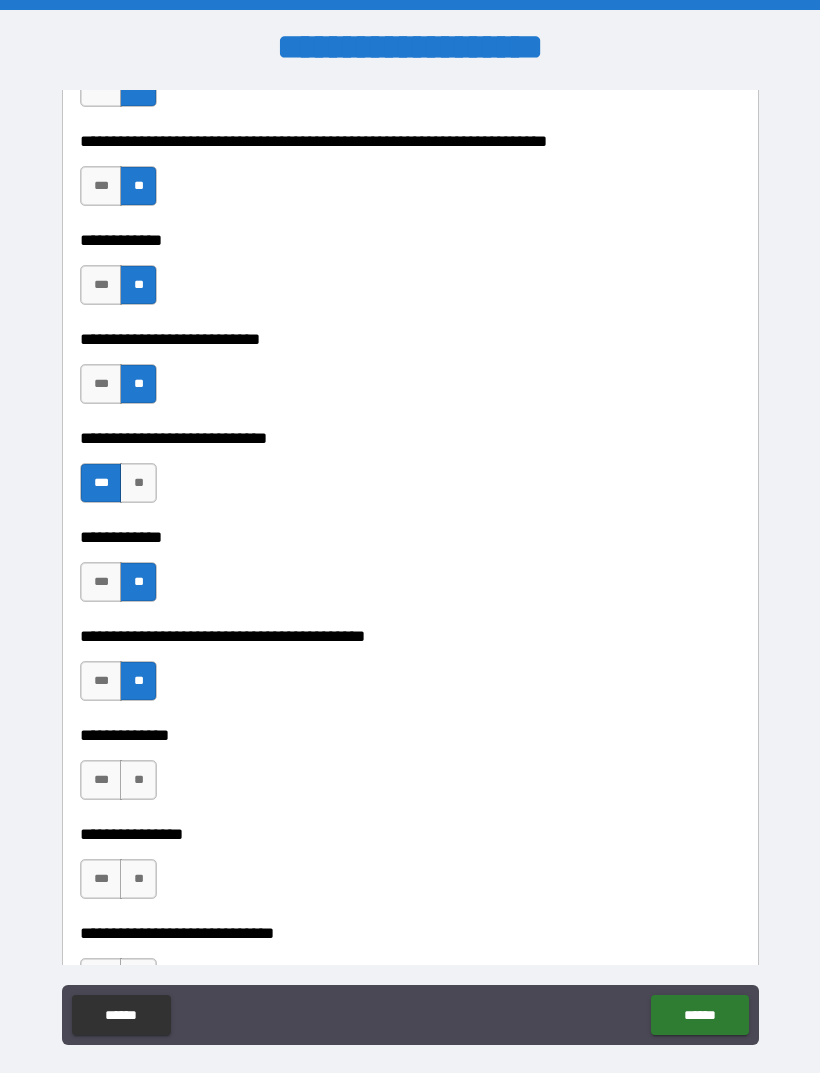 click on "**" at bounding box center [138, 780] 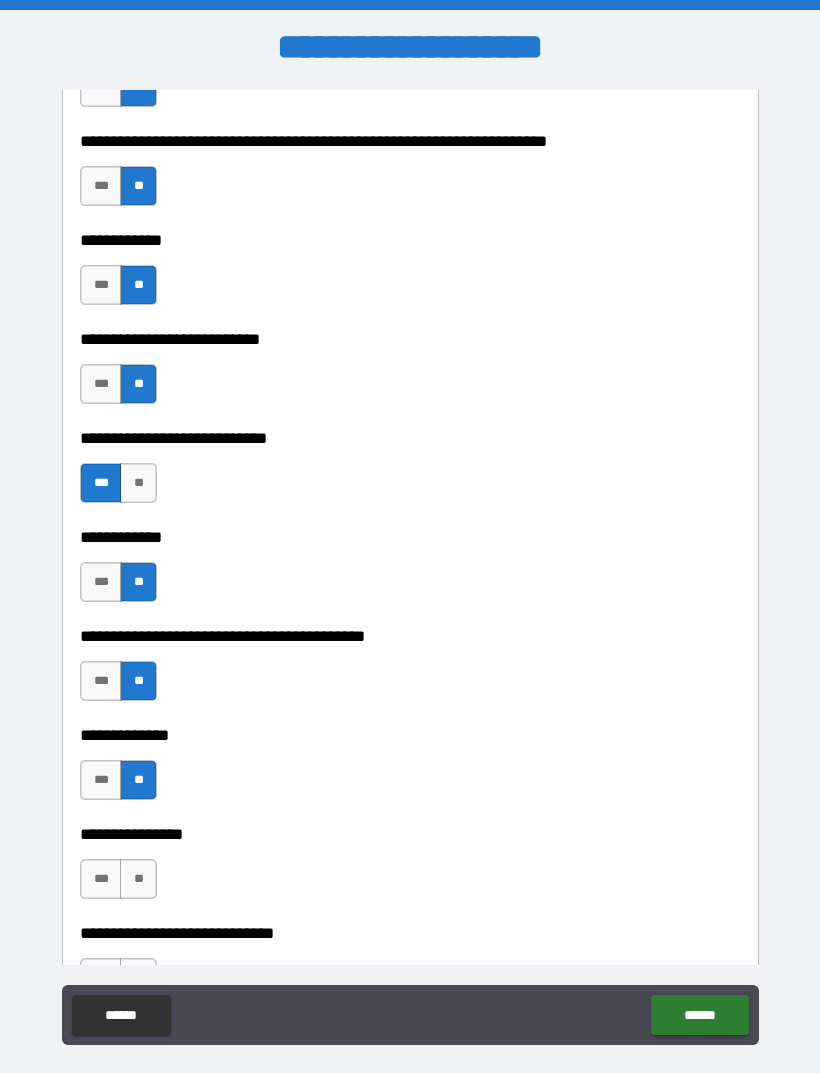 click on "**" at bounding box center [138, 879] 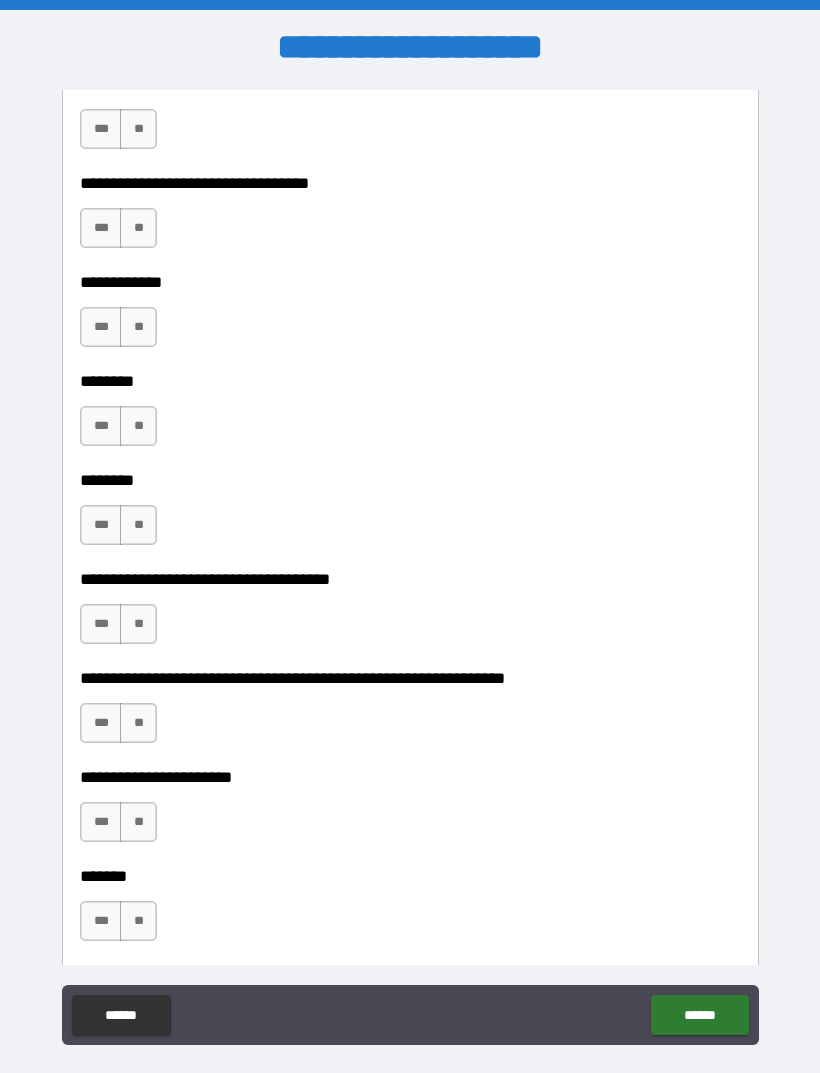 scroll, scrollTop: 7552, scrollLeft: 0, axis: vertical 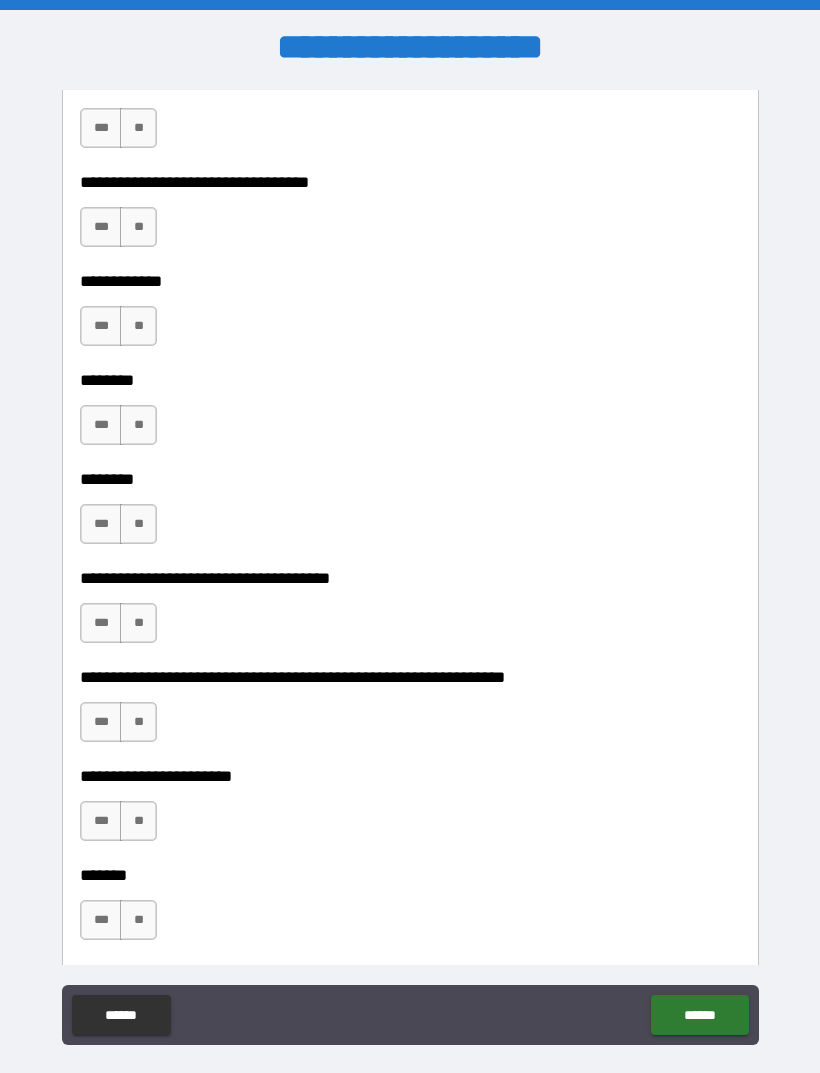 click on "**" at bounding box center (138, 128) 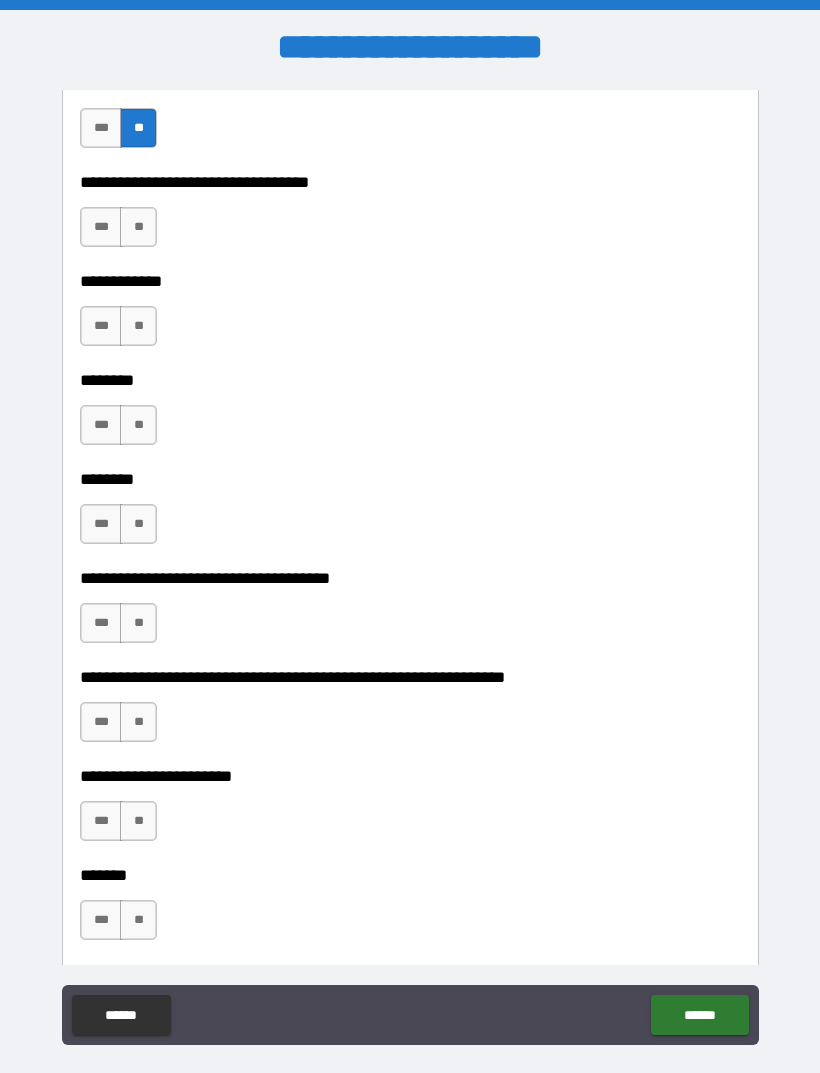 click on "**" at bounding box center [138, 227] 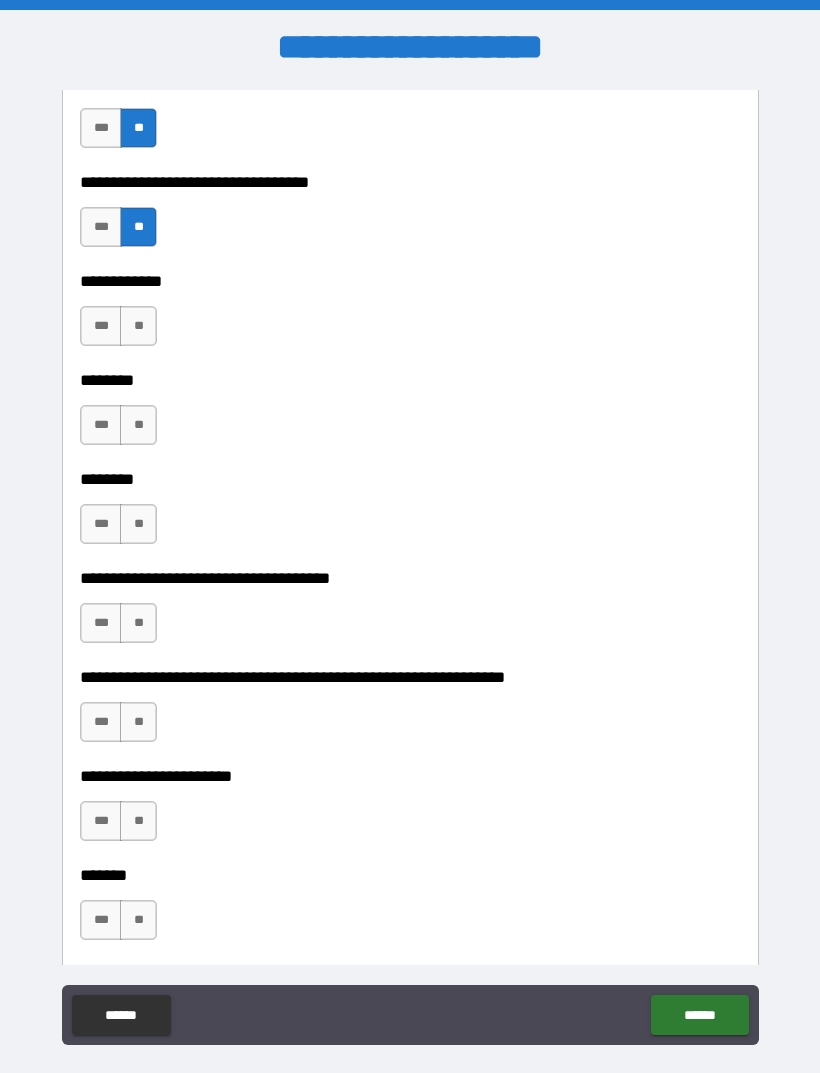click on "**" at bounding box center [138, 326] 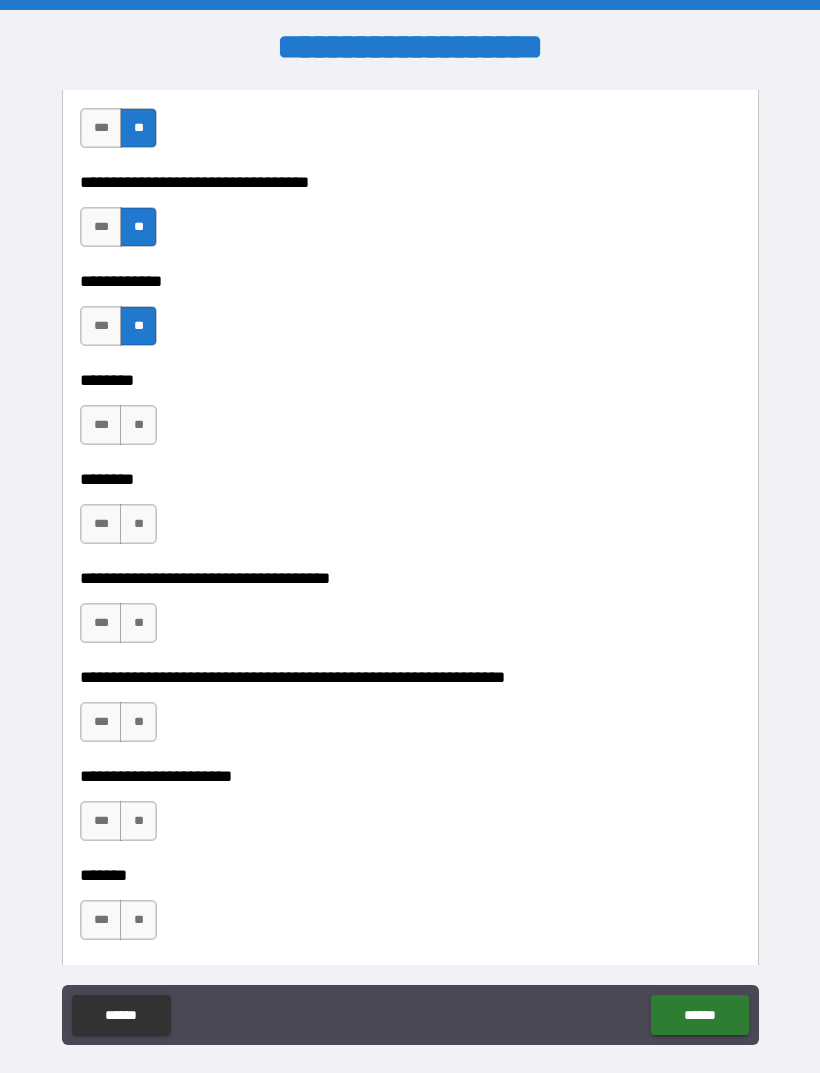 click on "**" at bounding box center [138, 425] 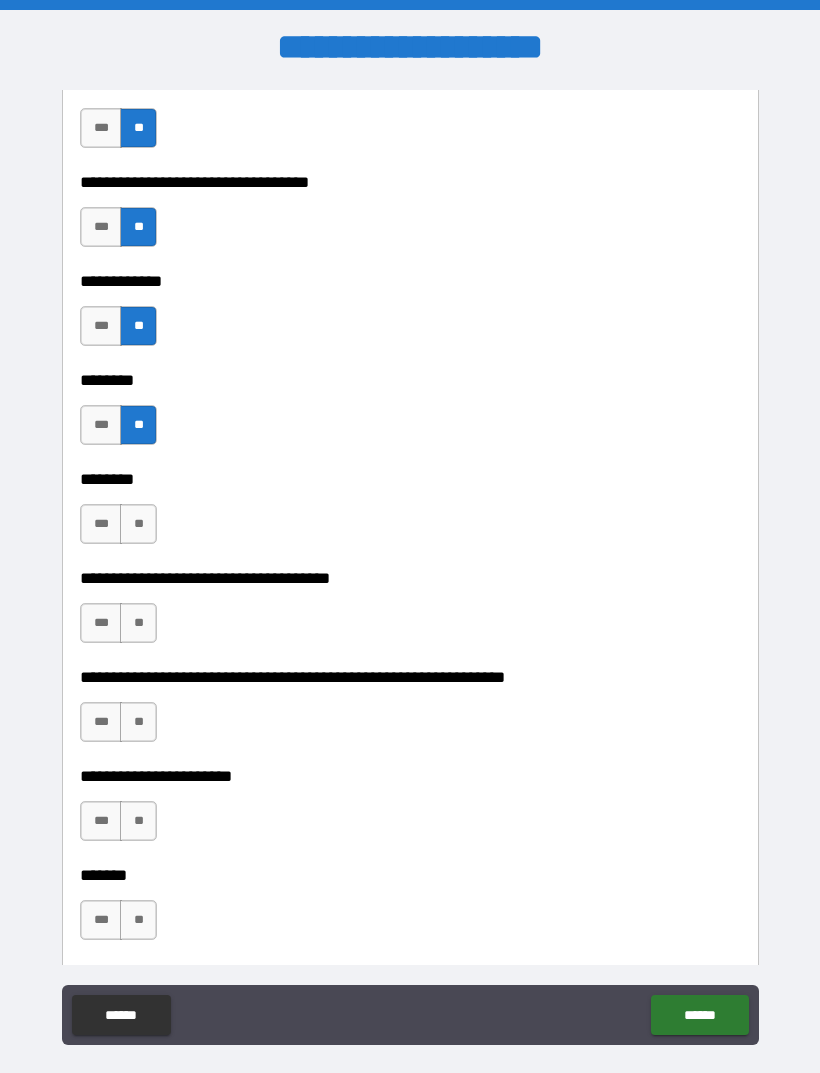 click on "**" at bounding box center [138, 524] 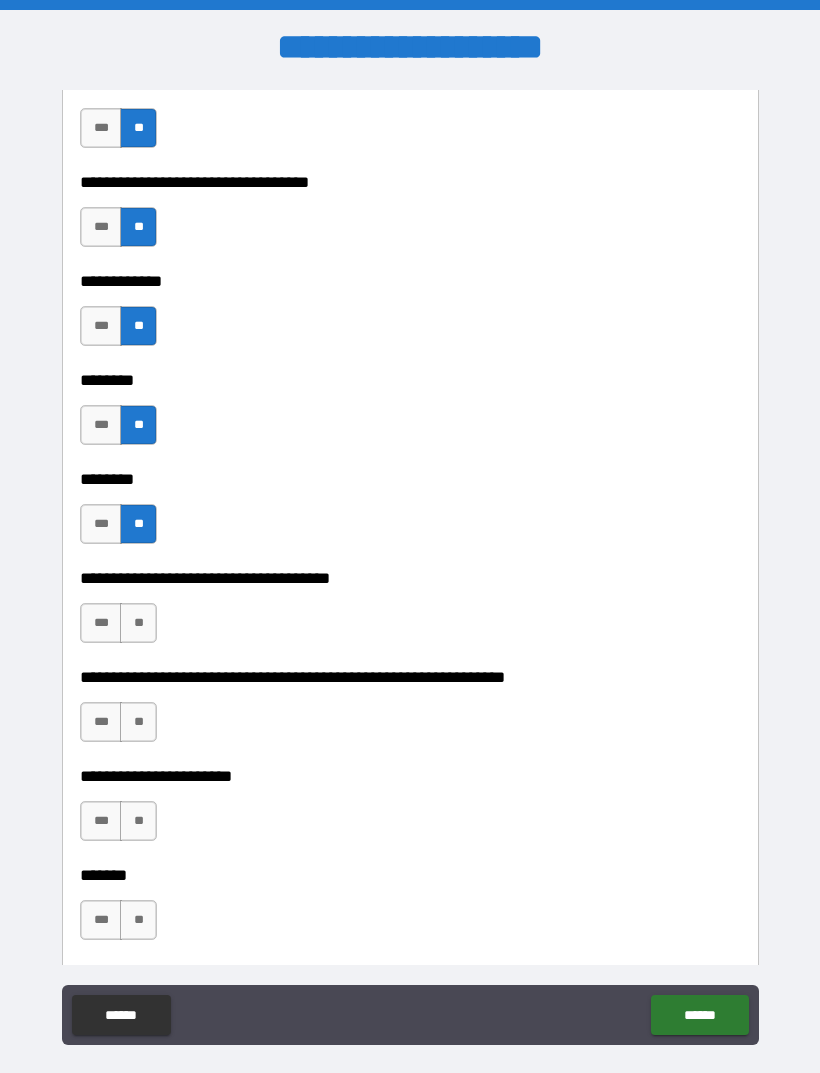click on "**" at bounding box center [138, 623] 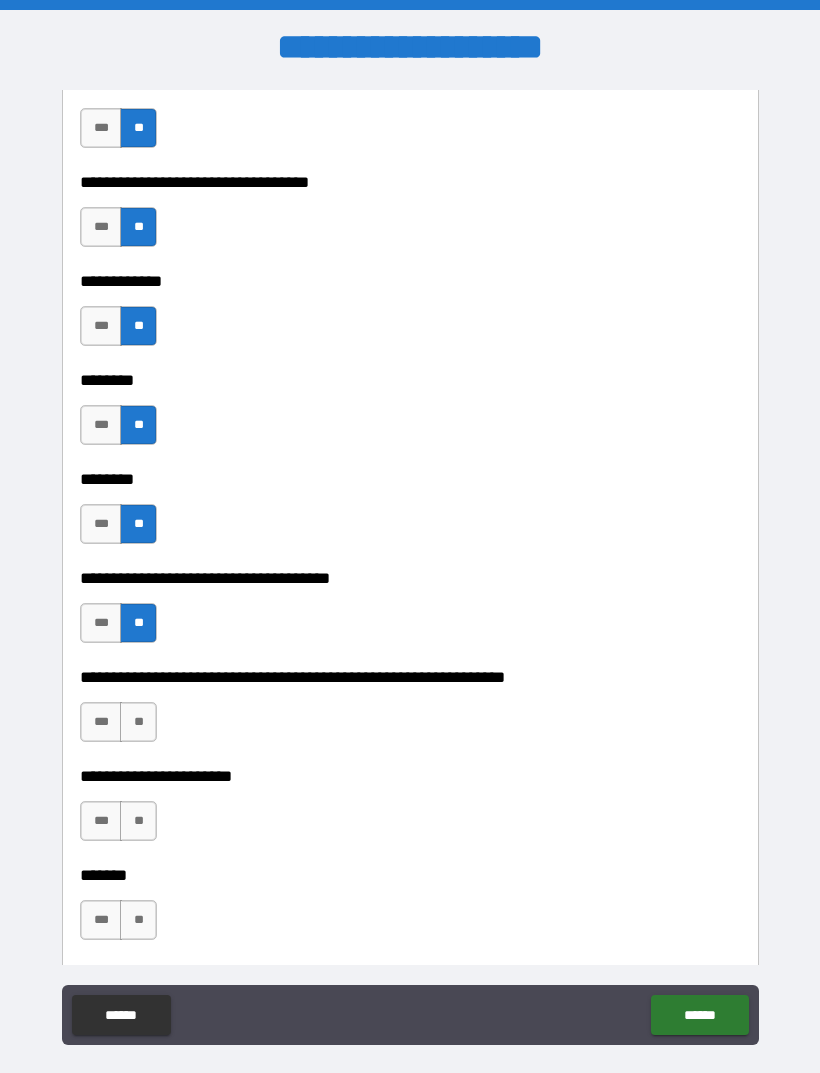 click on "**" at bounding box center [138, 722] 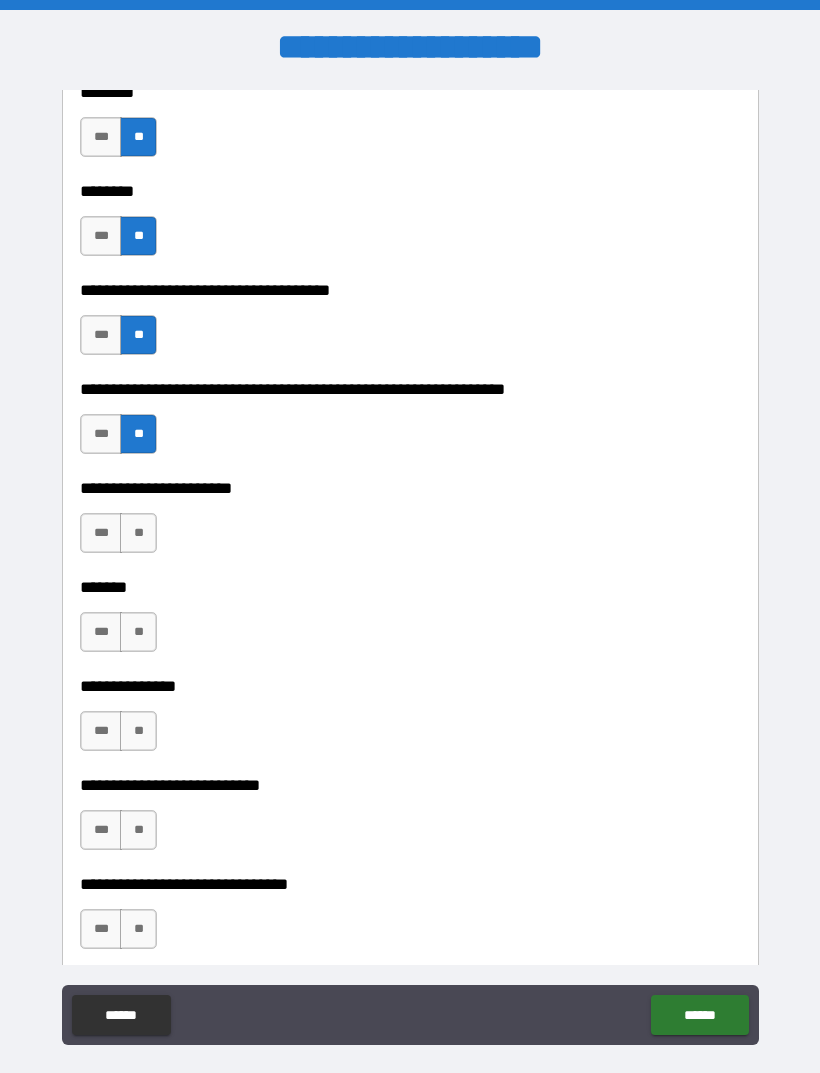 scroll, scrollTop: 7846, scrollLeft: 0, axis: vertical 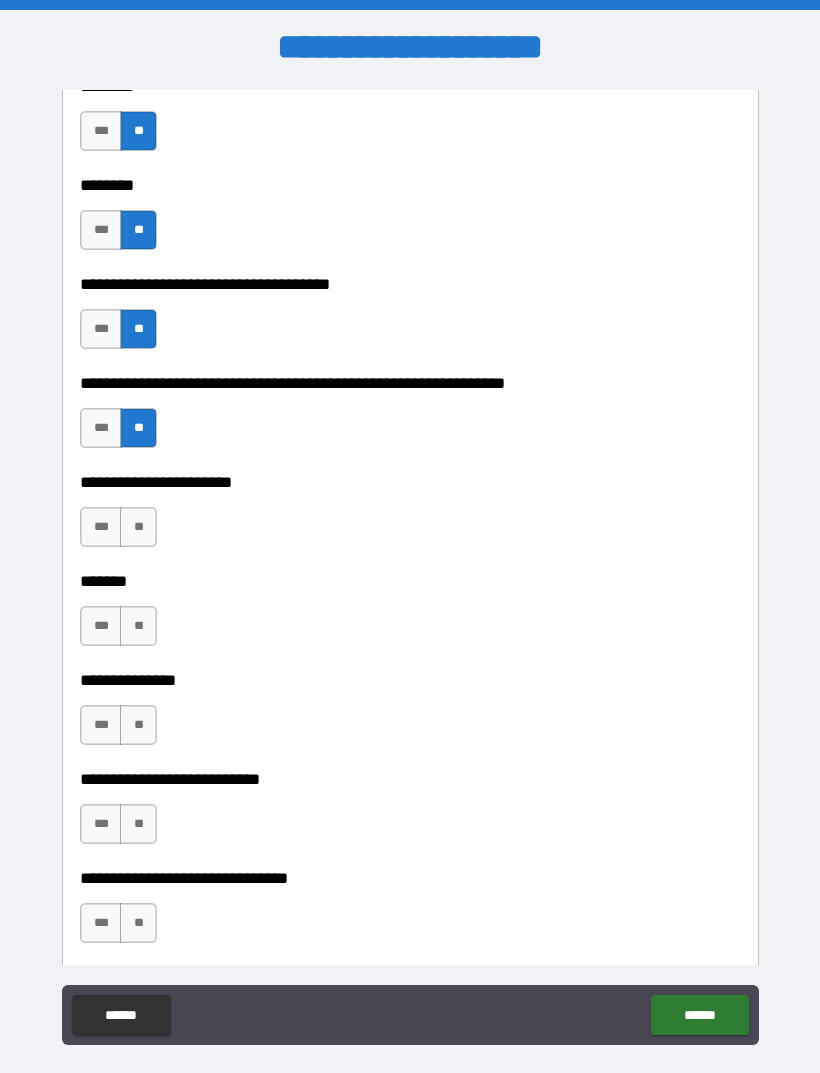 click on "**" at bounding box center [138, 527] 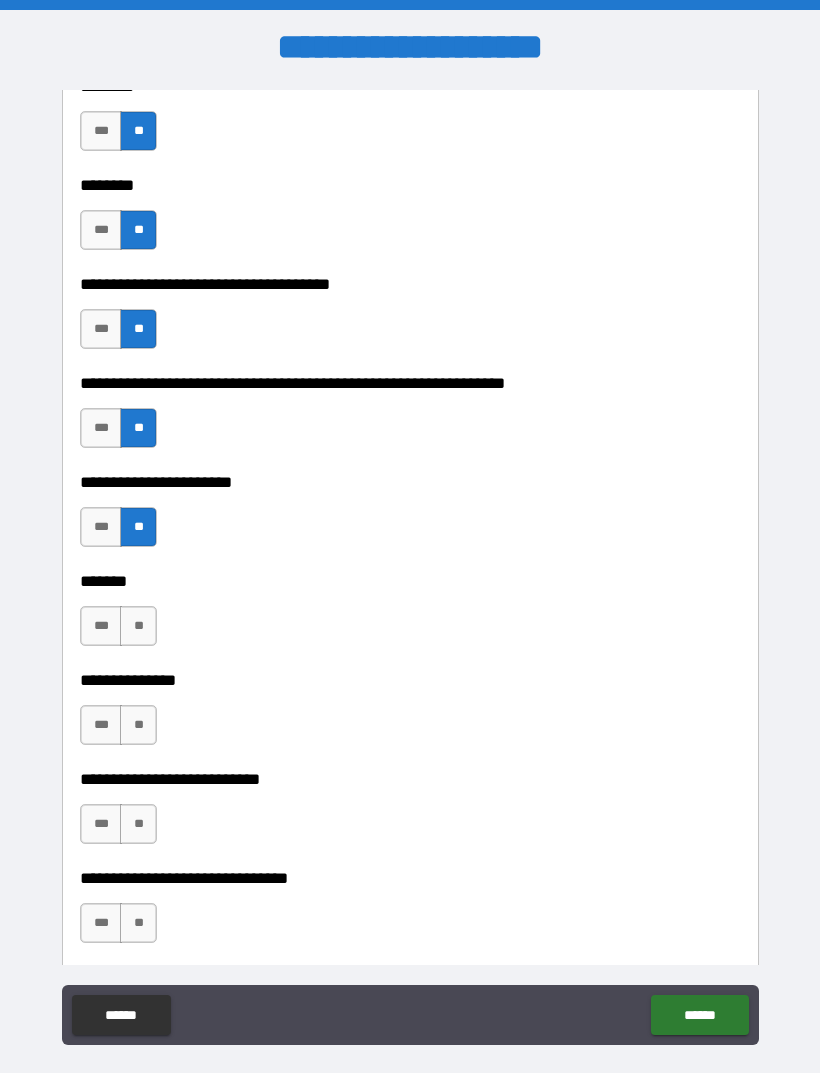 click on "**" at bounding box center (138, 626) 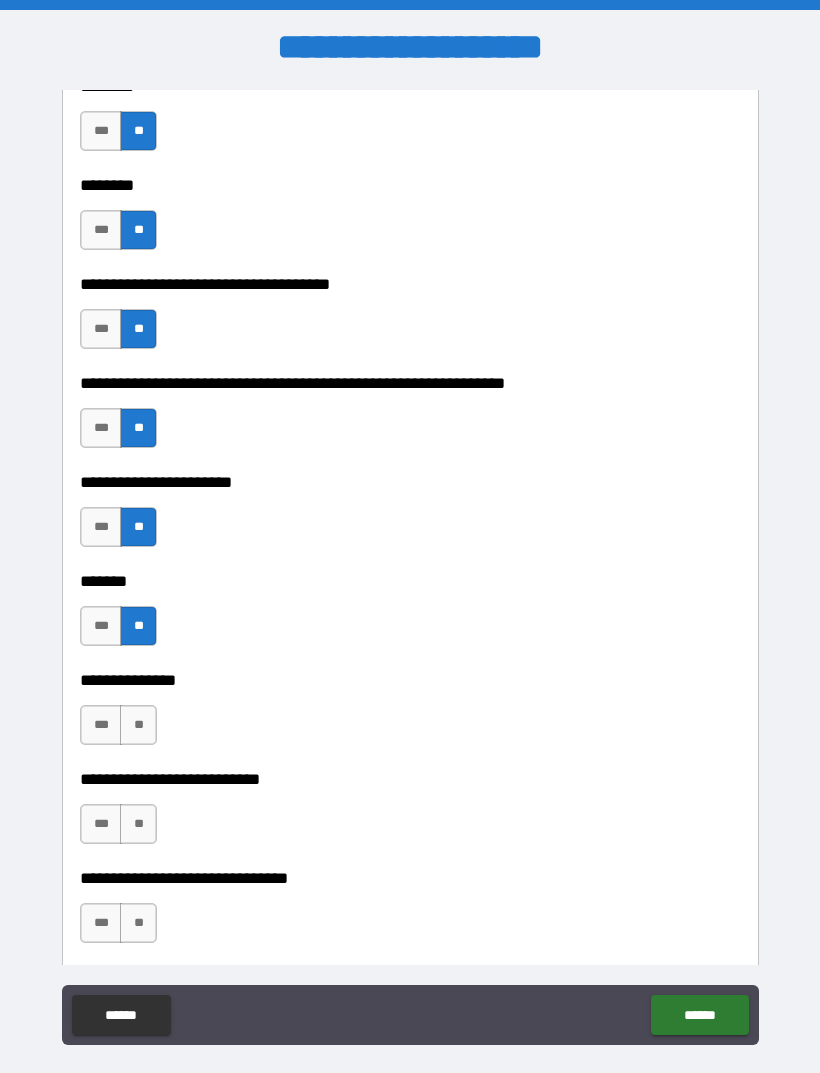 click on "**" at bounding box center (138, 725) 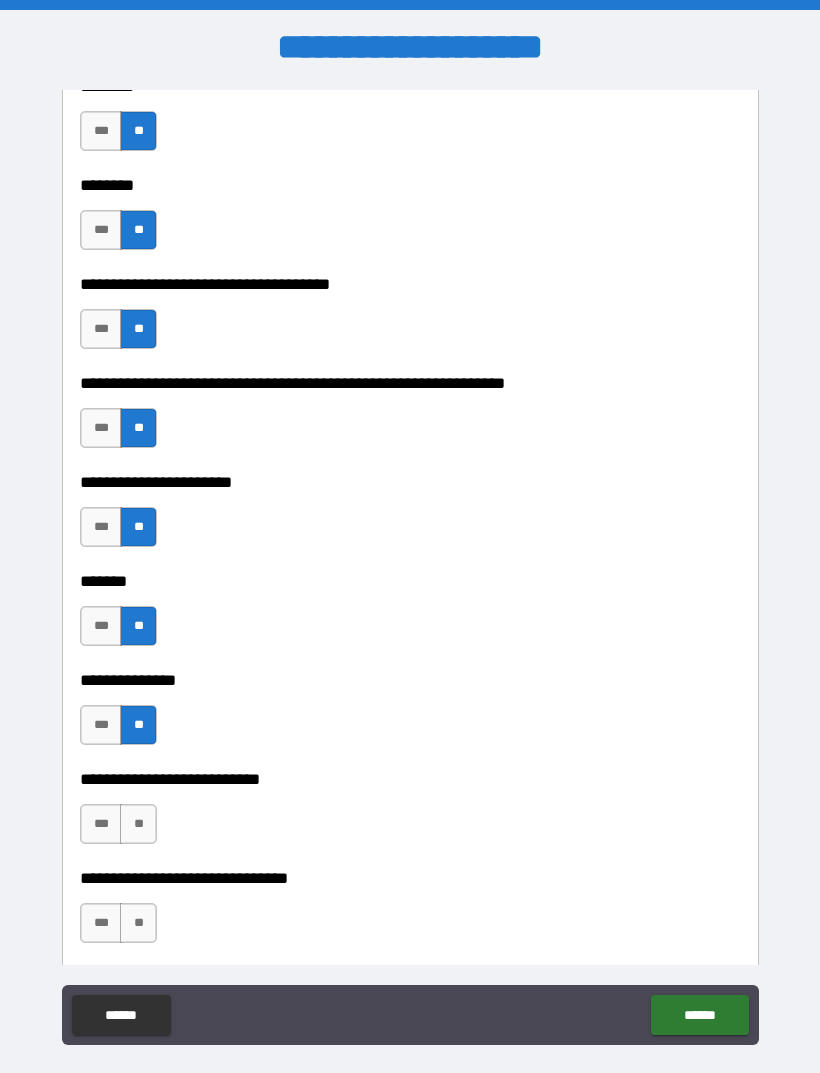 click on "**" at bounding box center (138, 824) 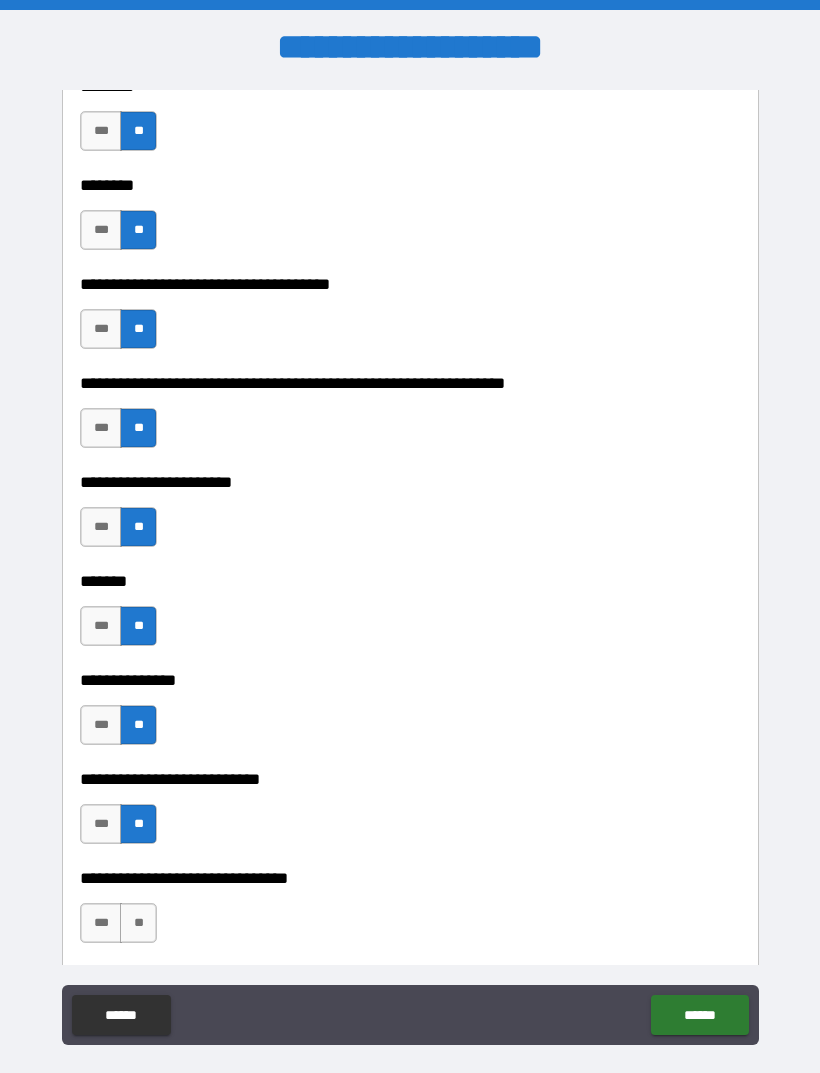 click on "**" at bounding box center [138, 923] 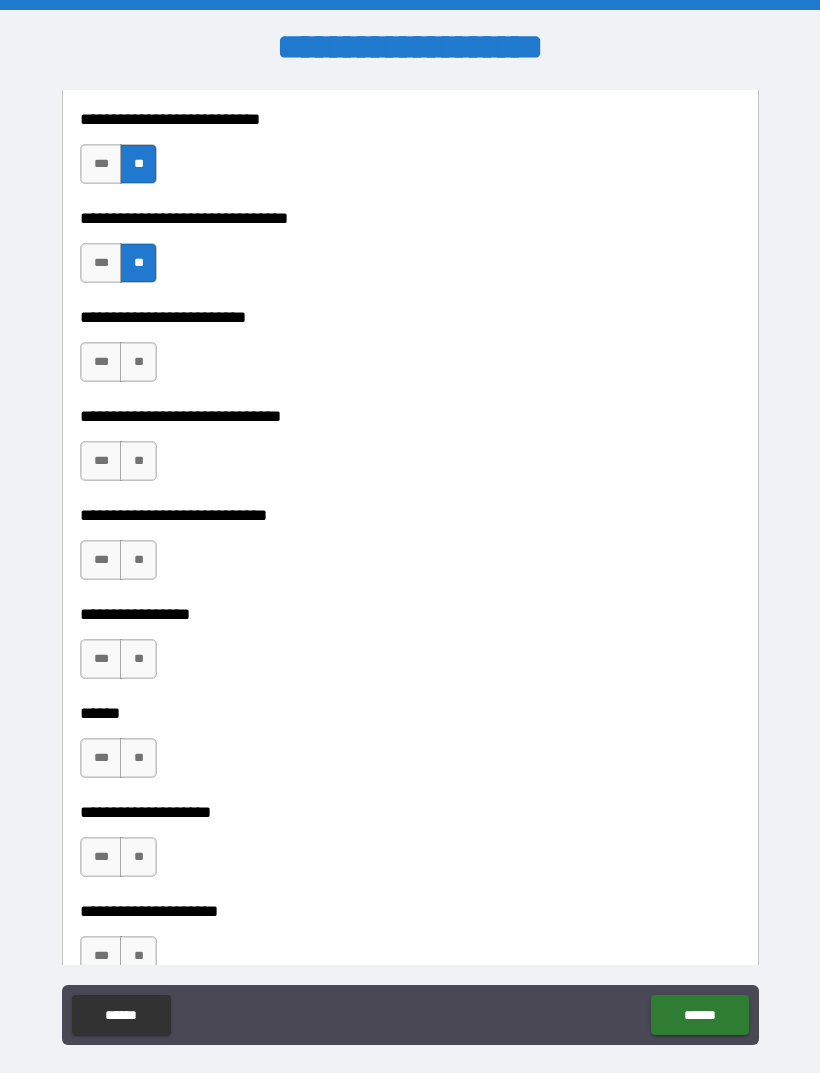 scroll, scrollTop: 8510, scrollLeft: 0, axis: vertical 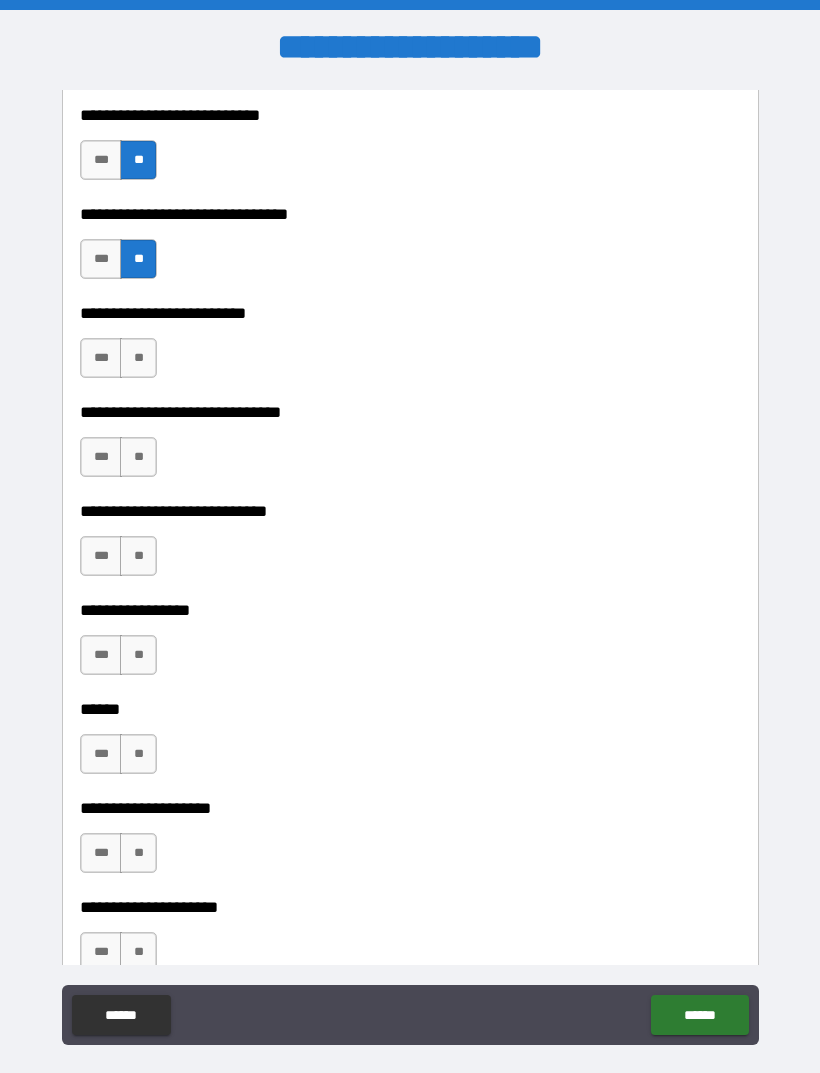 click on "**" at bounding box center (138, 358) 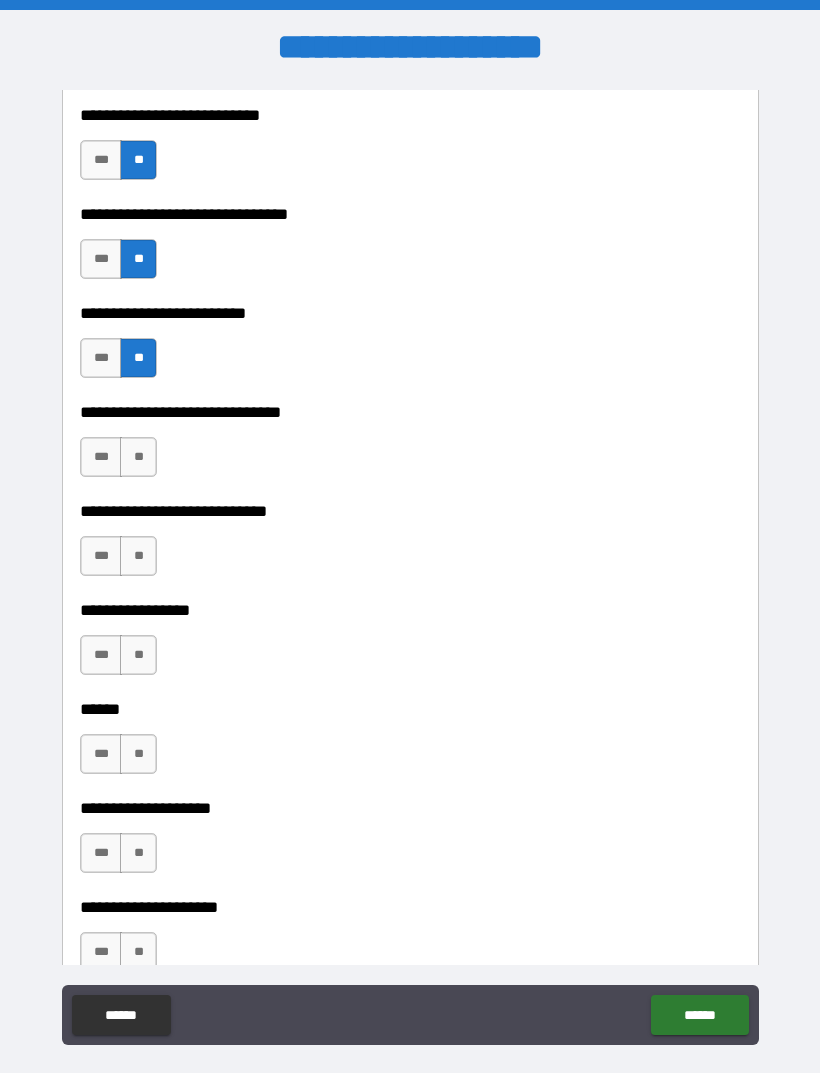 click on "**" at bounding box center [138, 457] 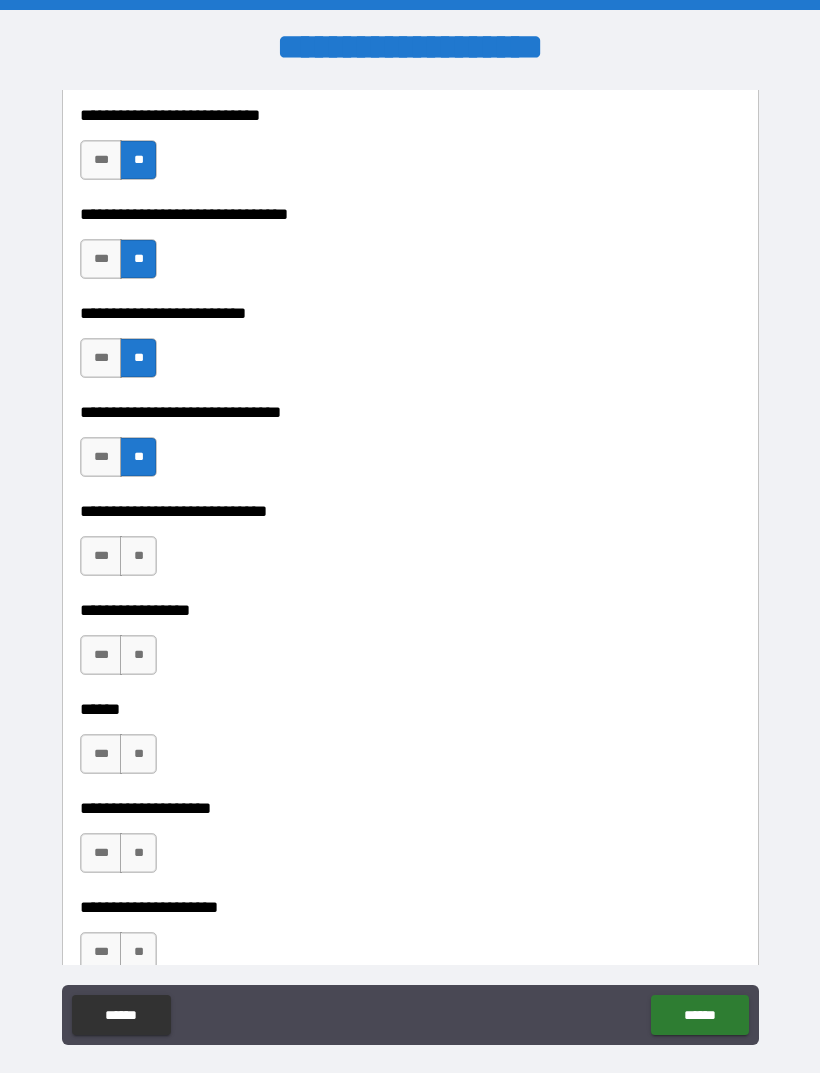 click on "**" at bounding box center (138, 556) 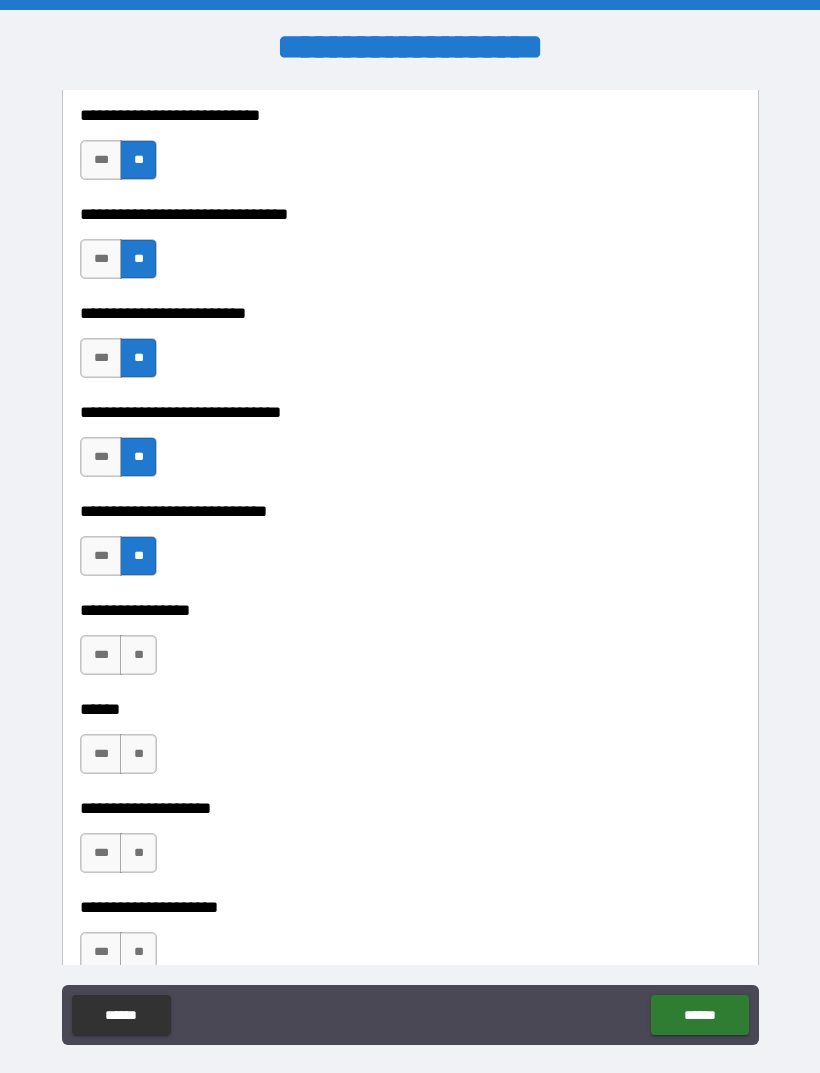 click on "**" at bounding box center (138, 655) 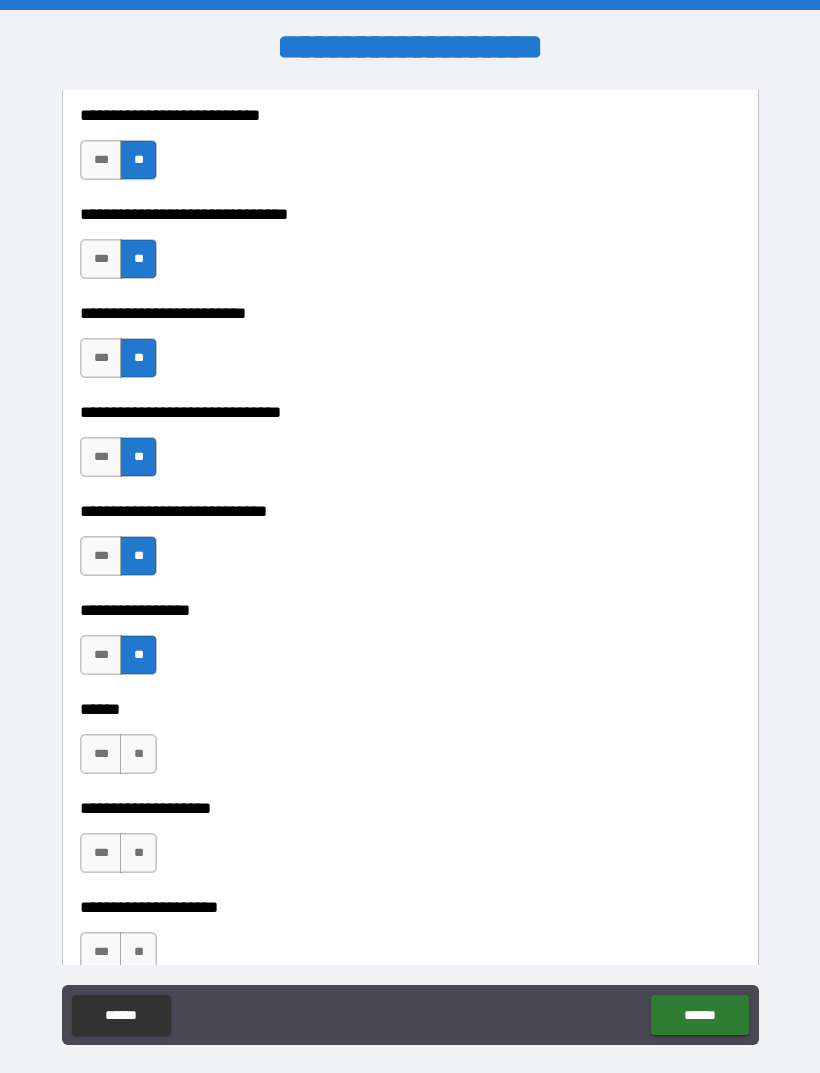 click on "**" at bounding box center (138, 754) 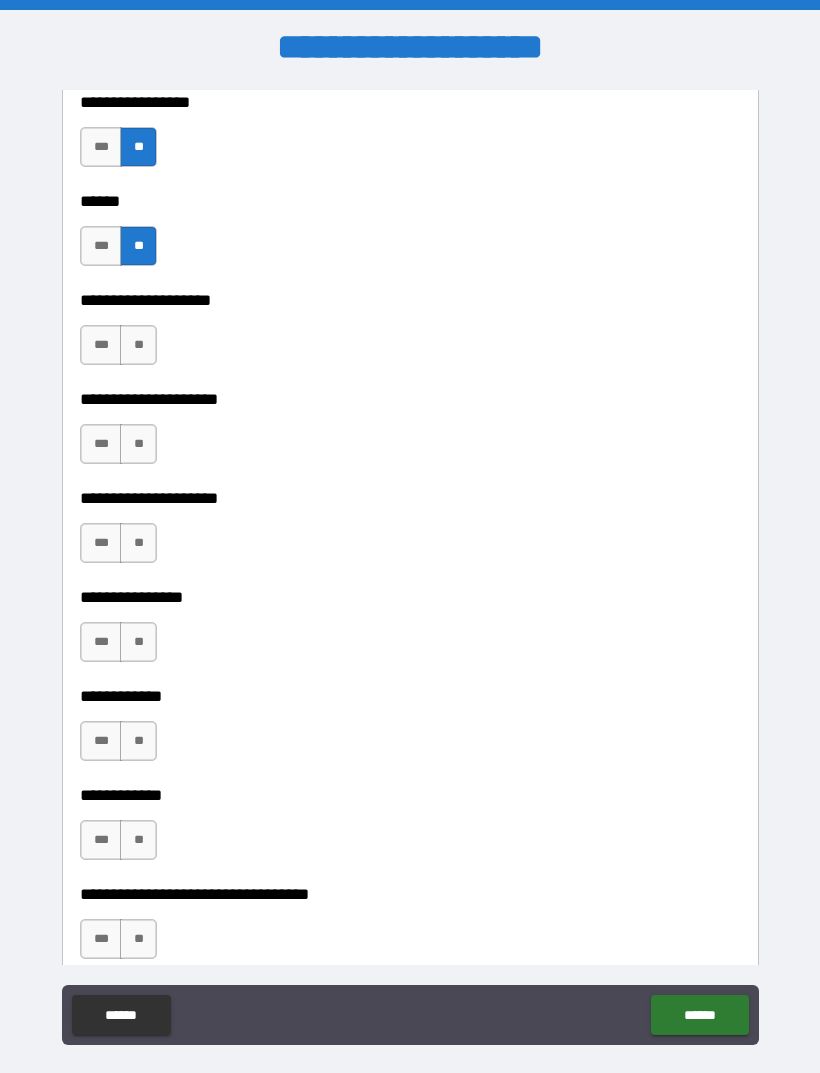 scroll, scrollTop: 9018, scrollLeft: 0, axis: vertical 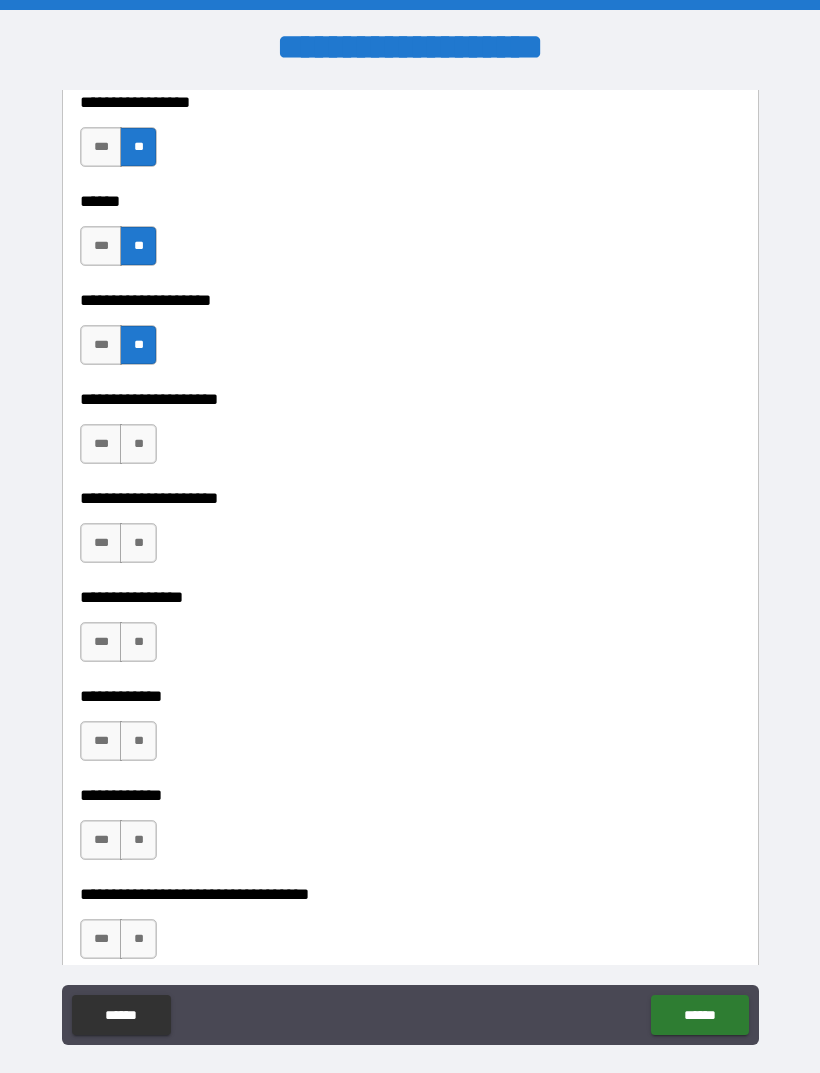 click on "**" at bounding box center [138, 444] 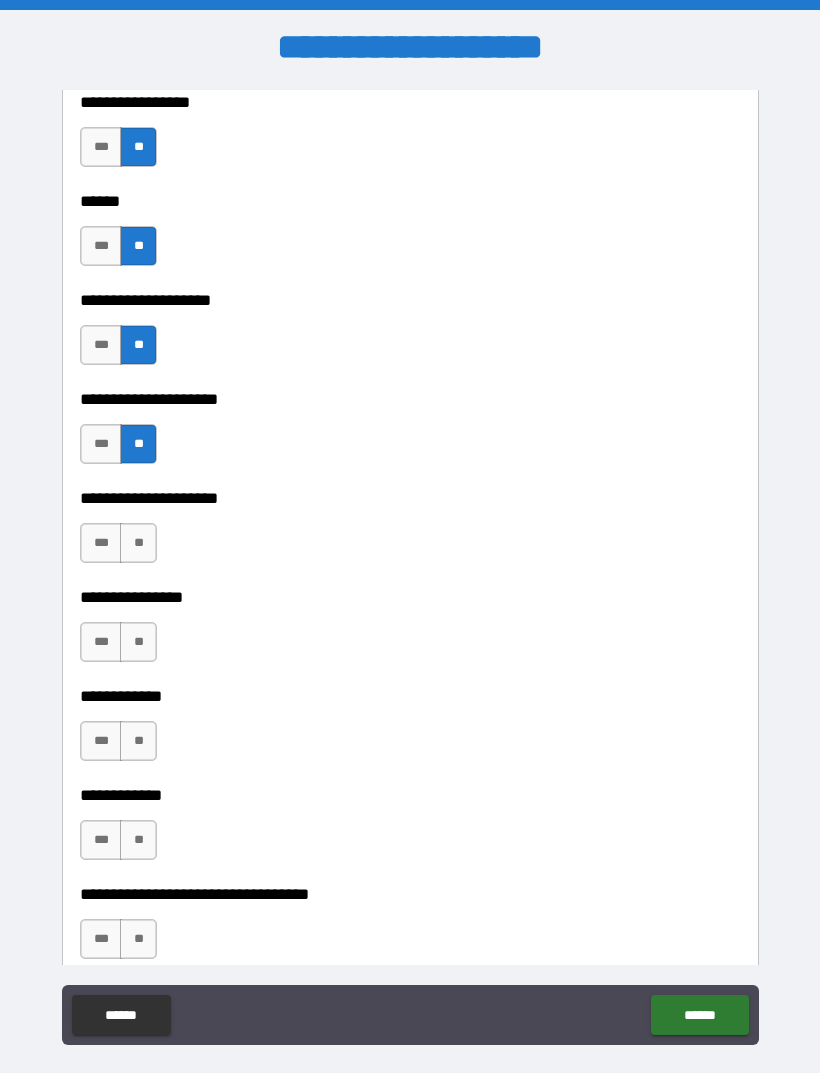 click on "**" at bounding box center (138, 543) 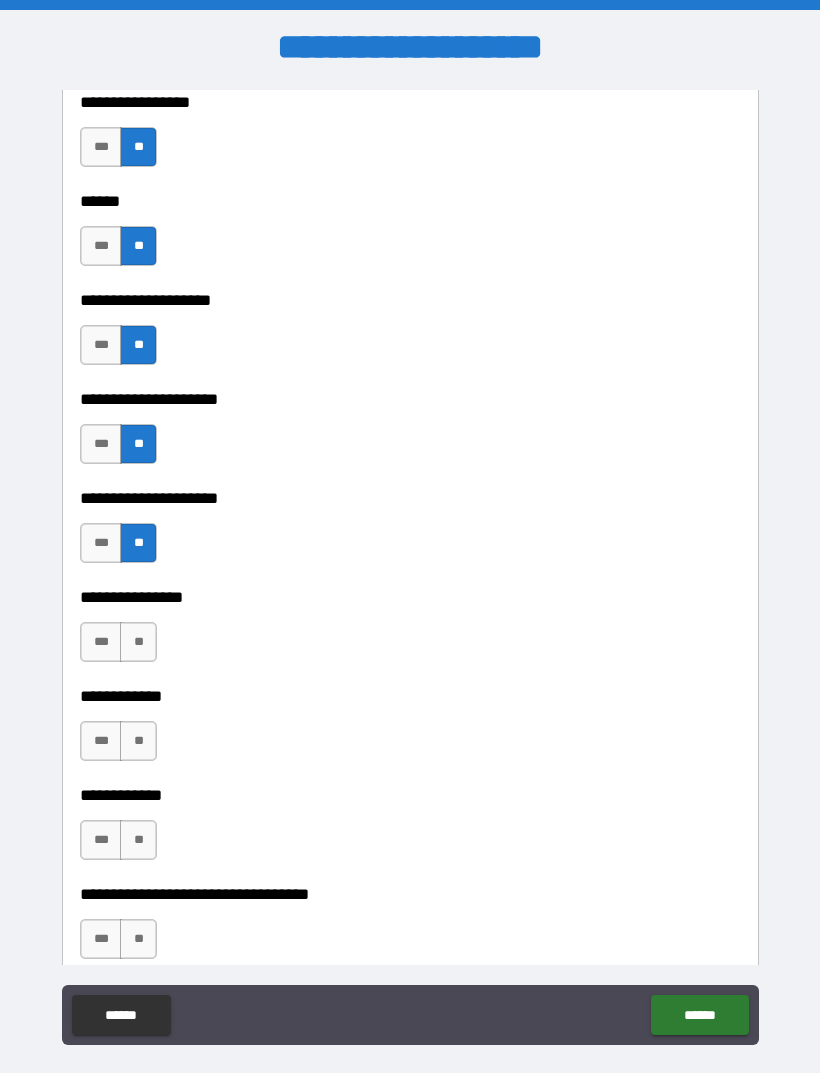 click on "**" at bounding box center (138, 642) 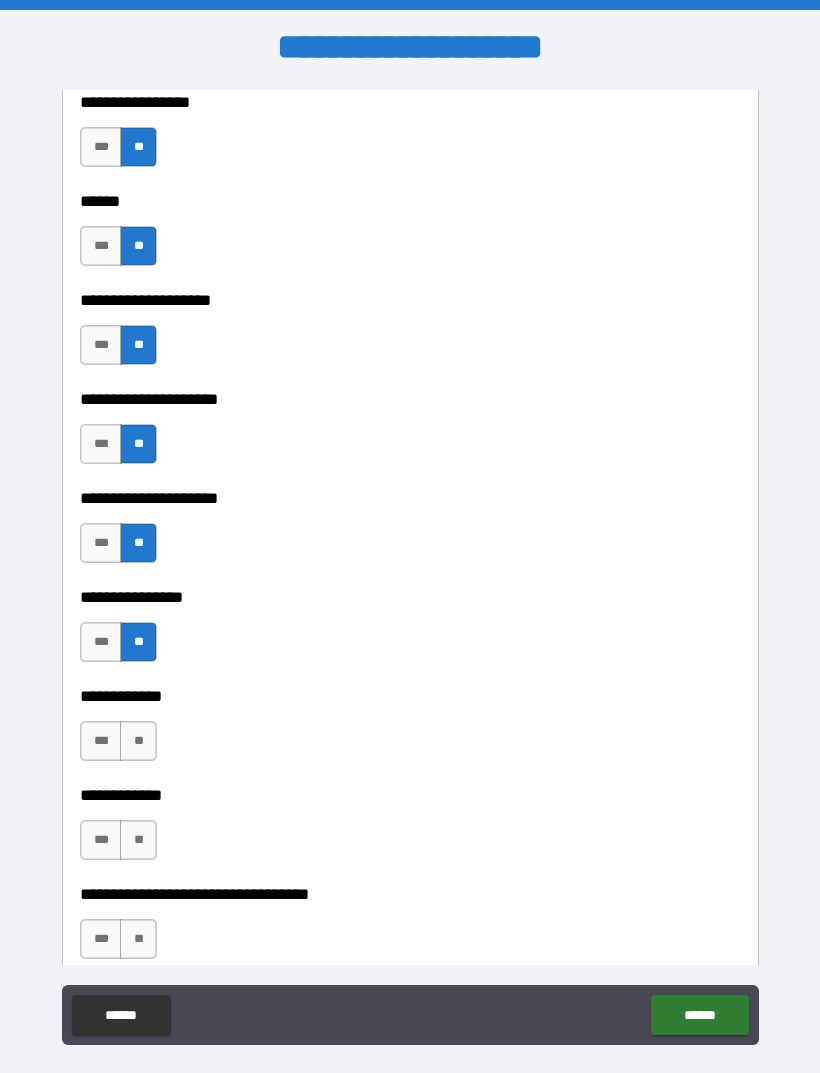 click on "**" at bounding box center (138, 741) 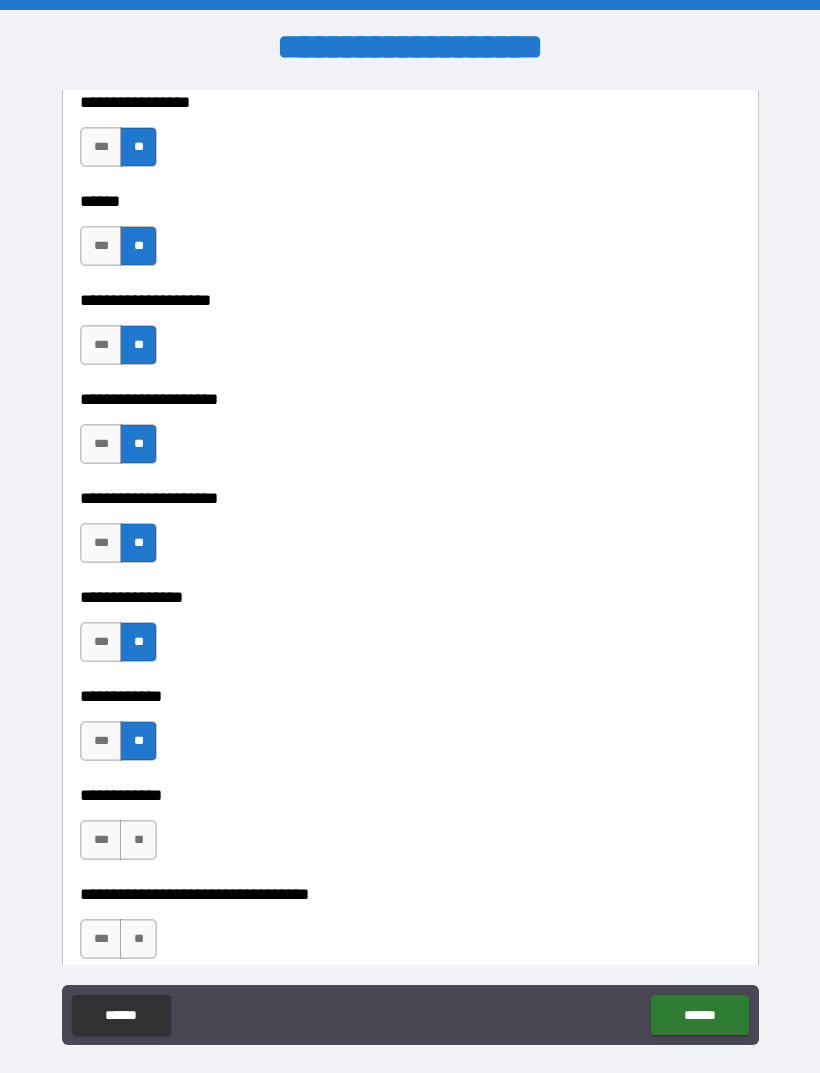 click on "**" at bounding box center [138, 840] 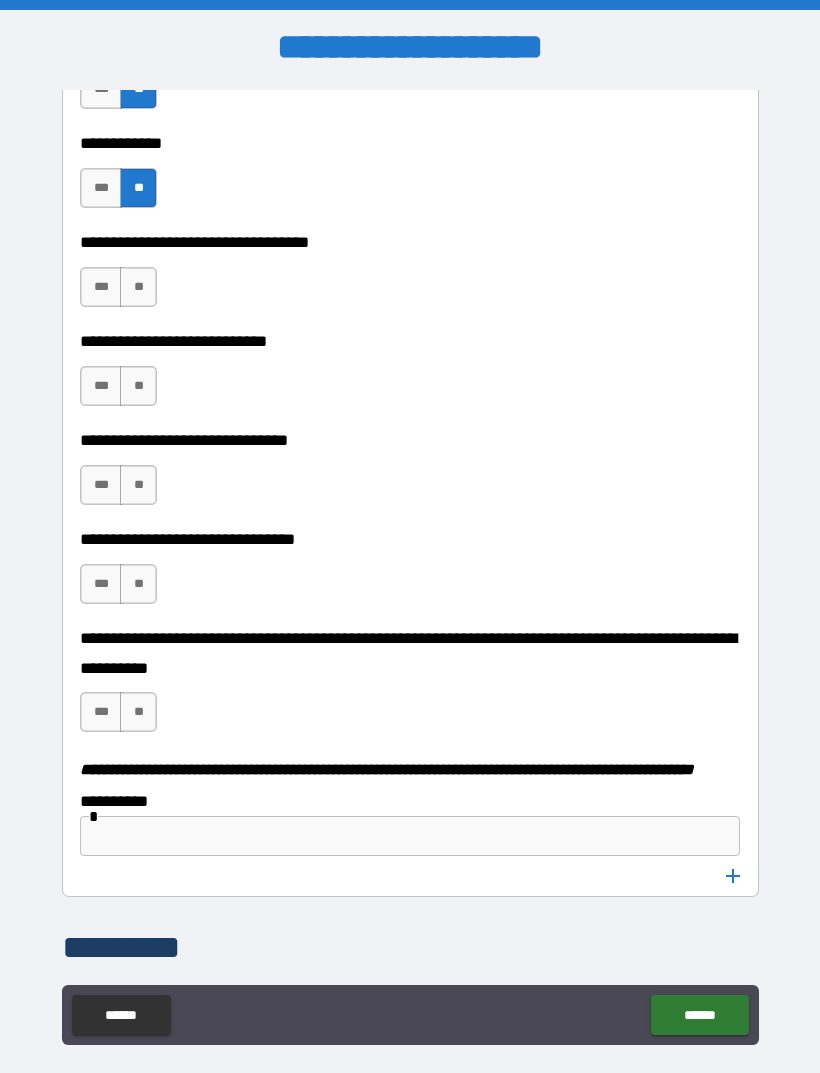 scroll, scrollTop: 9675, scrollLeft: 0, axis: vertical 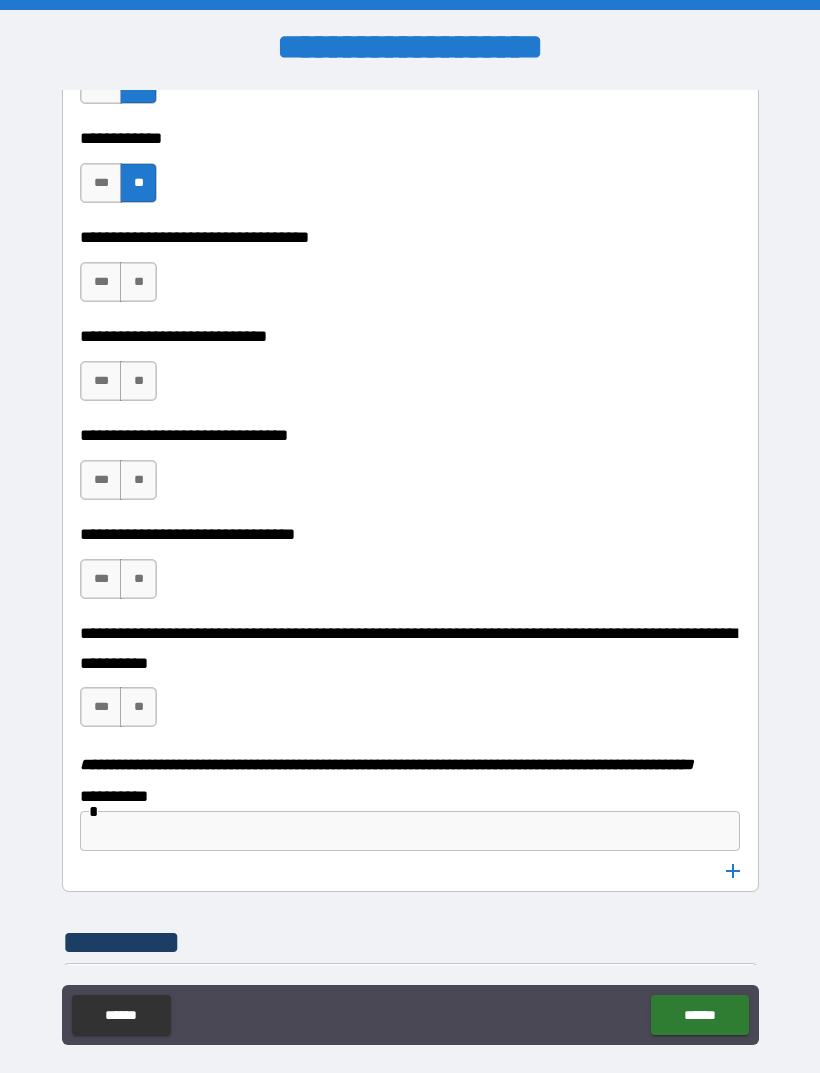 click on "**" at bounding box center [138, 282] 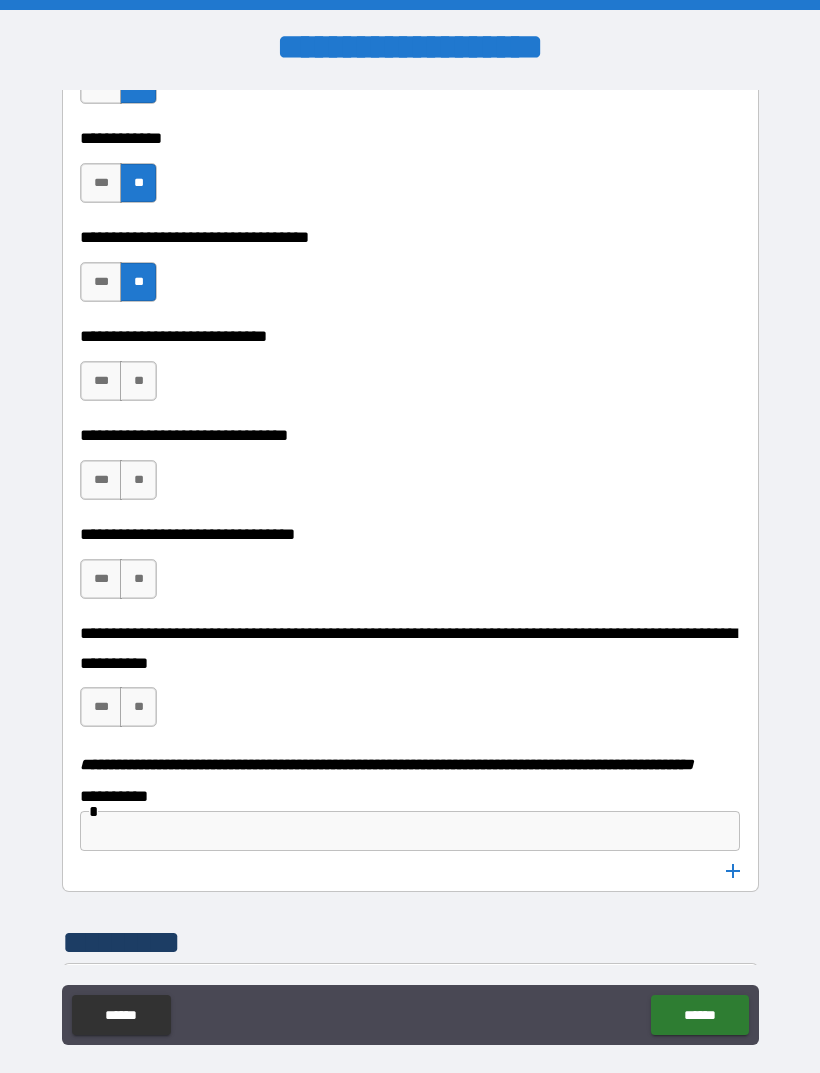 click on "**" at bounding box center (138, 381) 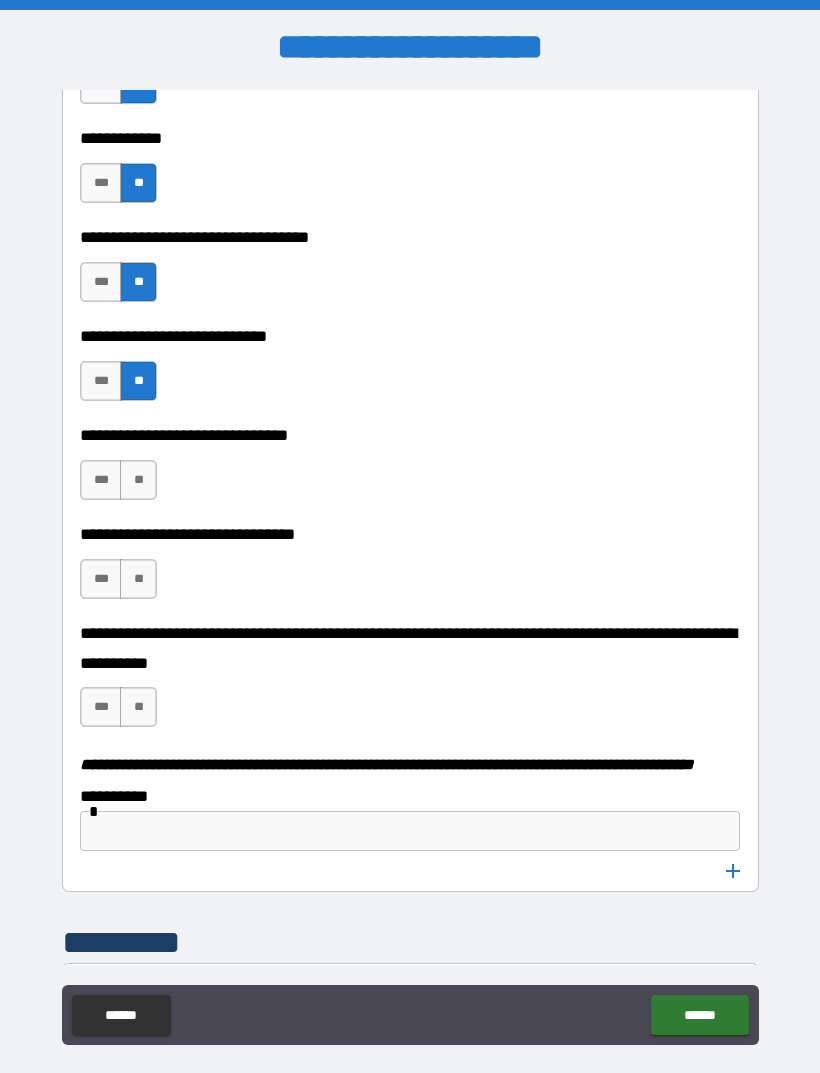 click on "**" at bounding box center (138, 480) 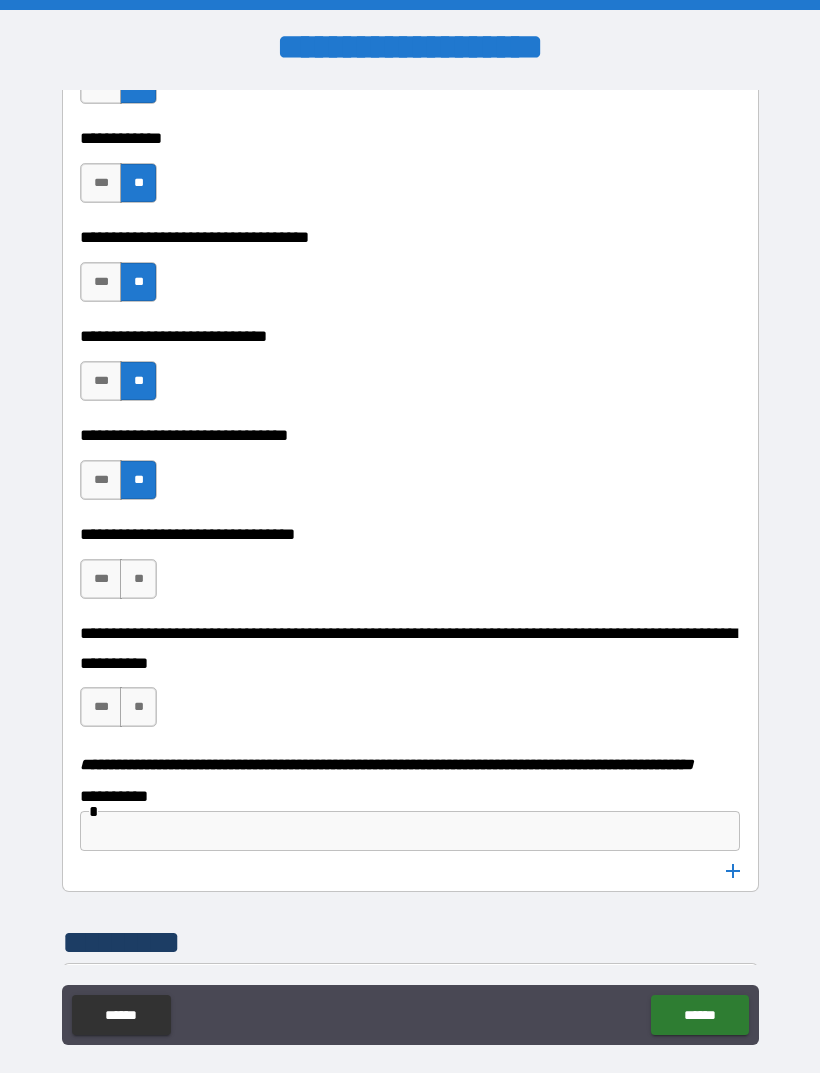 click on "**" at bounding box center (138, 579) 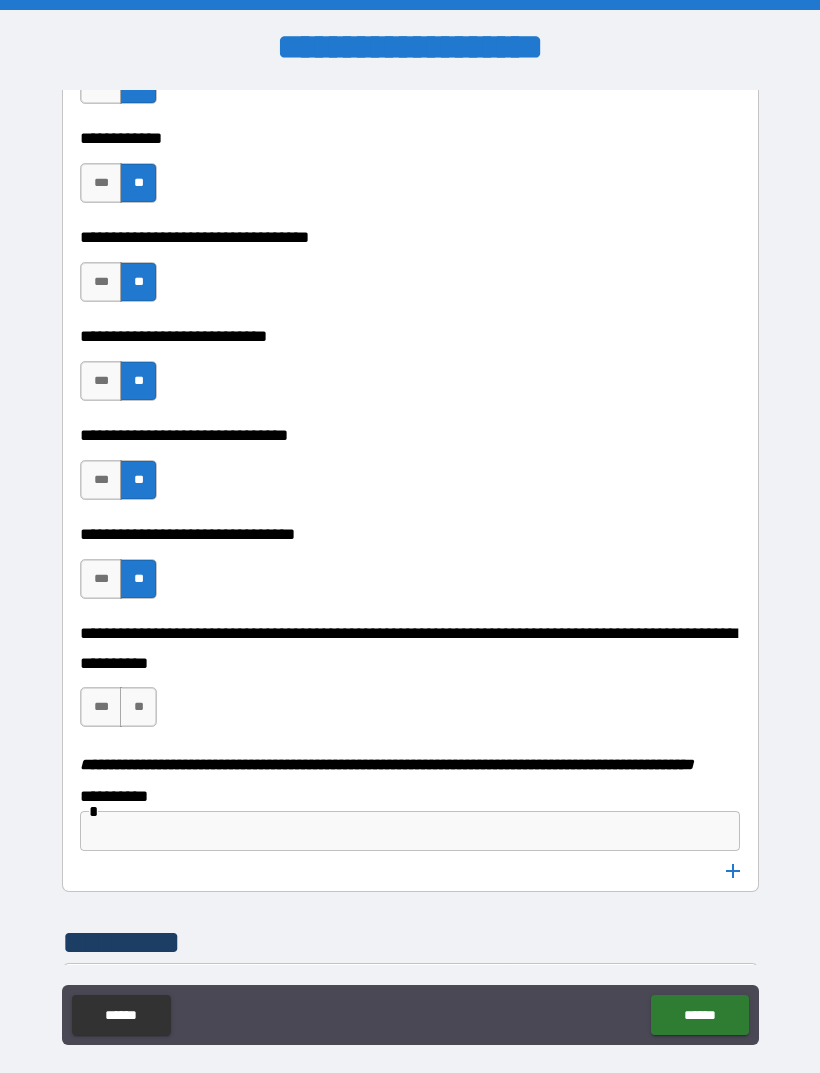 click on "**" at bounding box center [138, 707] 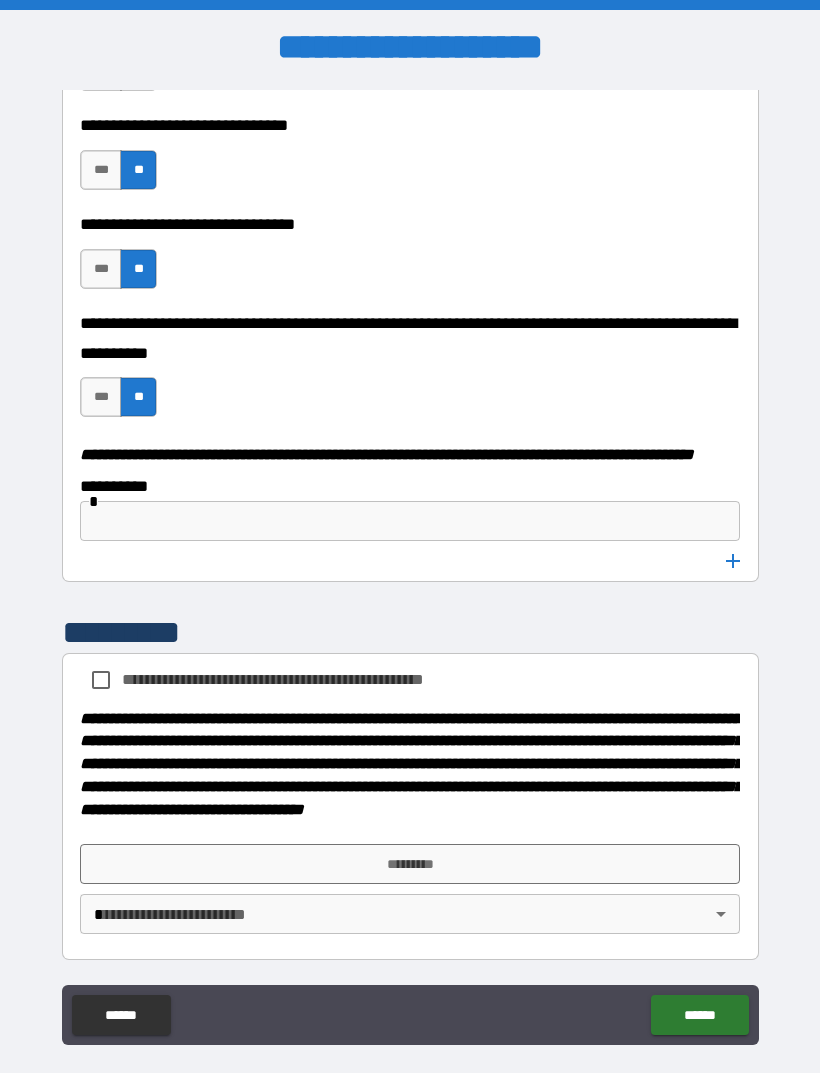 scroll, scrollTop: 10041, scrollLeft: 0, axis: vertical 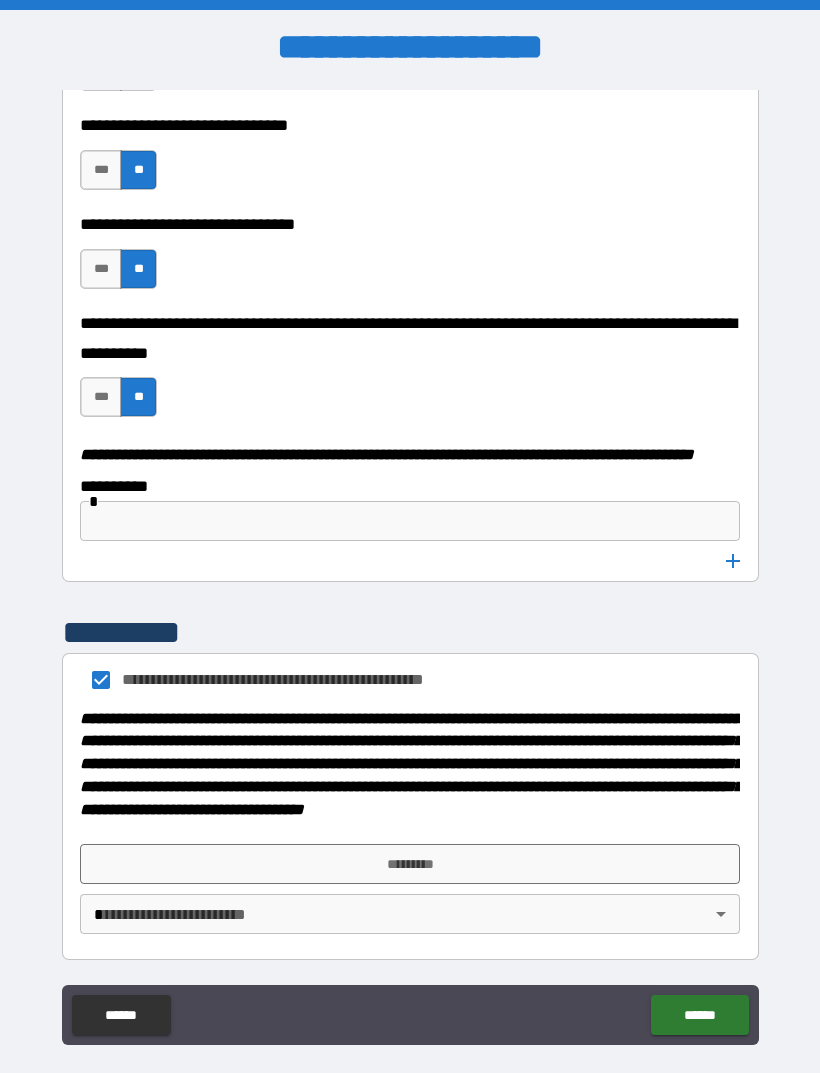 click on "*********" at bounding box center (410, 864) 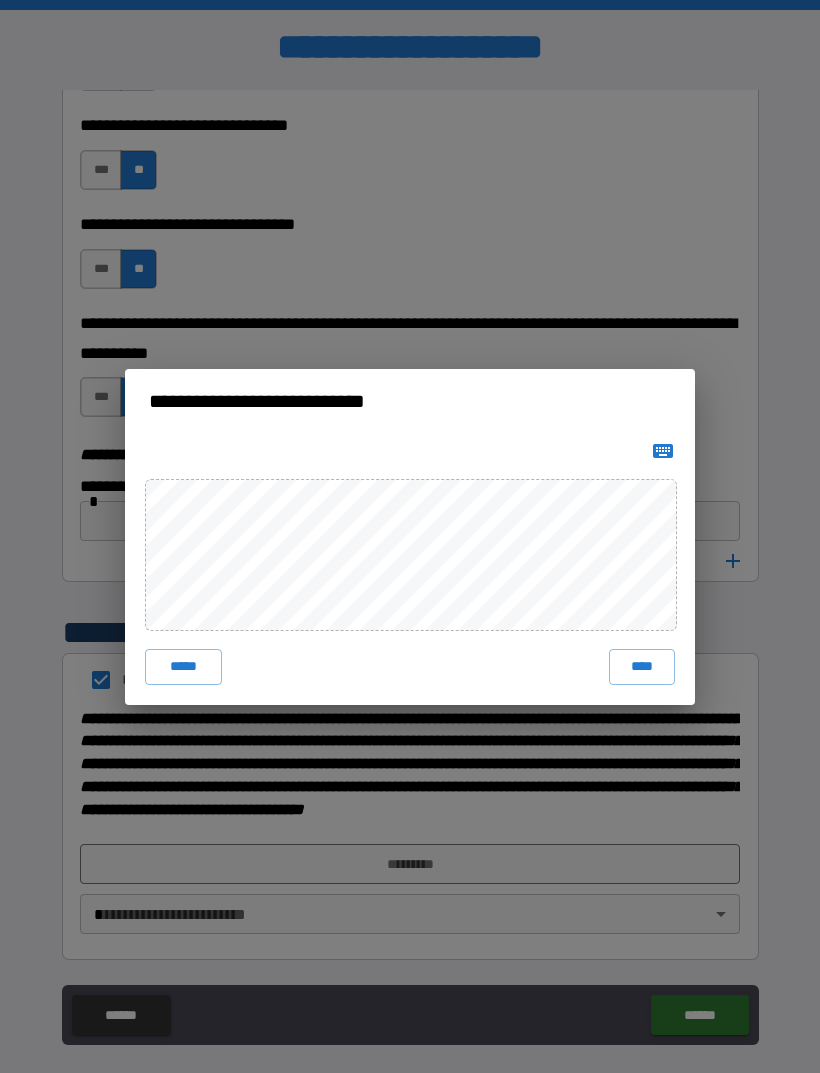 click on "**********" at bounding box center (410, 536) 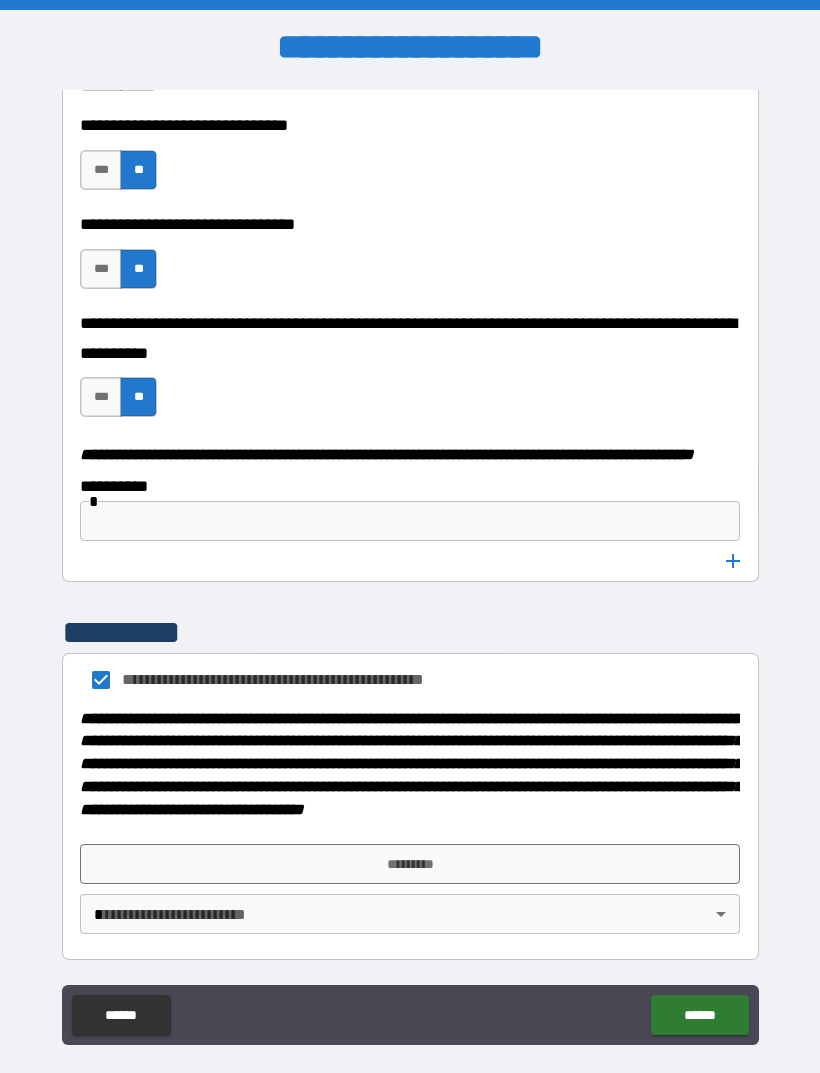 click on "*" at bounding box center (410, 541) 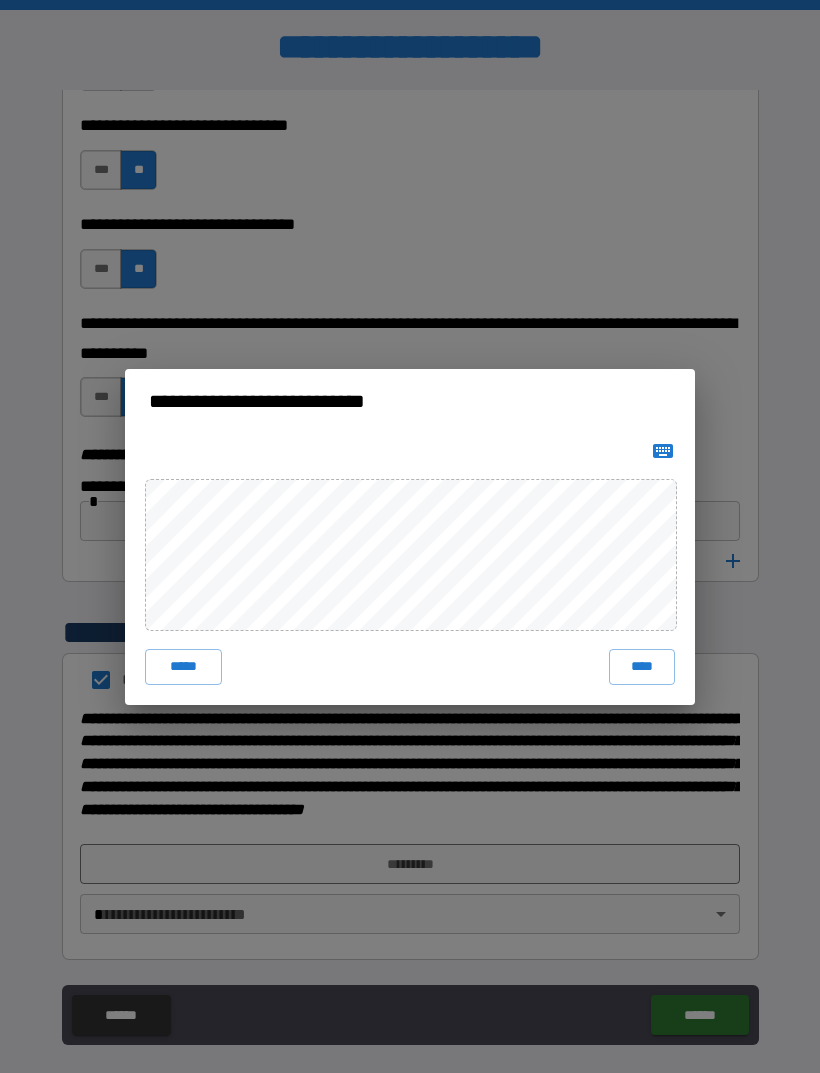 click on "****" at bounding box center (642, 667) 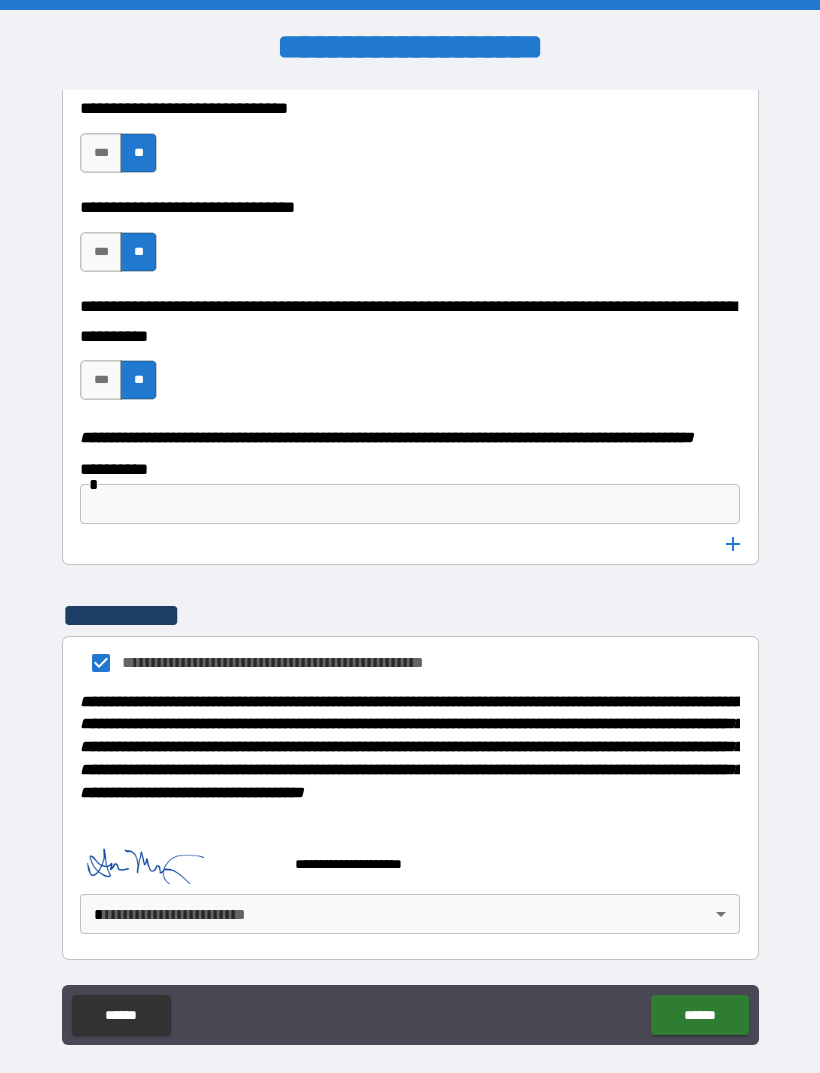 click on "**********" at bounding box center [410, 568] 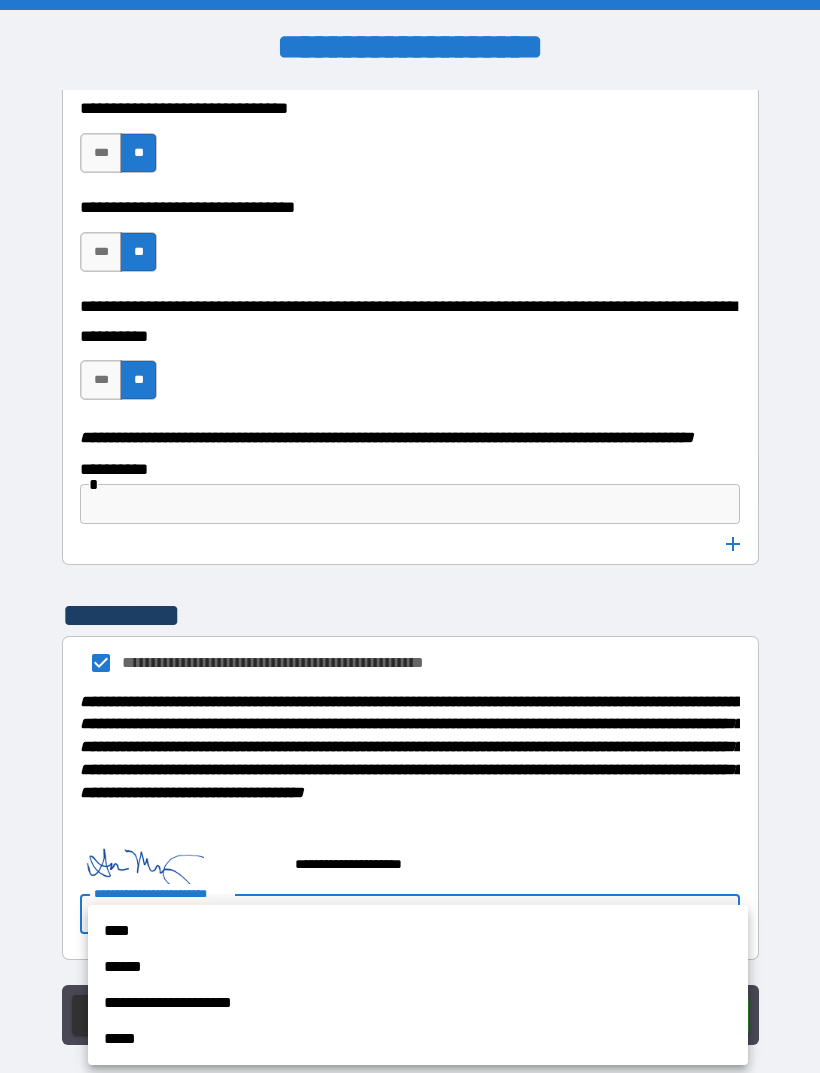click on "****" at bounding box center [418, 931] 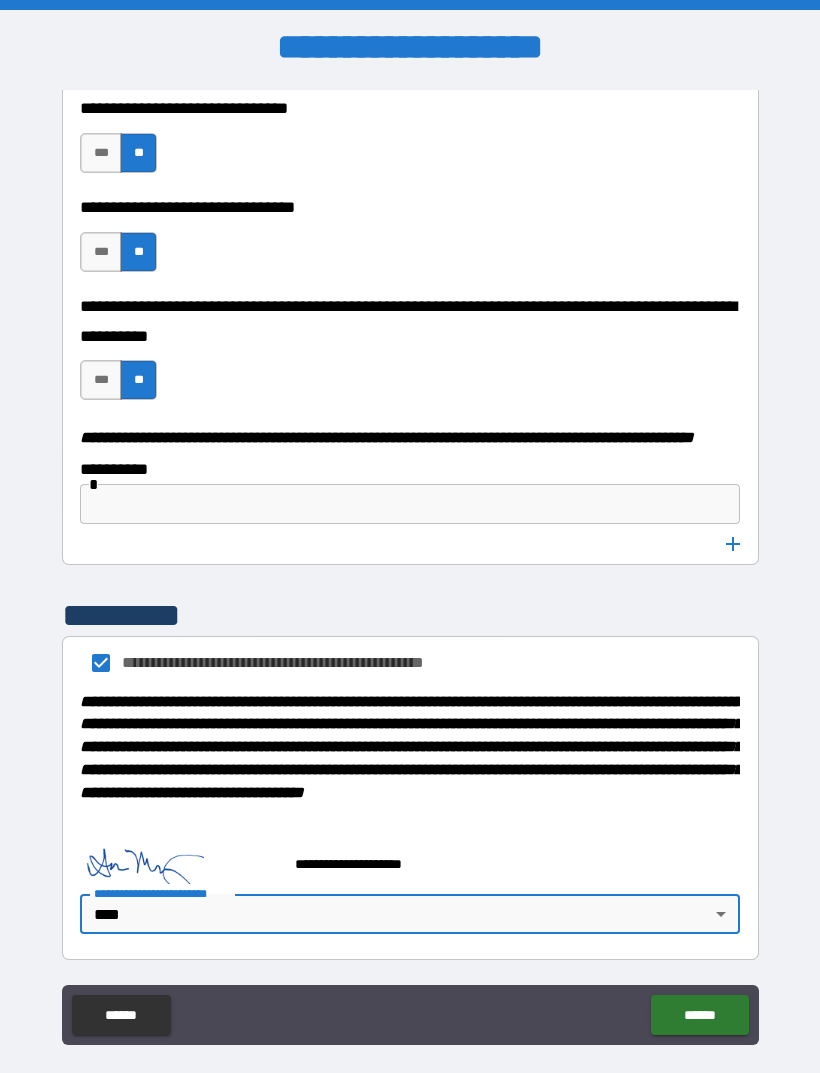 click on "******" at bounding box center (699, 1015) 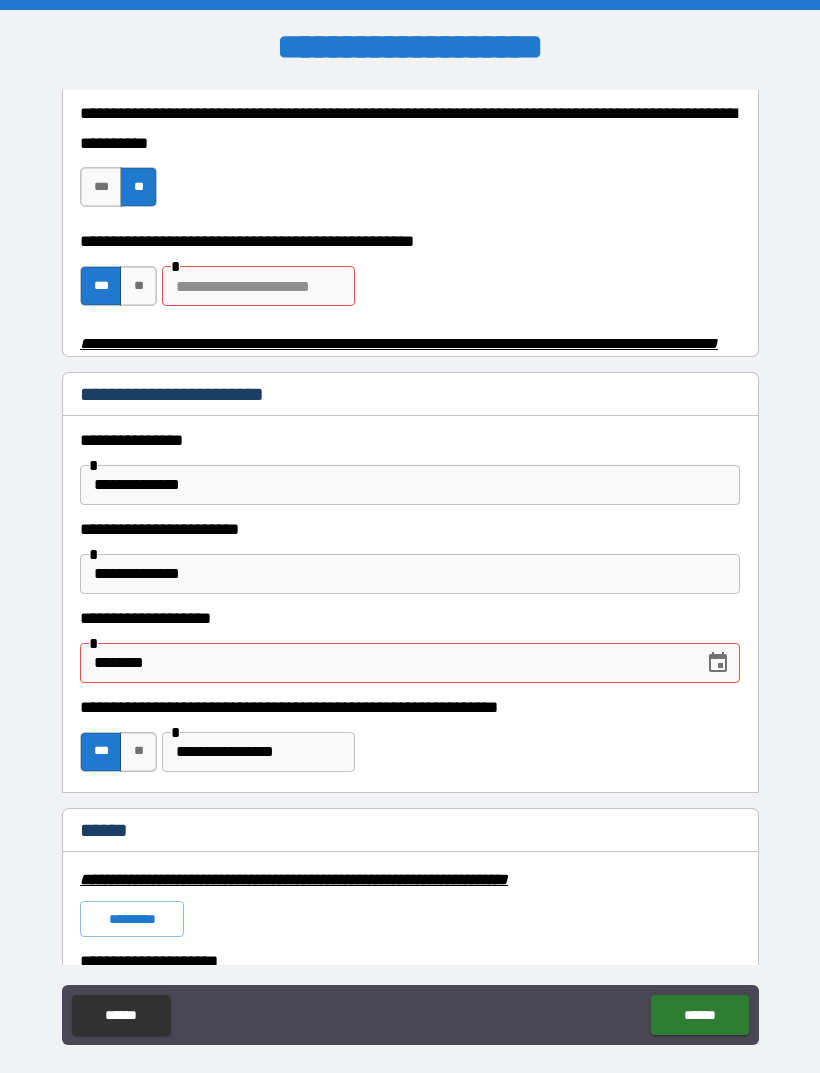 scroll, scrollTop: 778, scrollLeft: 0, axis: vertical 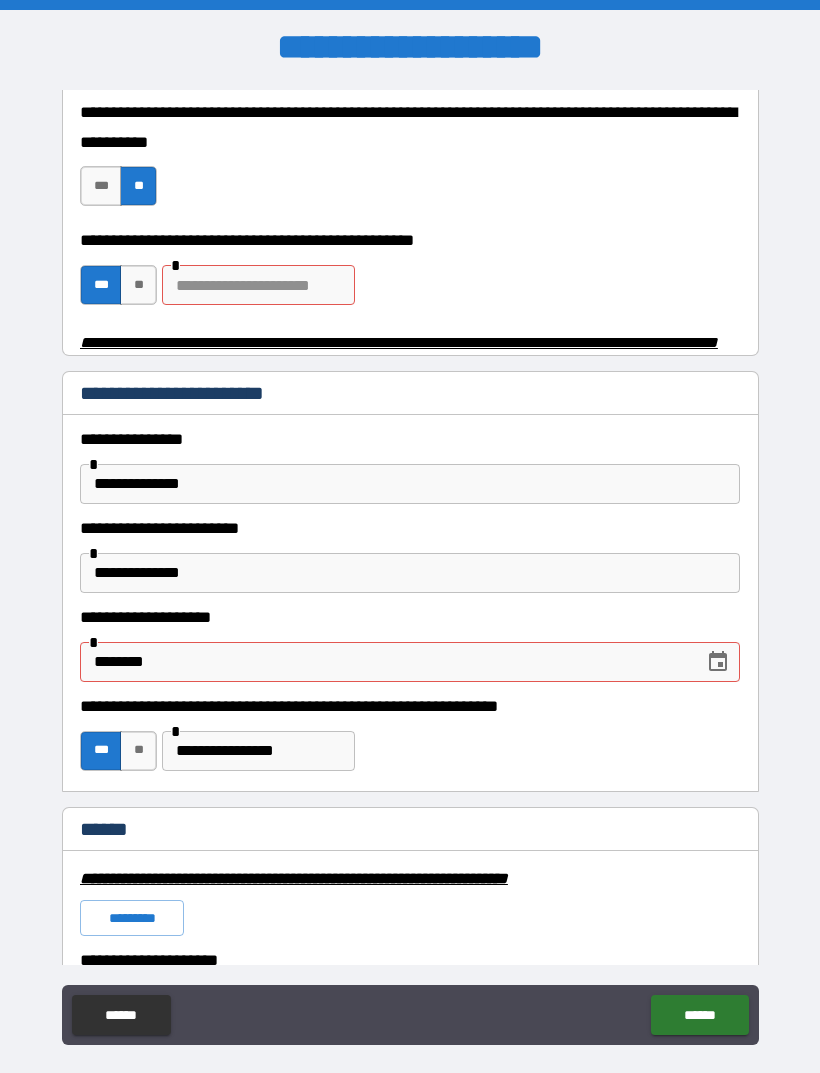 click on "********" at bounding box center (385, 662) 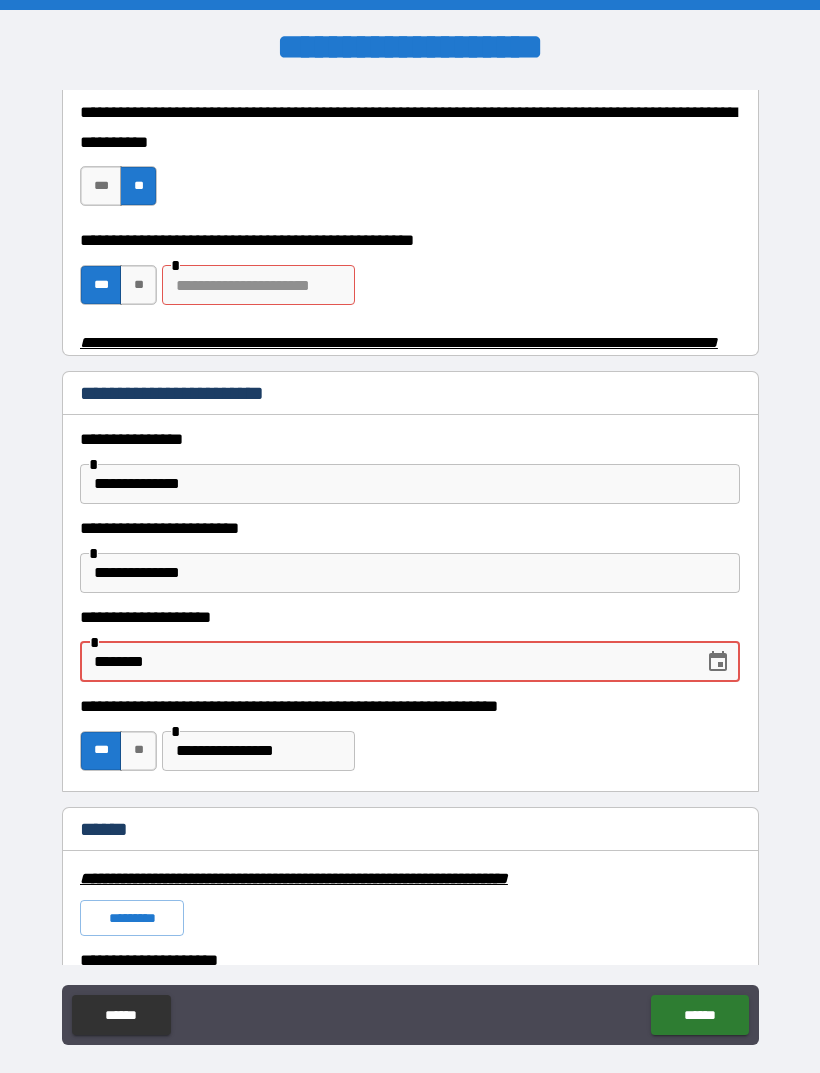 click on "**********" at bounding box center (410, 741) 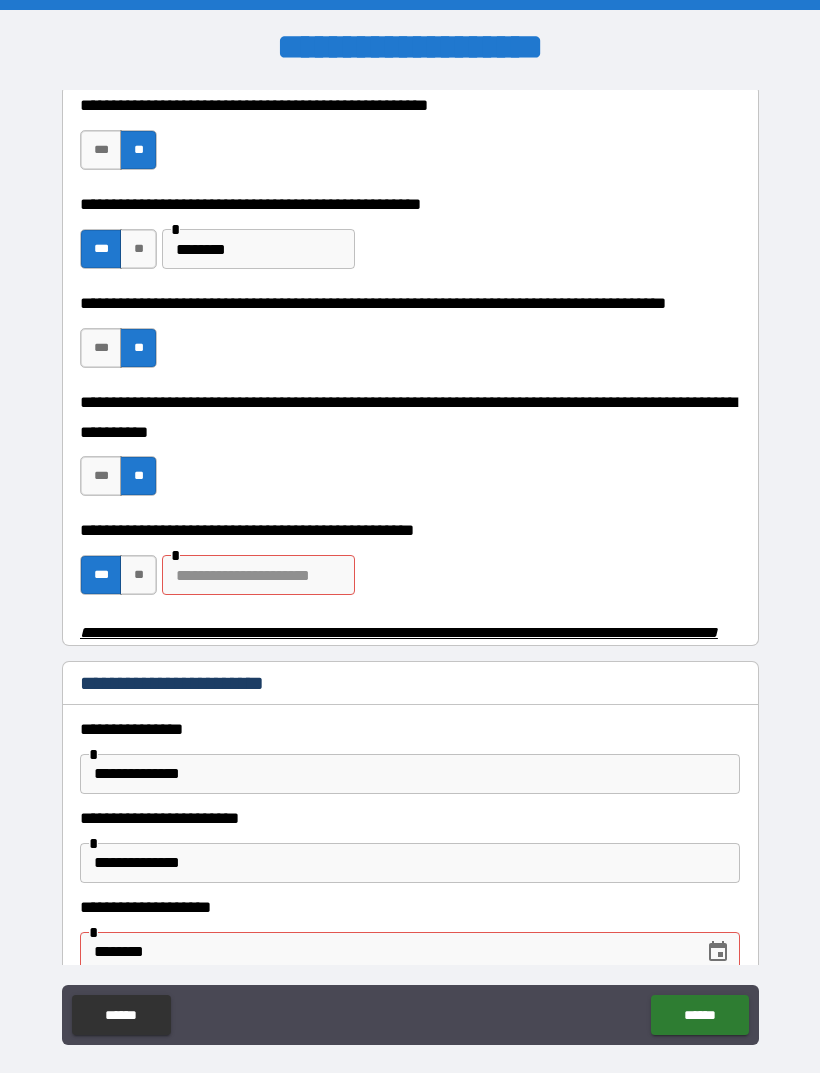 scroll, scrollTop: 495, scrollLeft: 0, axis: vertical 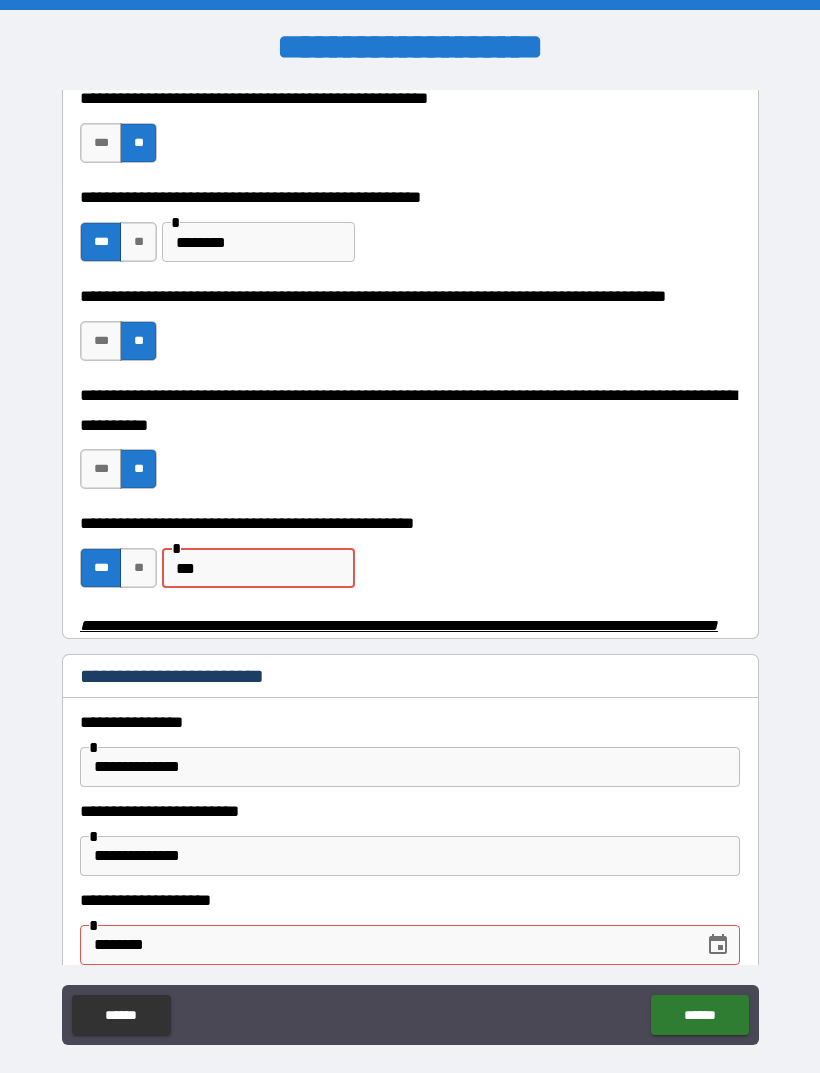 type on "***" 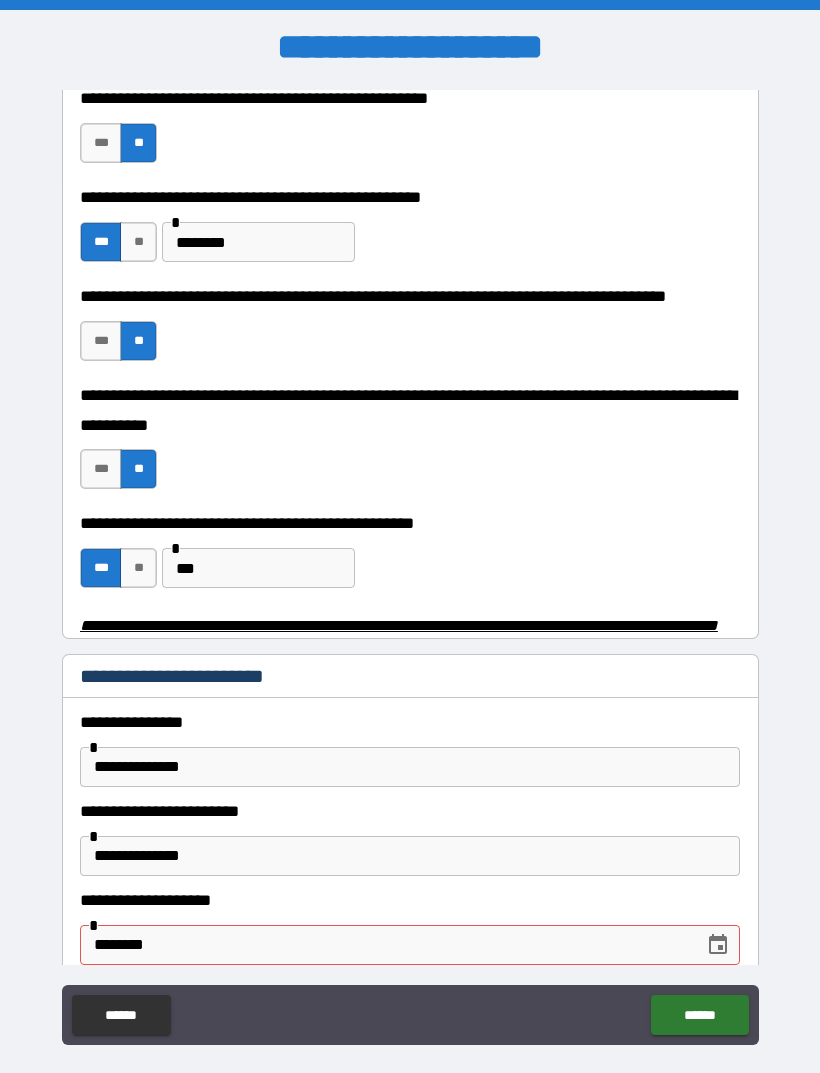 click on "******" at bounding box center (699, 1015) 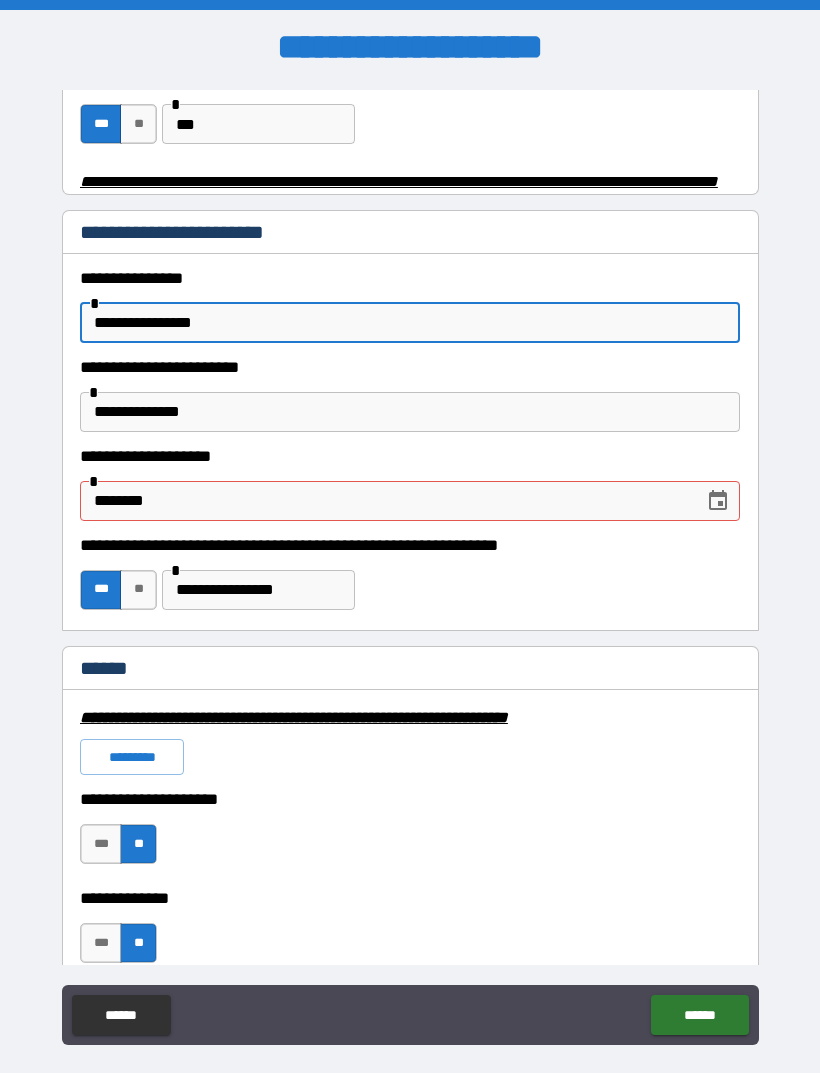 scroll, scrollTop: 942, scrollLeft: 0, axis: vertical 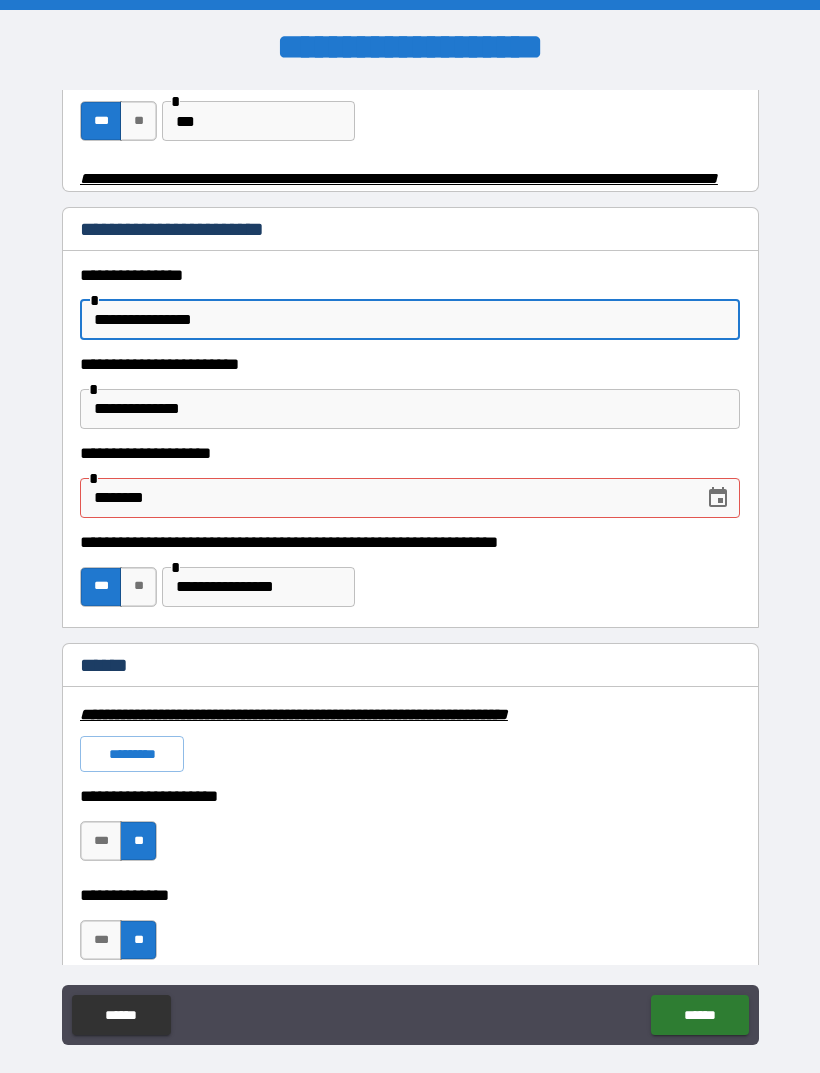 type on "**********" 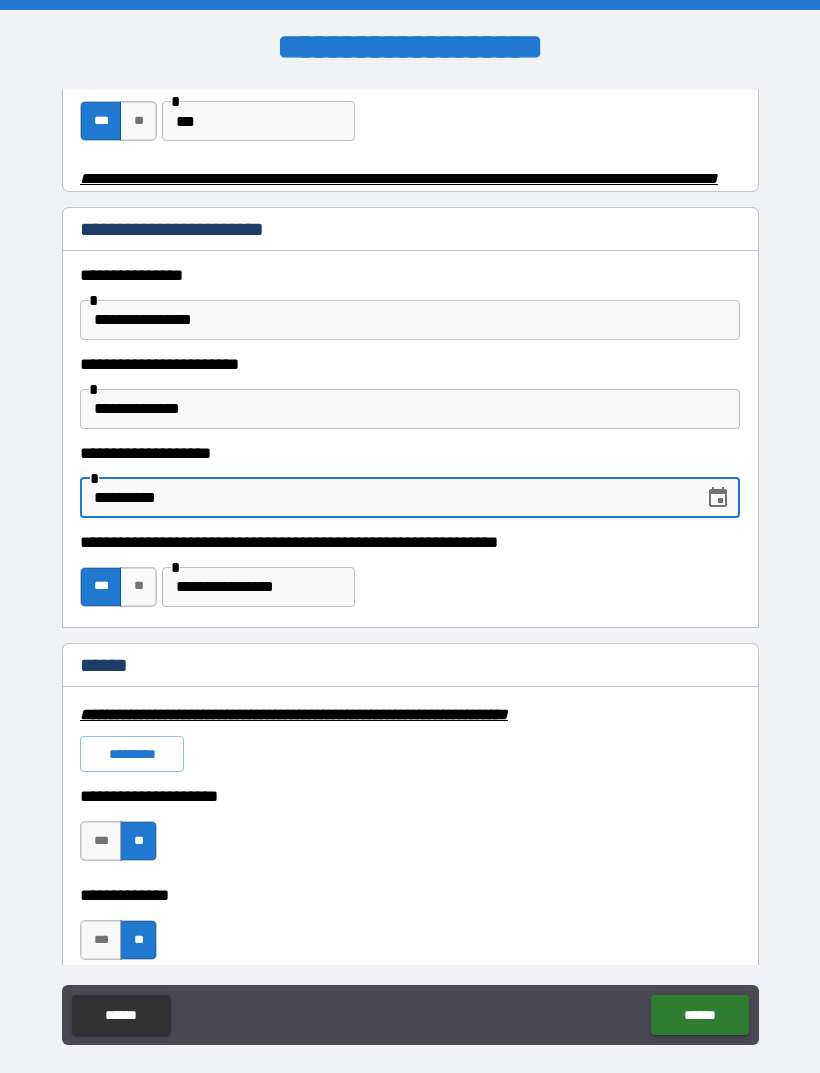 type on "**********" 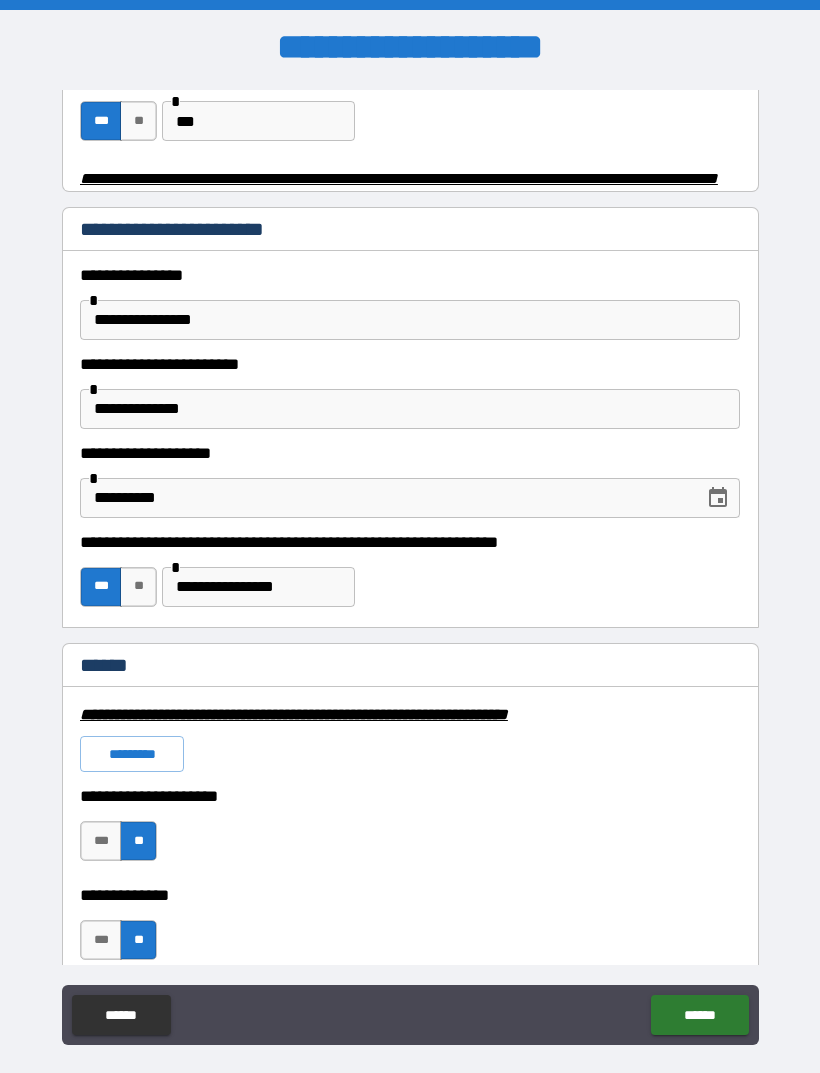 click on "******" at bounding box center (699, 1015) 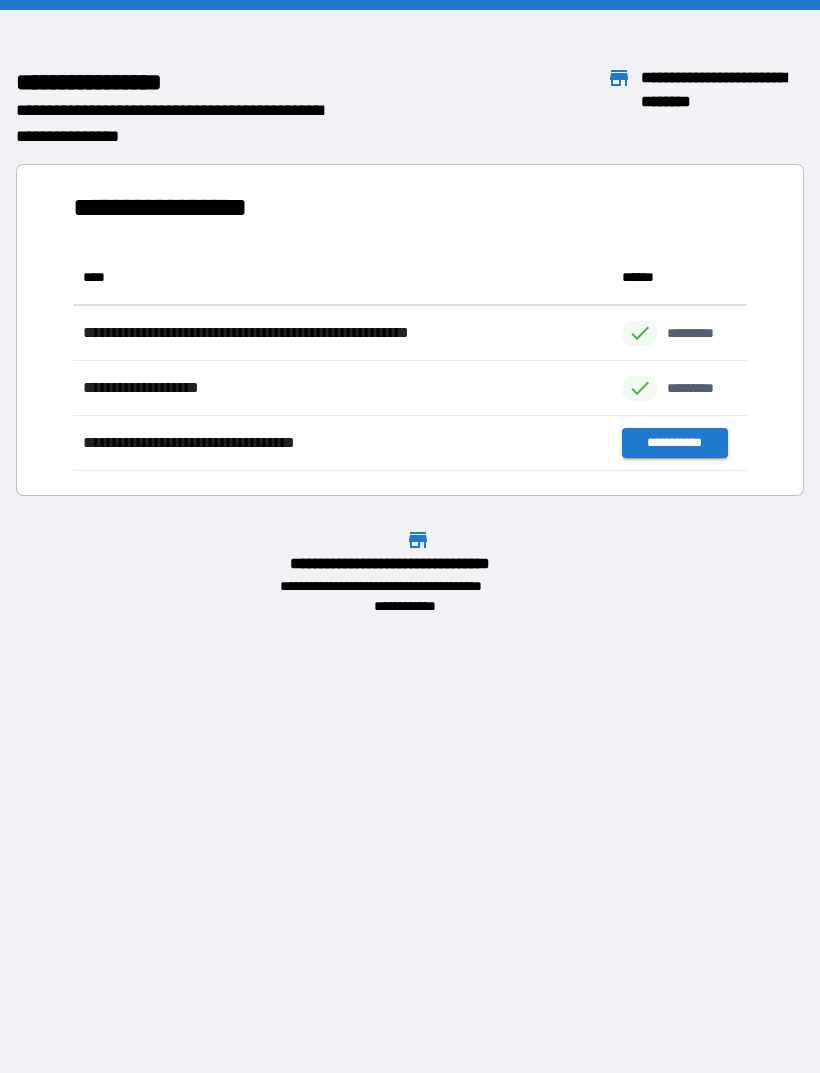 scroll, scrollTop: 1, scrollLeft: 1, axis: both 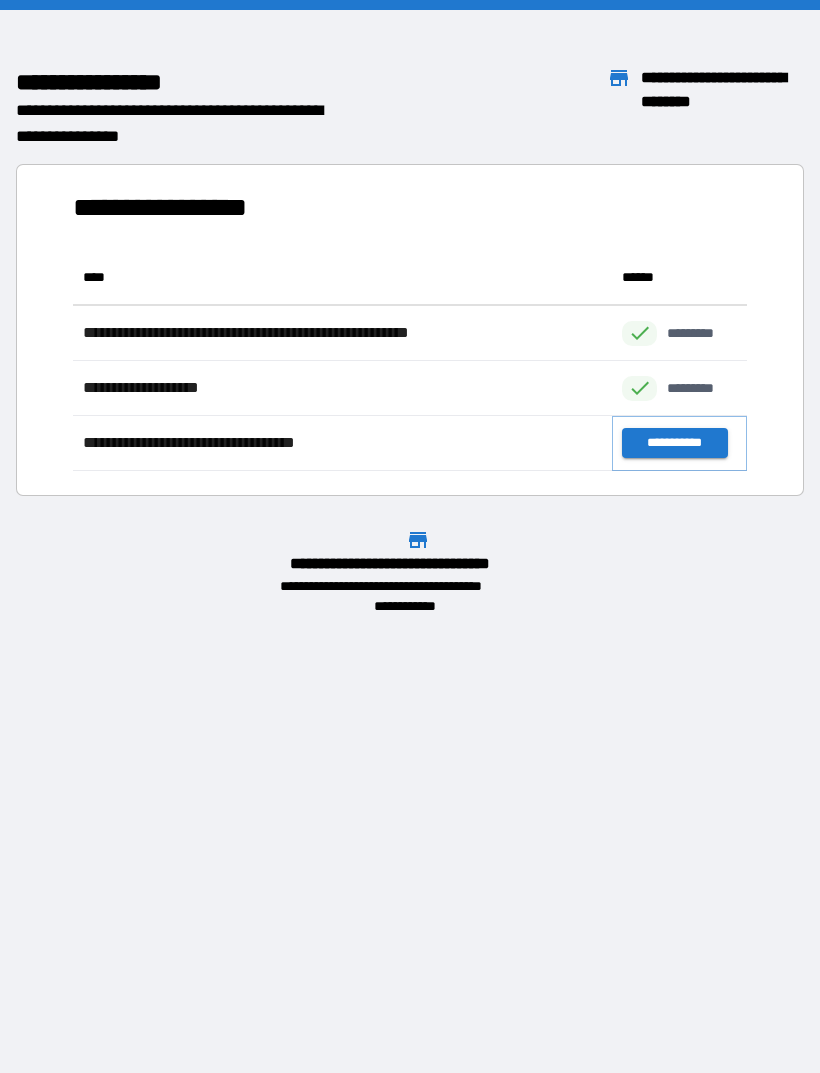 click on "**********" at bounding box center [674, 443] 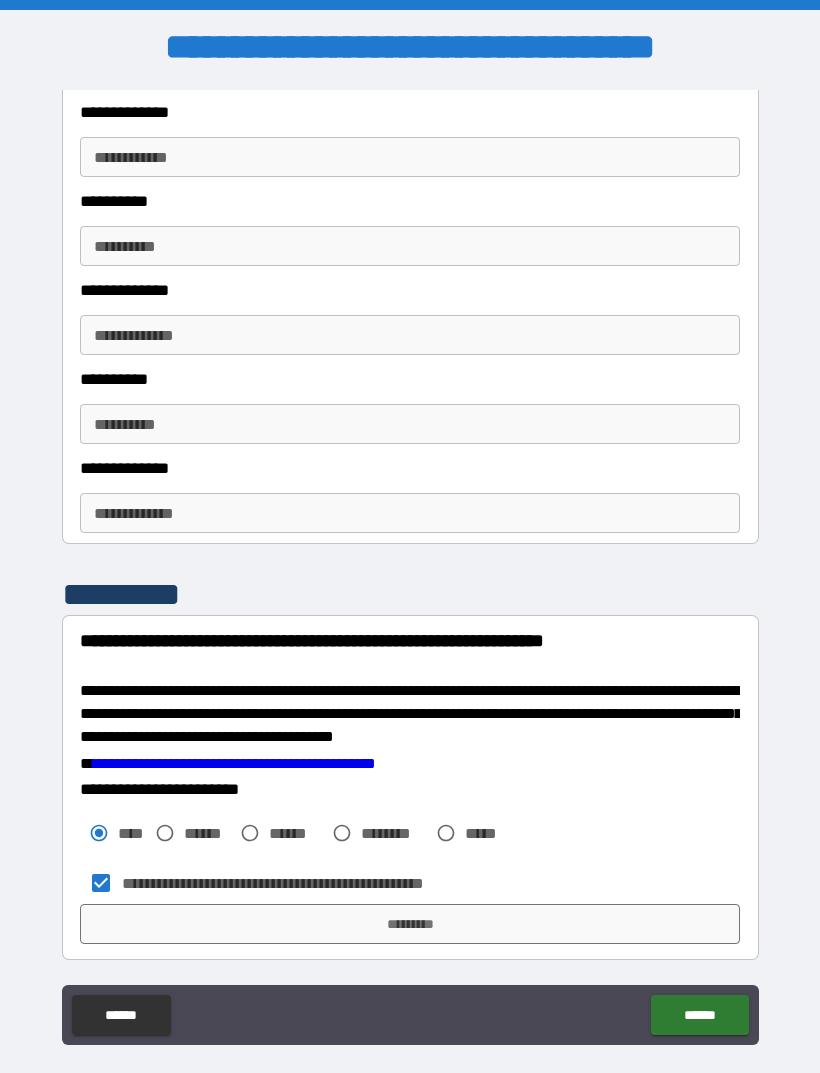scroll, scrollTop: 3114, scrollLeft: 0, axis: vertical 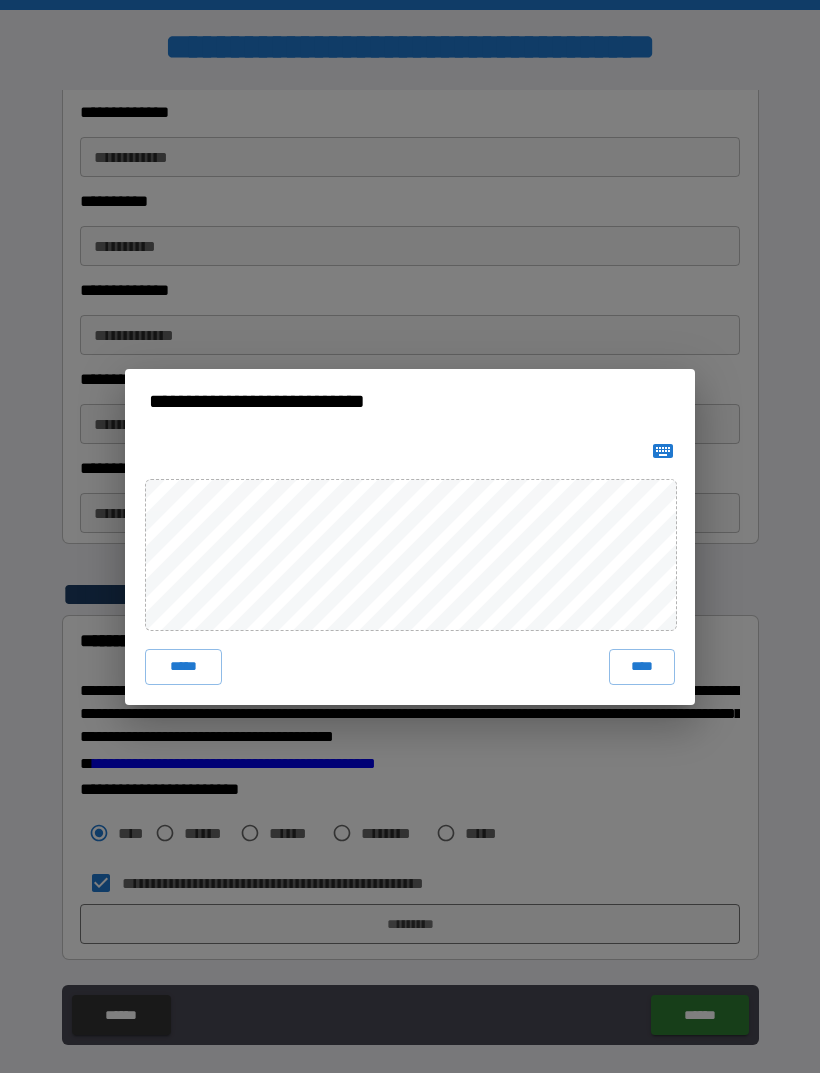 click on "****" at bounding box center (642, 667) 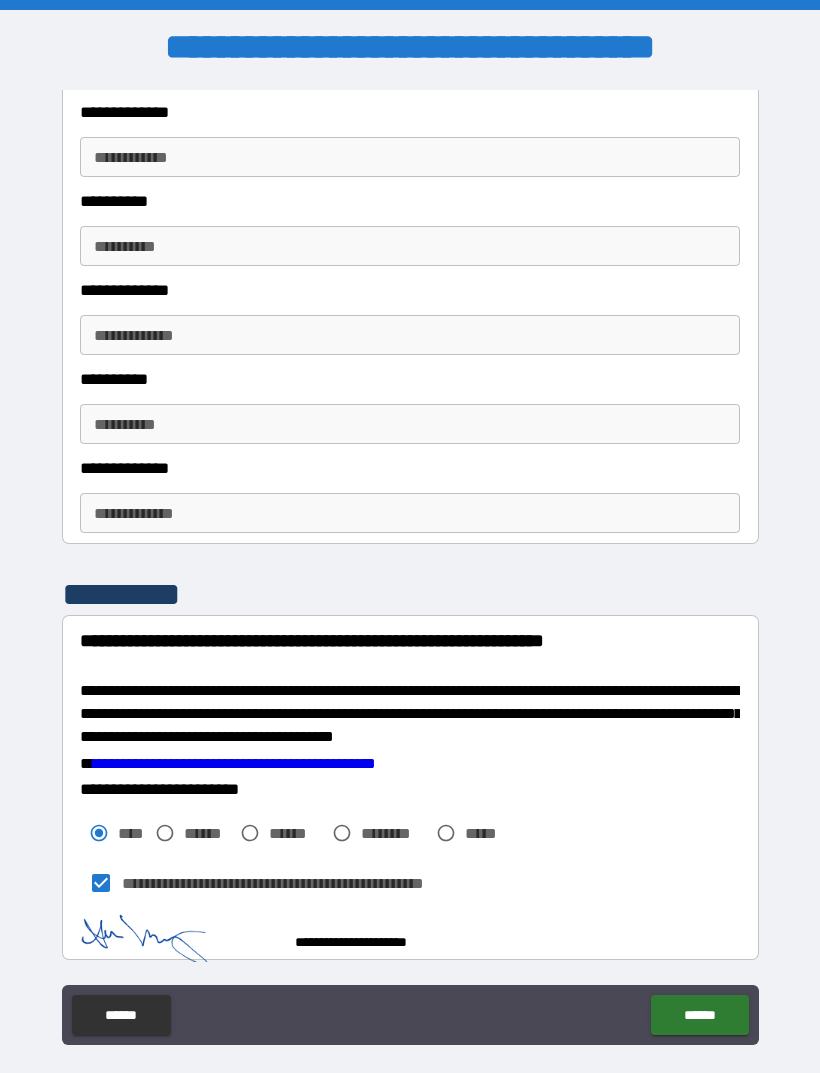 scroll, scrollTop: 3104, scrollLeft: 0, axis: vertical 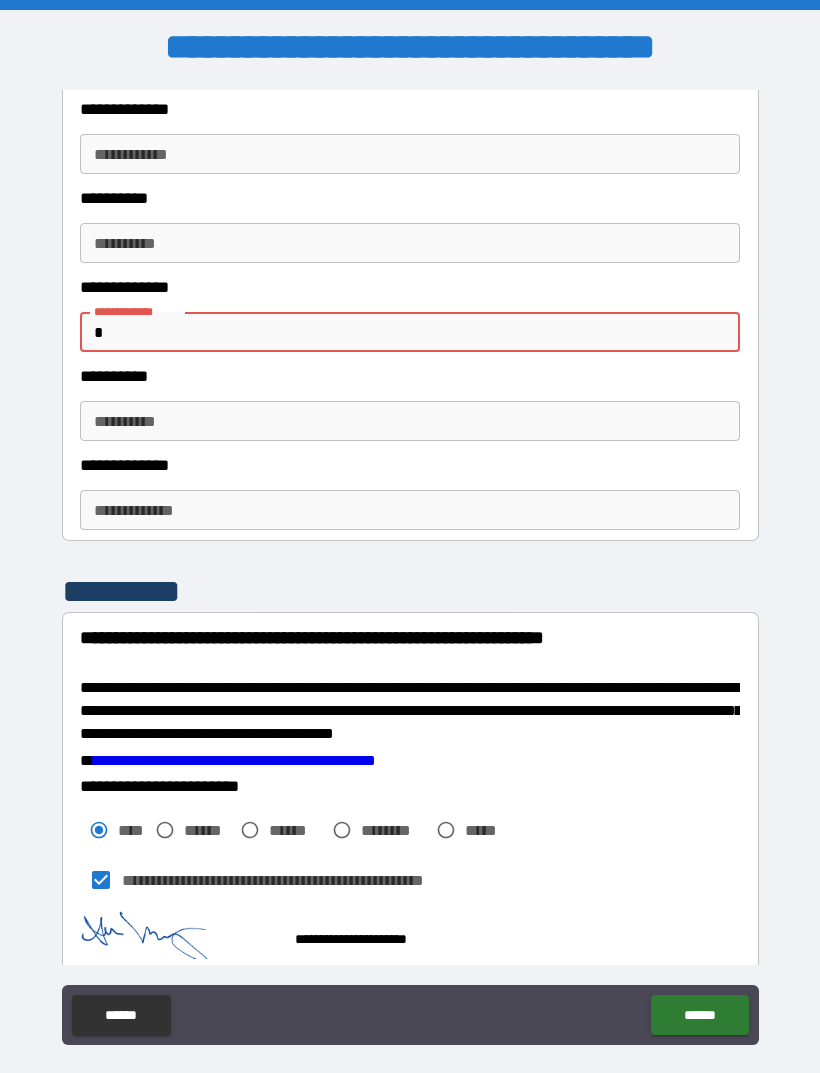 type on "*" 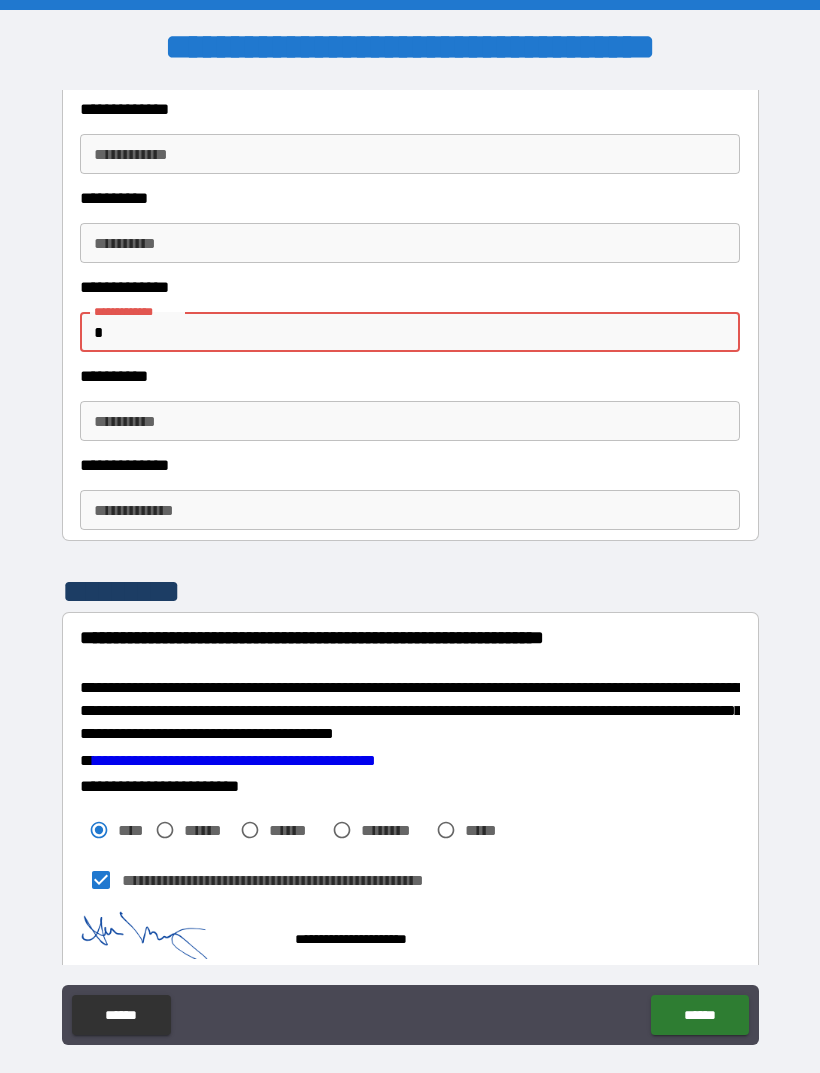 click on "**********" at bounding box center (410, 571) 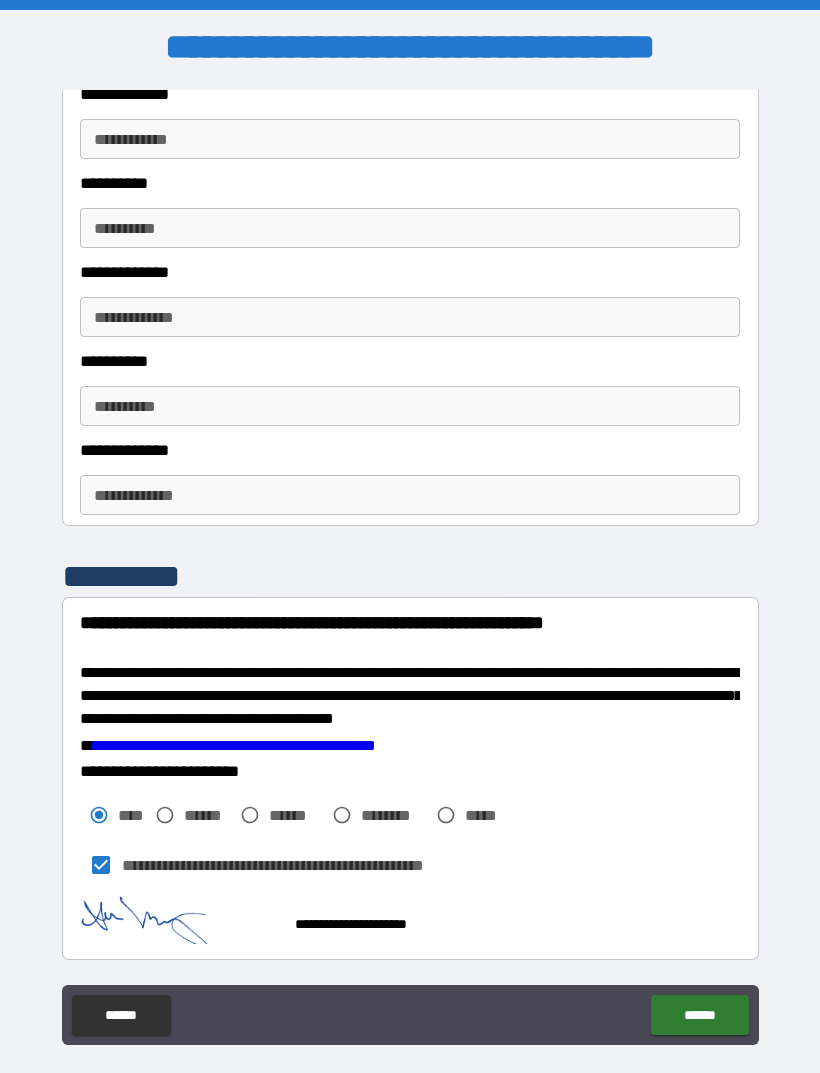 scroll, scrollTop: 3131, scrollLeft: 0, axis: vertical 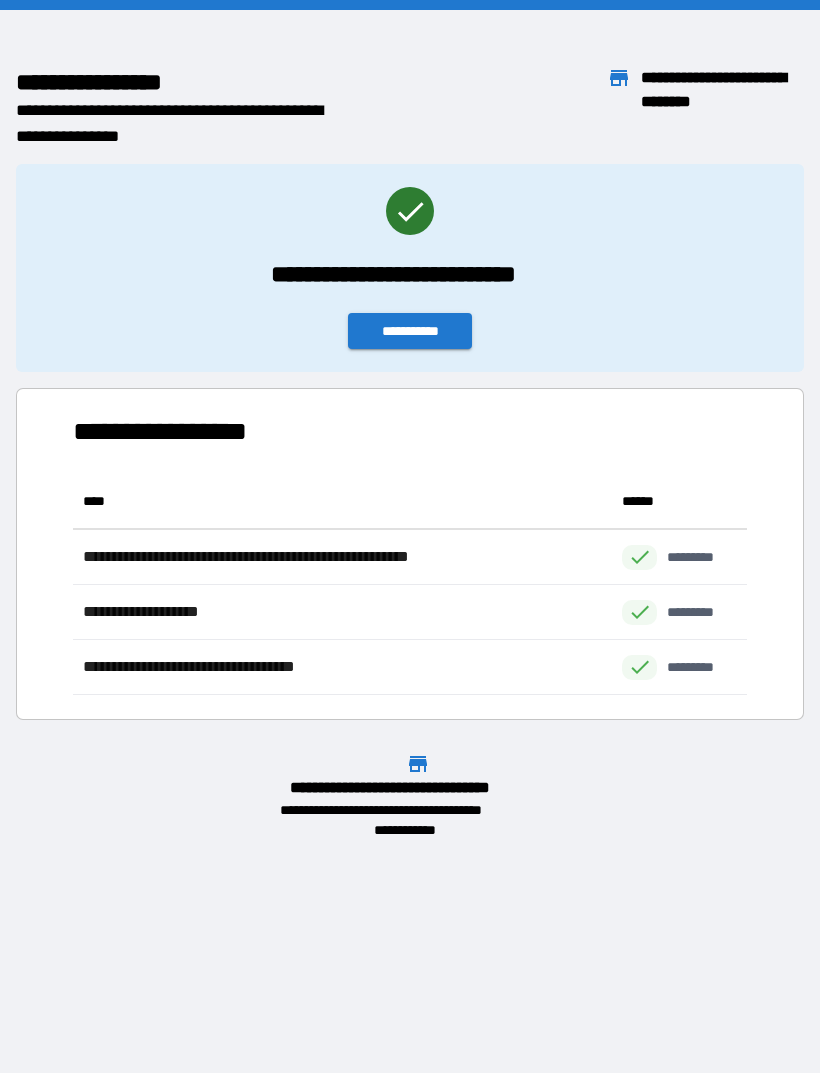 click on "**********" at bounding box center [410, 331] 